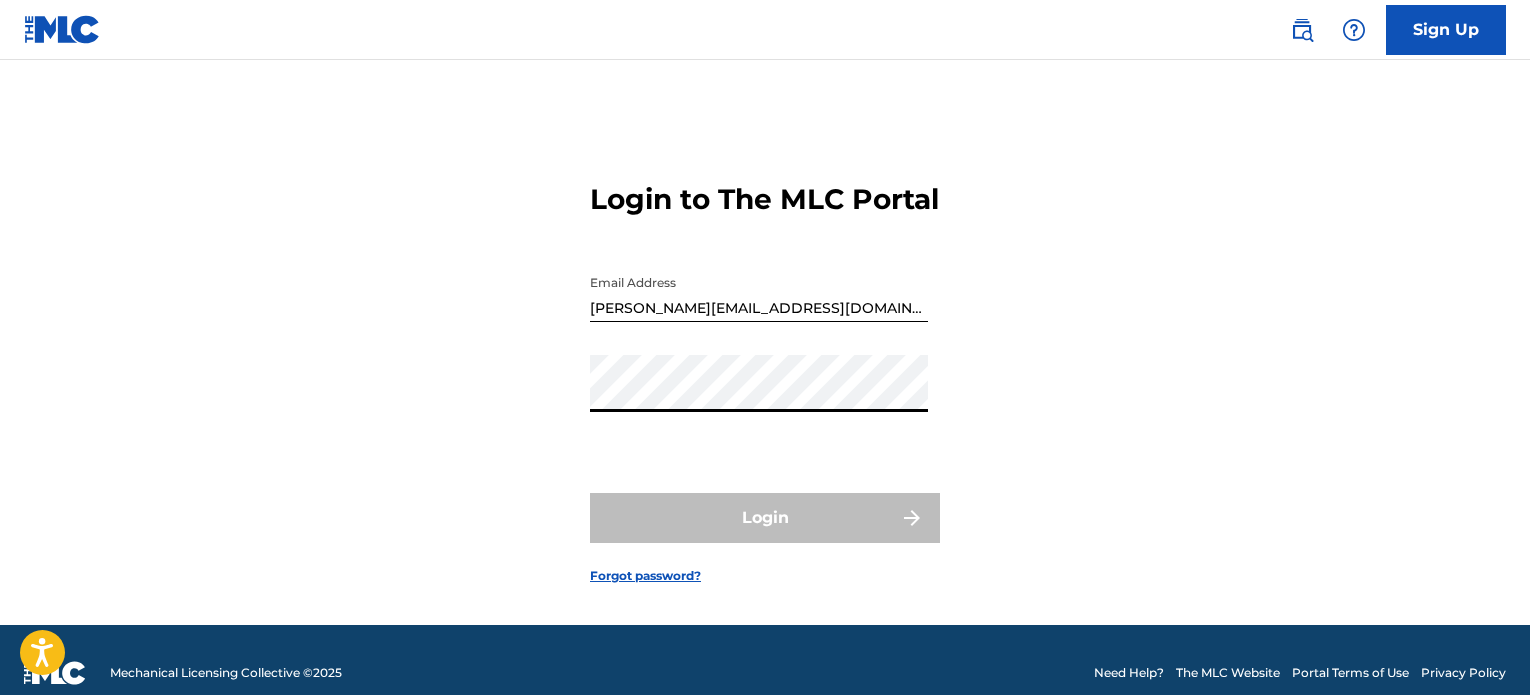 scroll, scrollTop: 0, scrollLeft: 0, axis: both 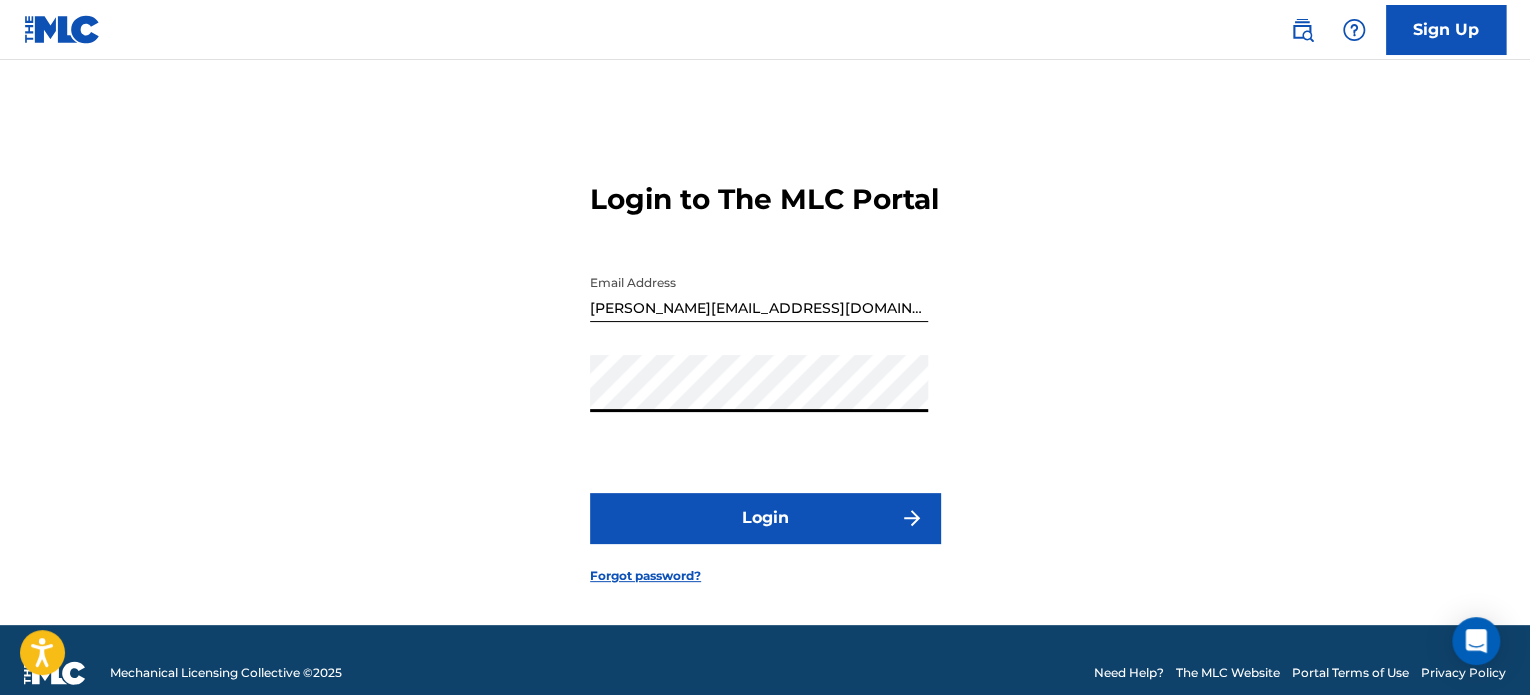 click on "Login" at bounding box center (765, 518) 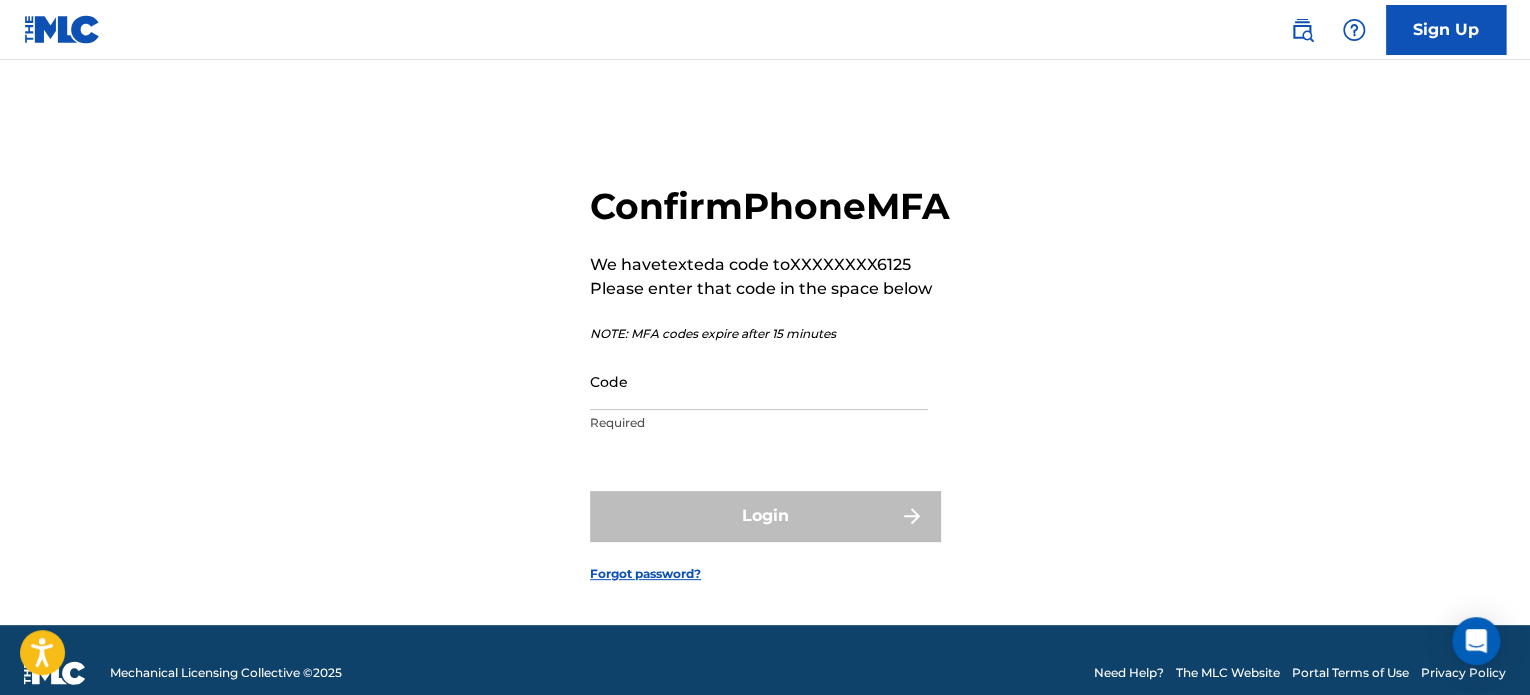 click on "Code" at bounding box center [759, 381] 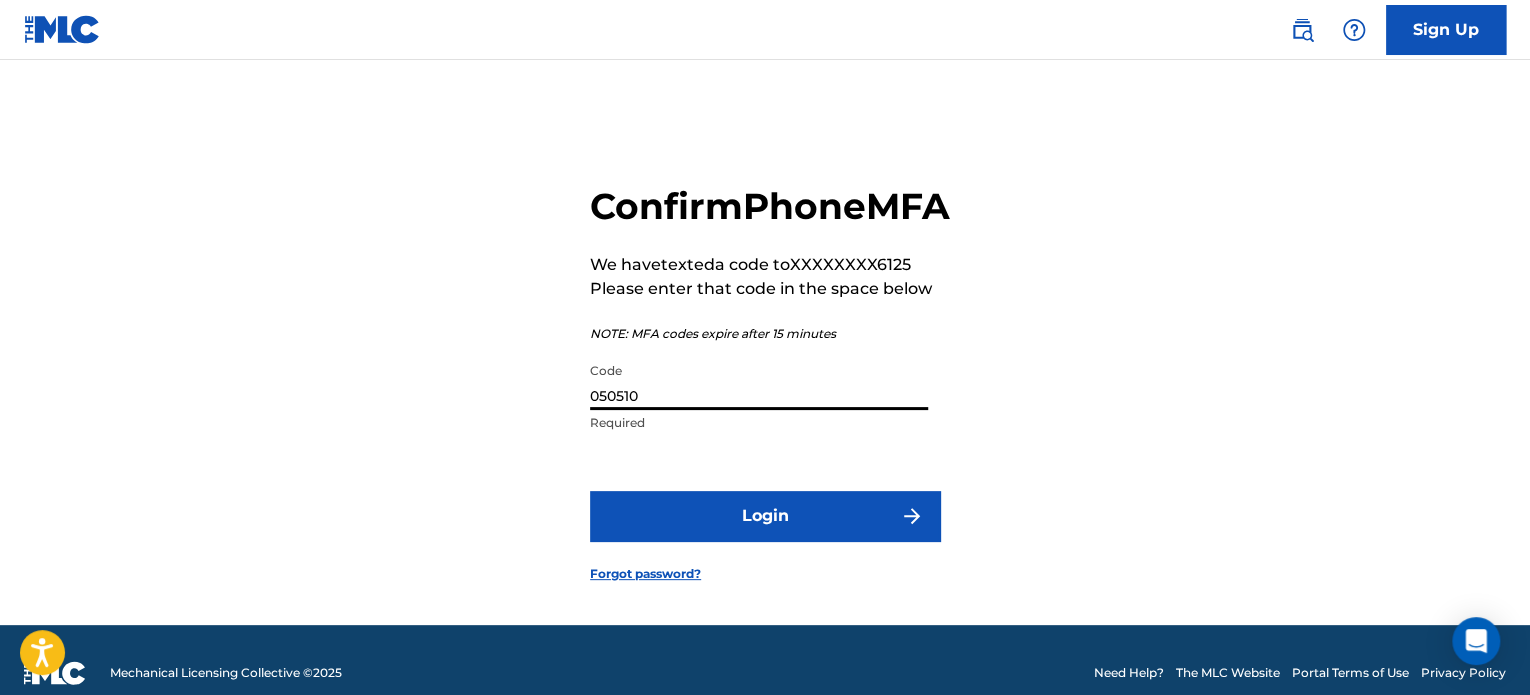 type on "050510" 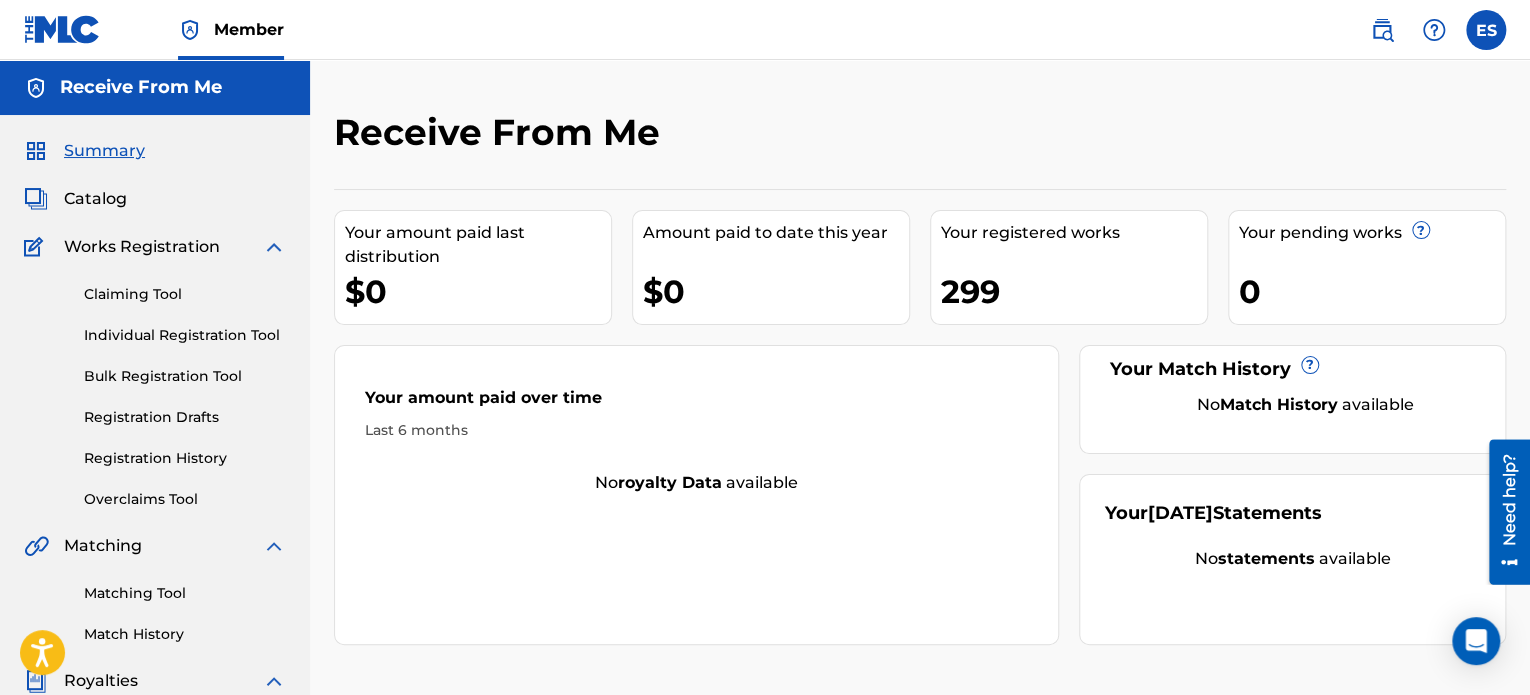 scroll, scrollTop: 0, scrollLeft: 0, axis: both 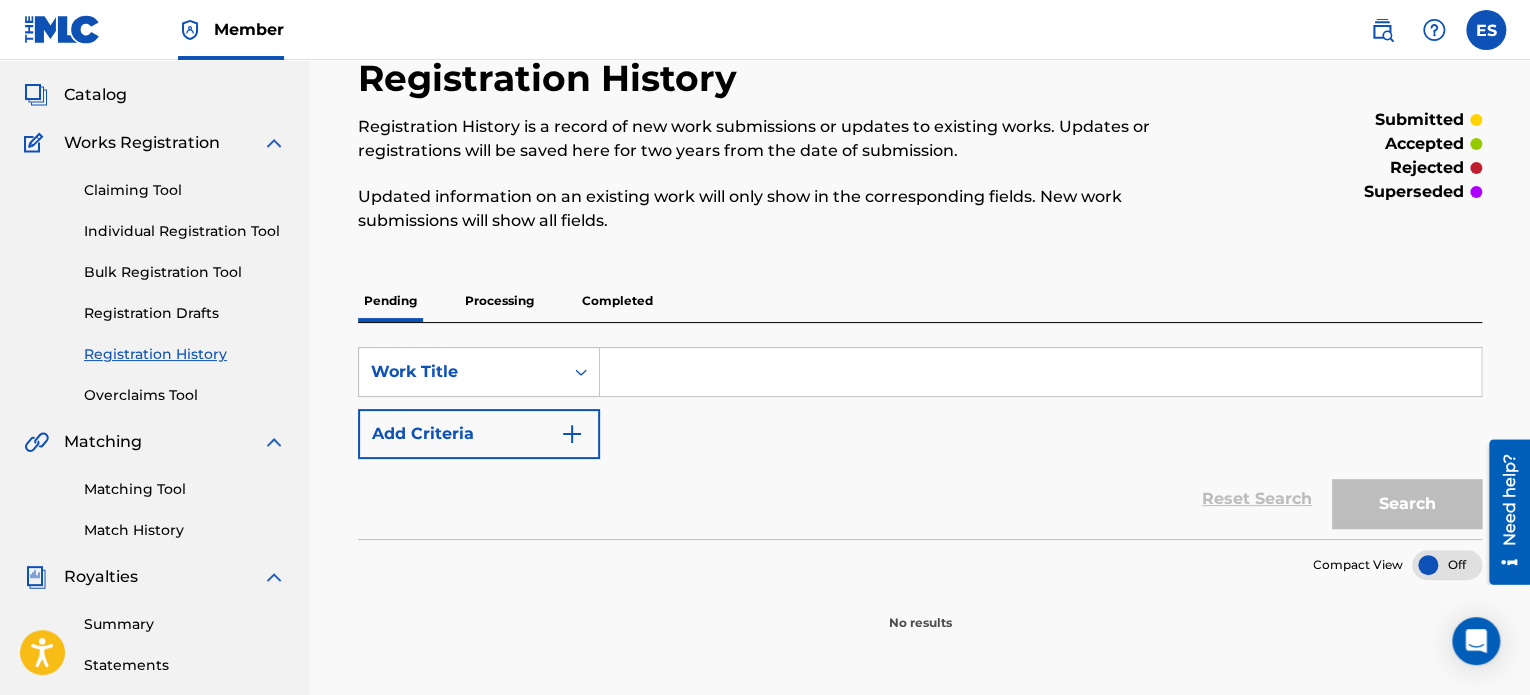 click on "Processing" at bounding box center (499, 301) 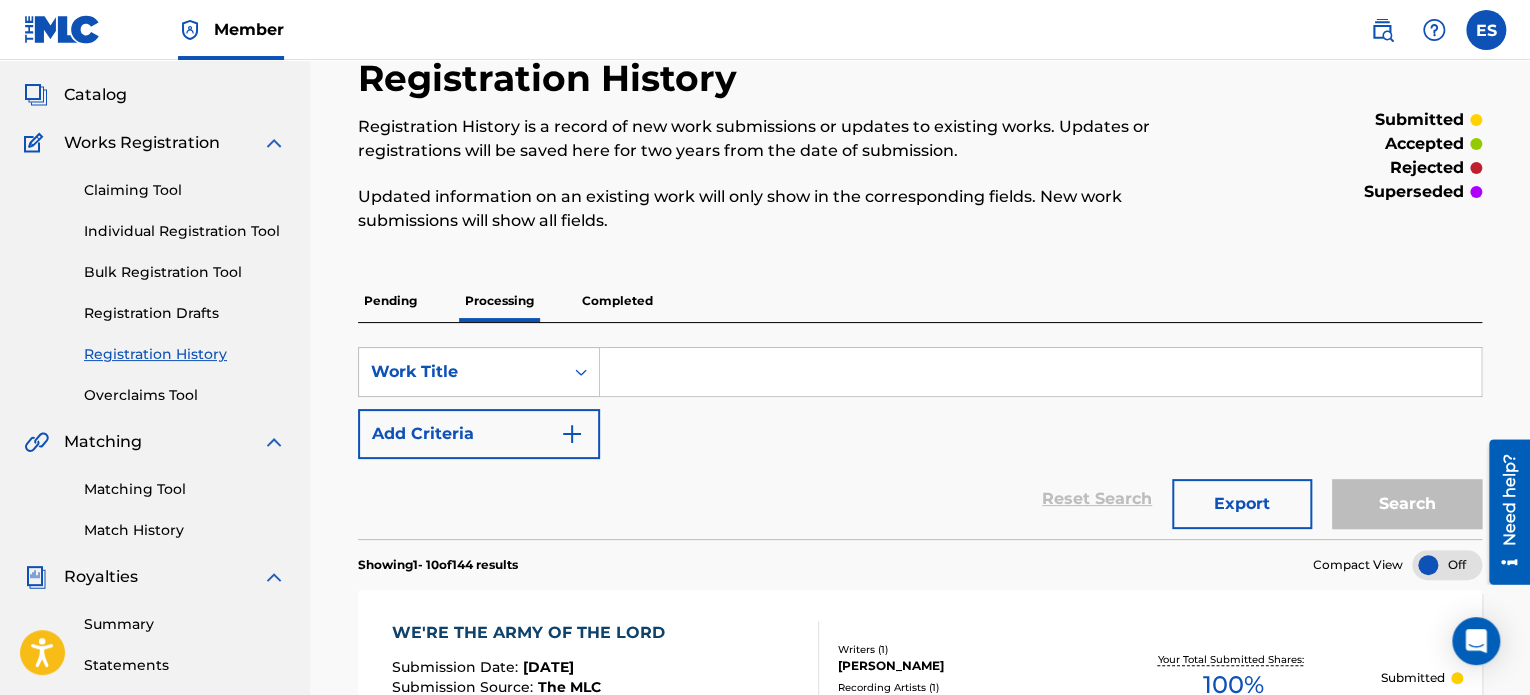 scroll, scrollTop: 0, scrollLeft: 0, axis: both 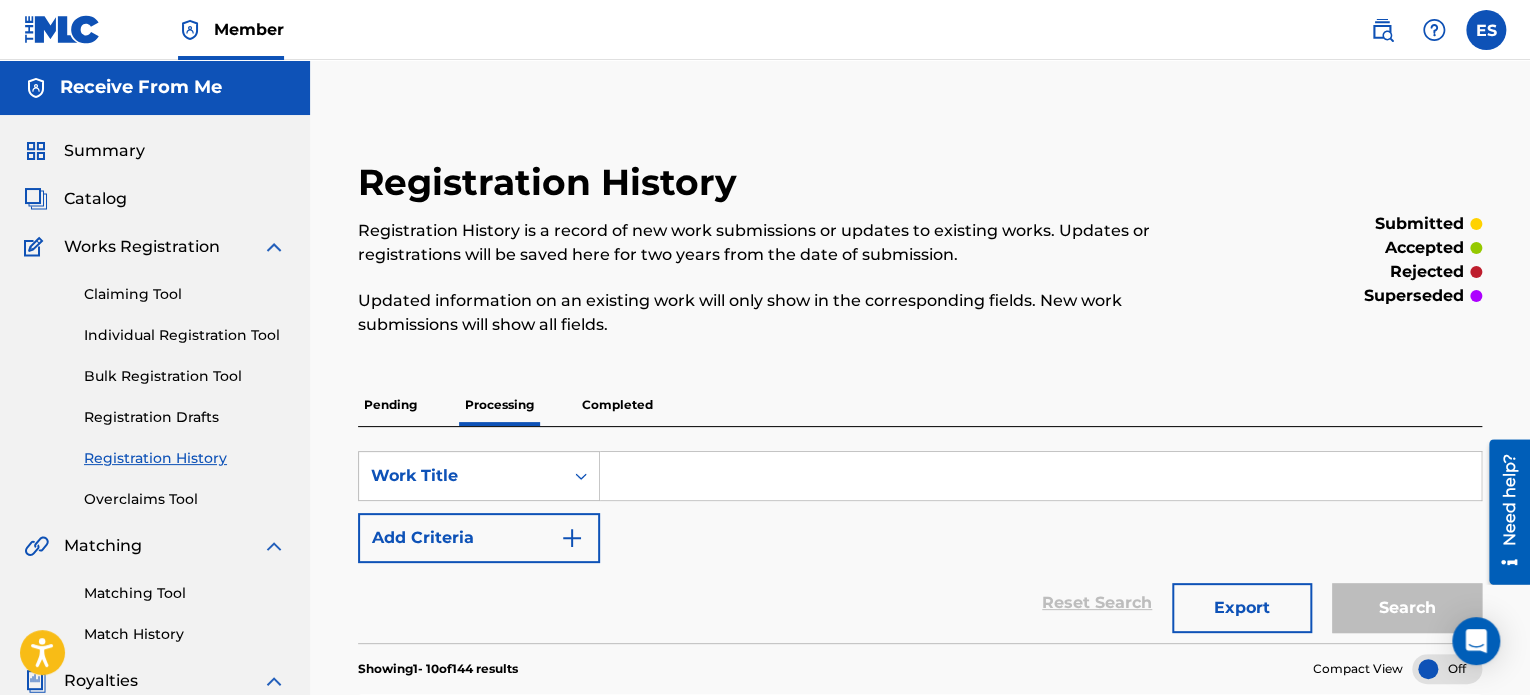 click on "Completed" at bounding box center [617, 405] 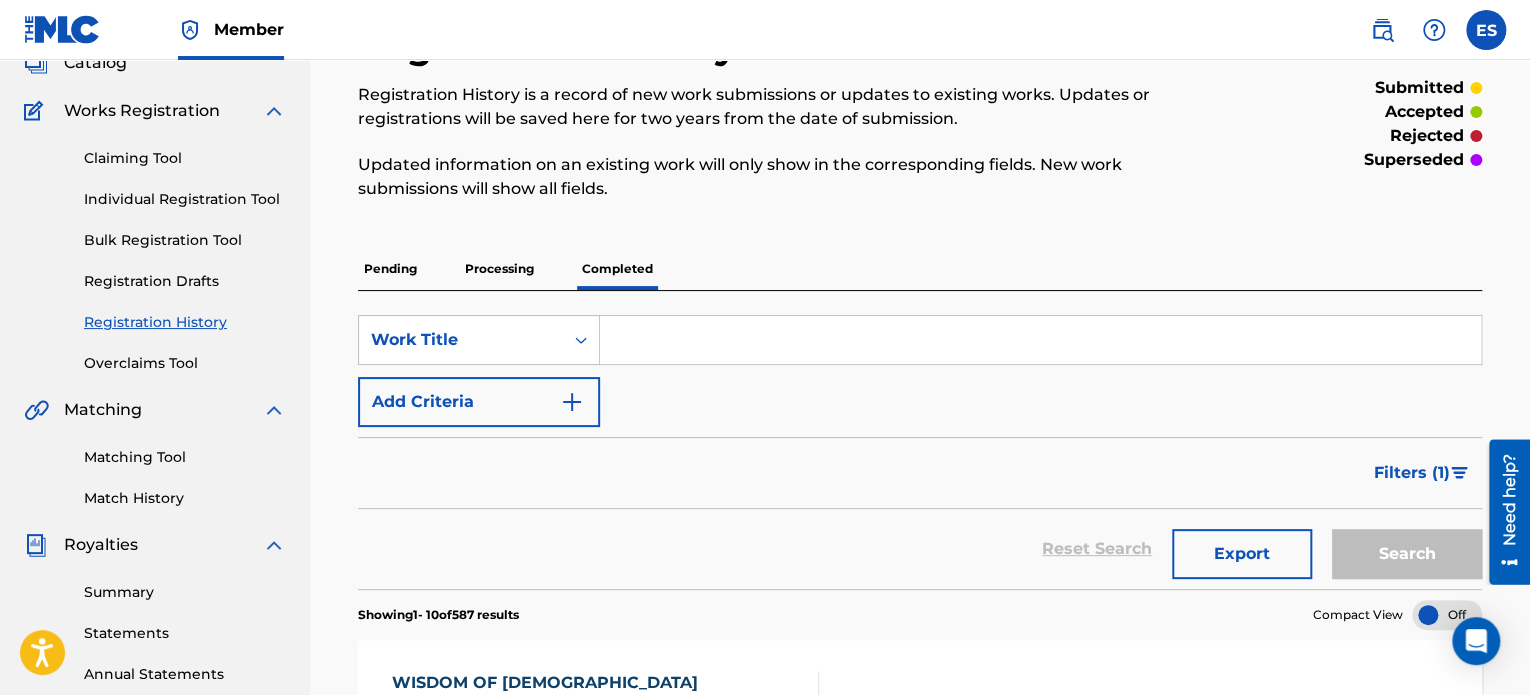 scroll, scrollTop: 0, scrollLeft: 0, axis: both 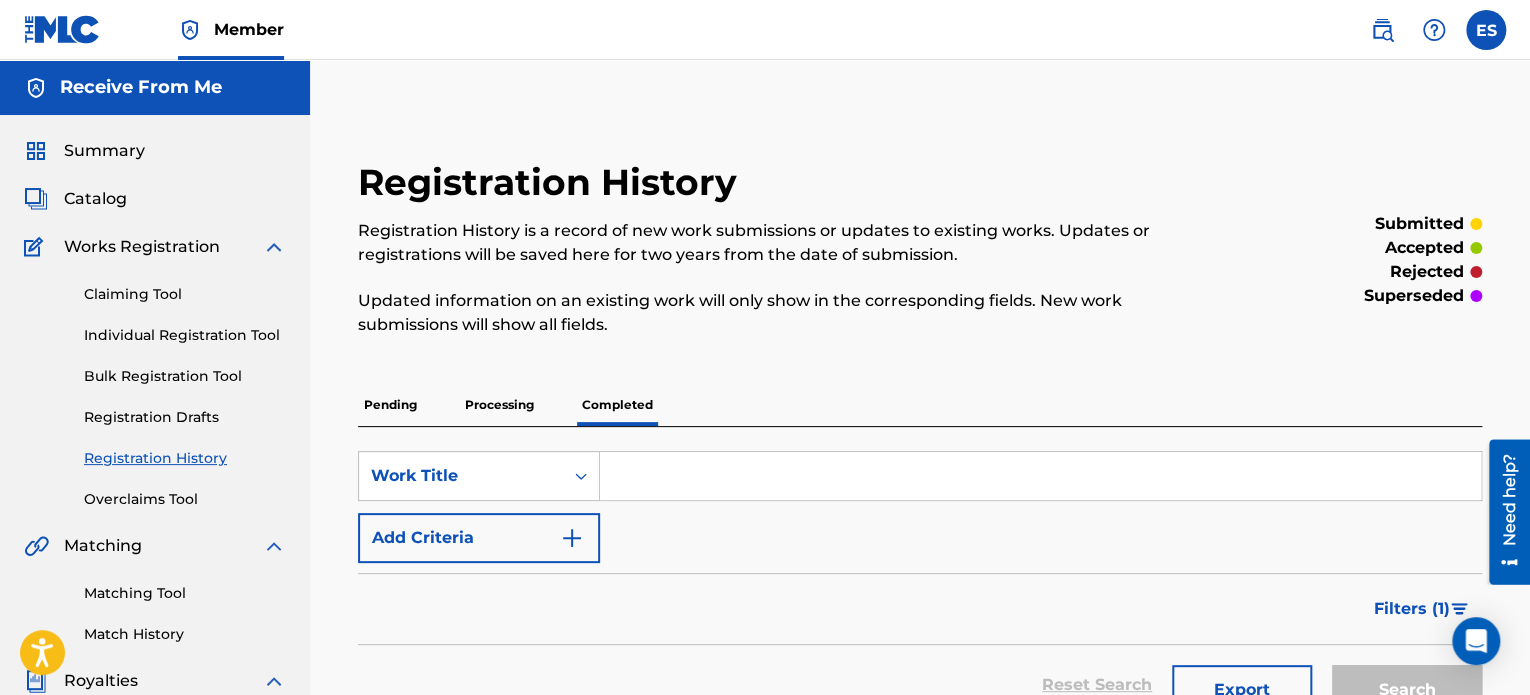 click on "Processing" at bounding box center (499, 405) 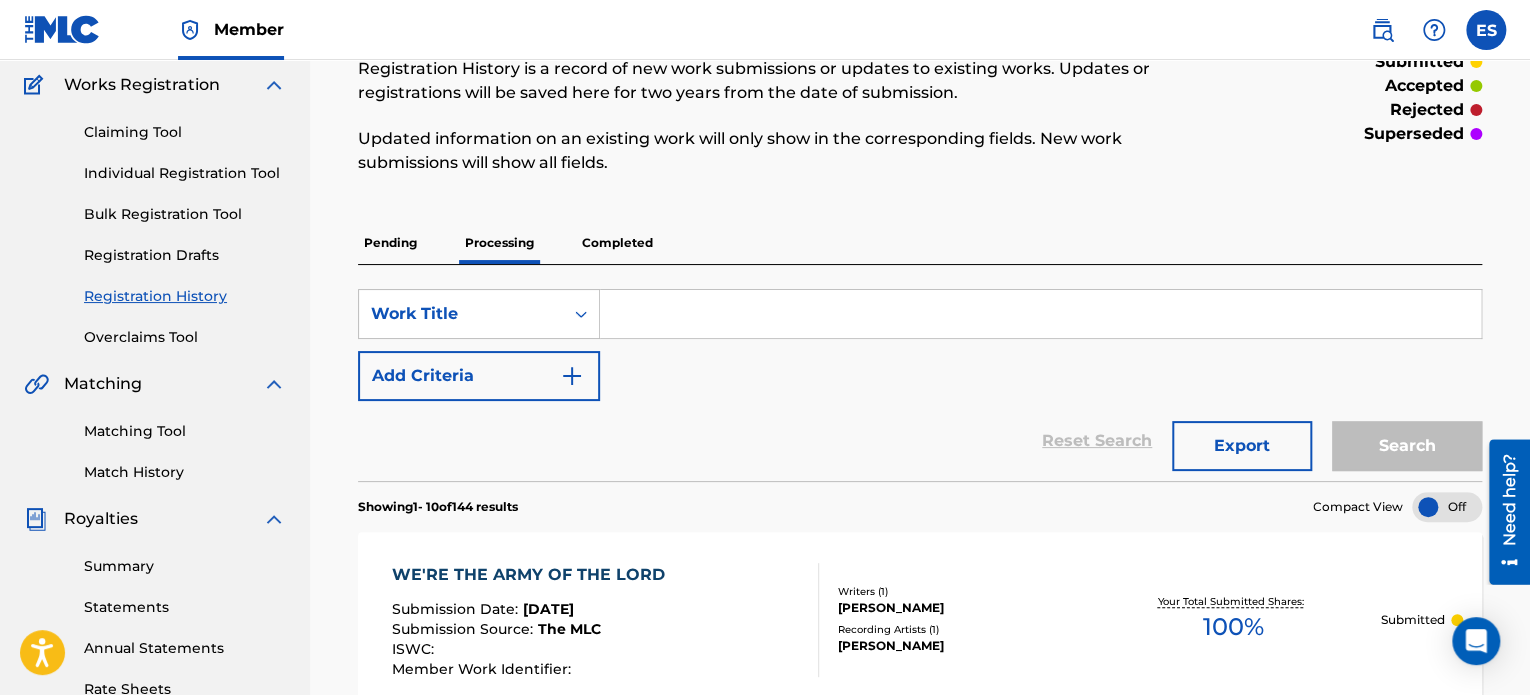 scroll, scrollTop: 0, scrollLeft: 0, axis: both 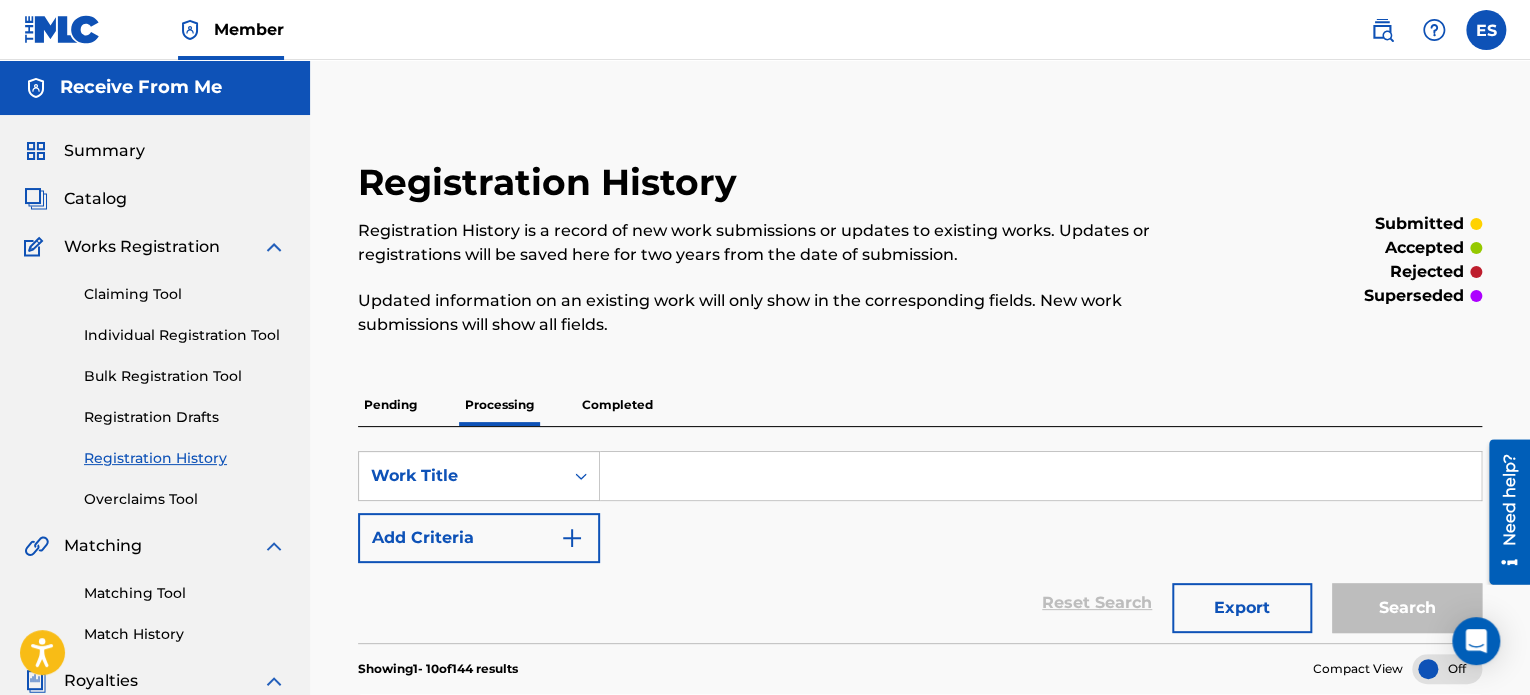 click on "Pending" at bounding box center [390, 405] 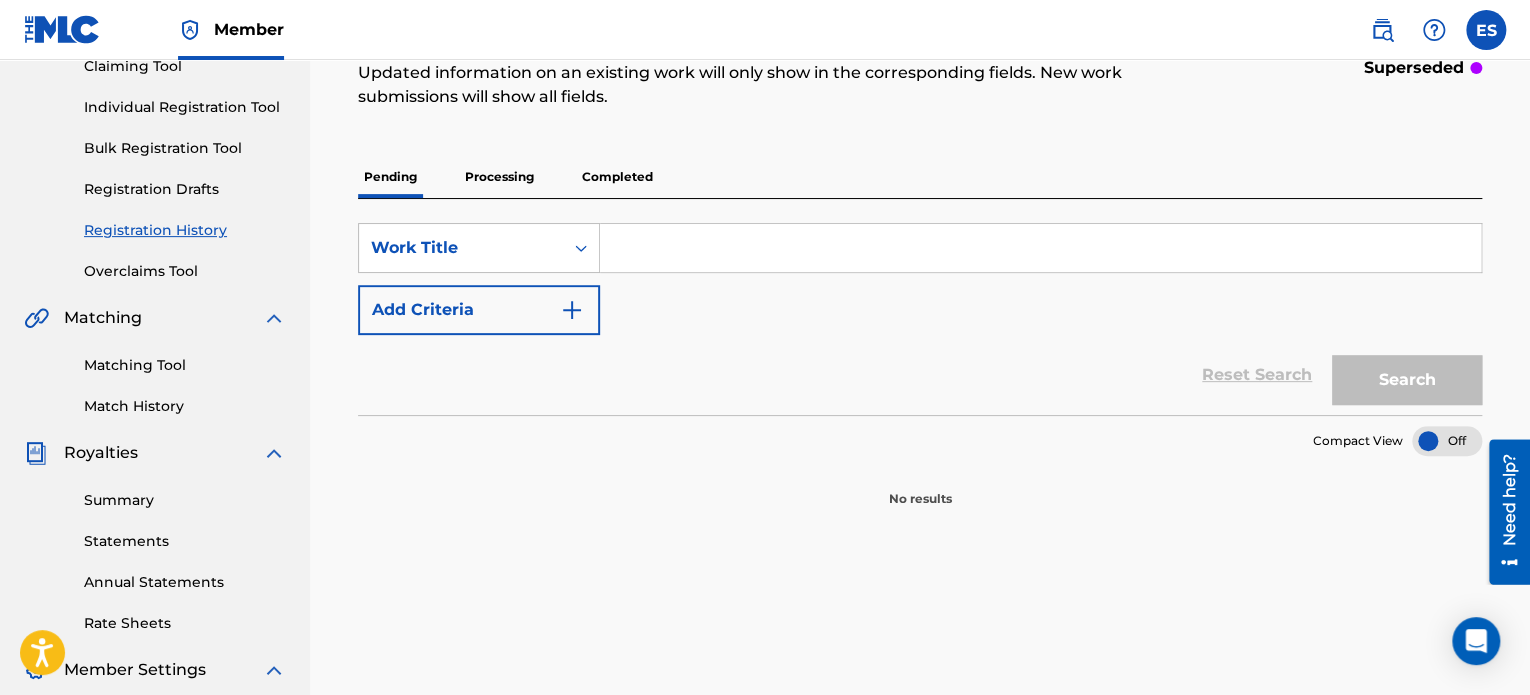 scroll, scrollTop: 0, scrollLeft: 0, axis: both 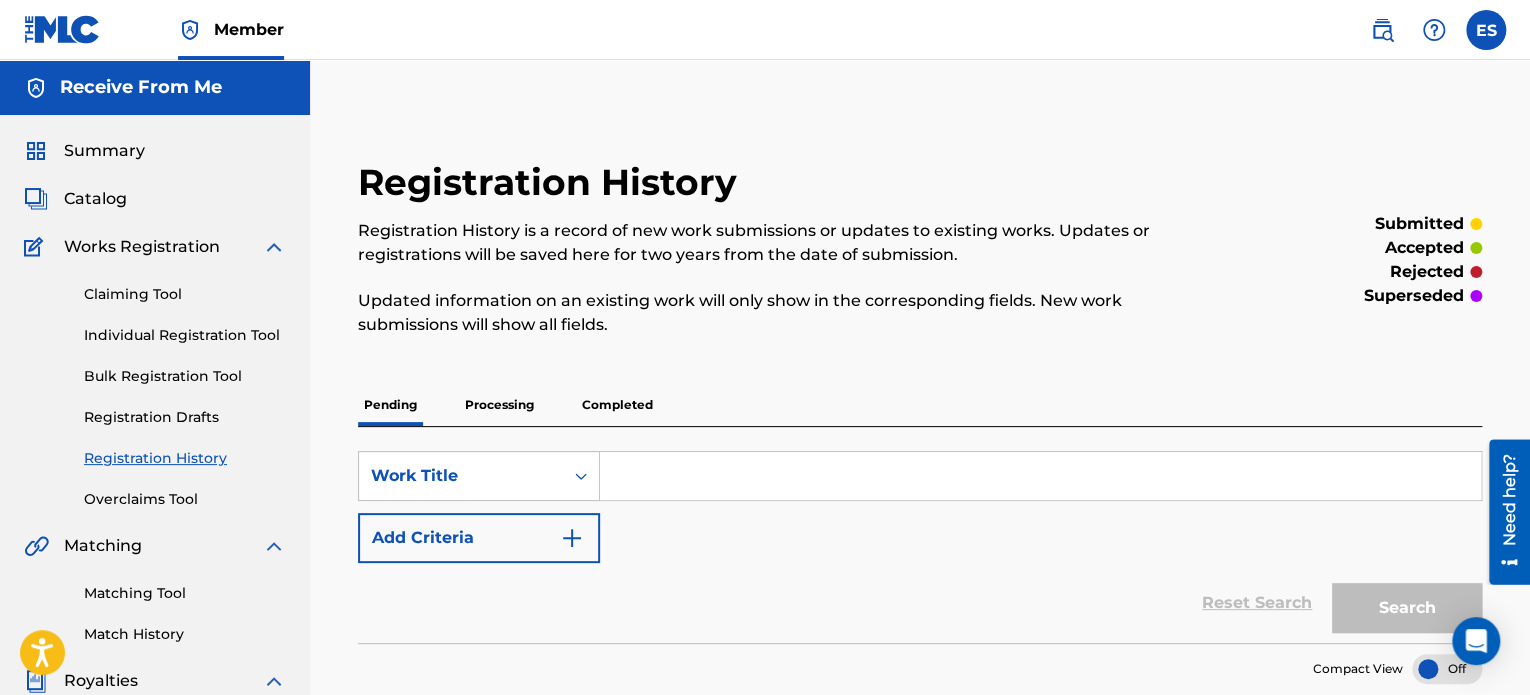 click on "Individual Registration Tool" at bounding box center (185, 335) 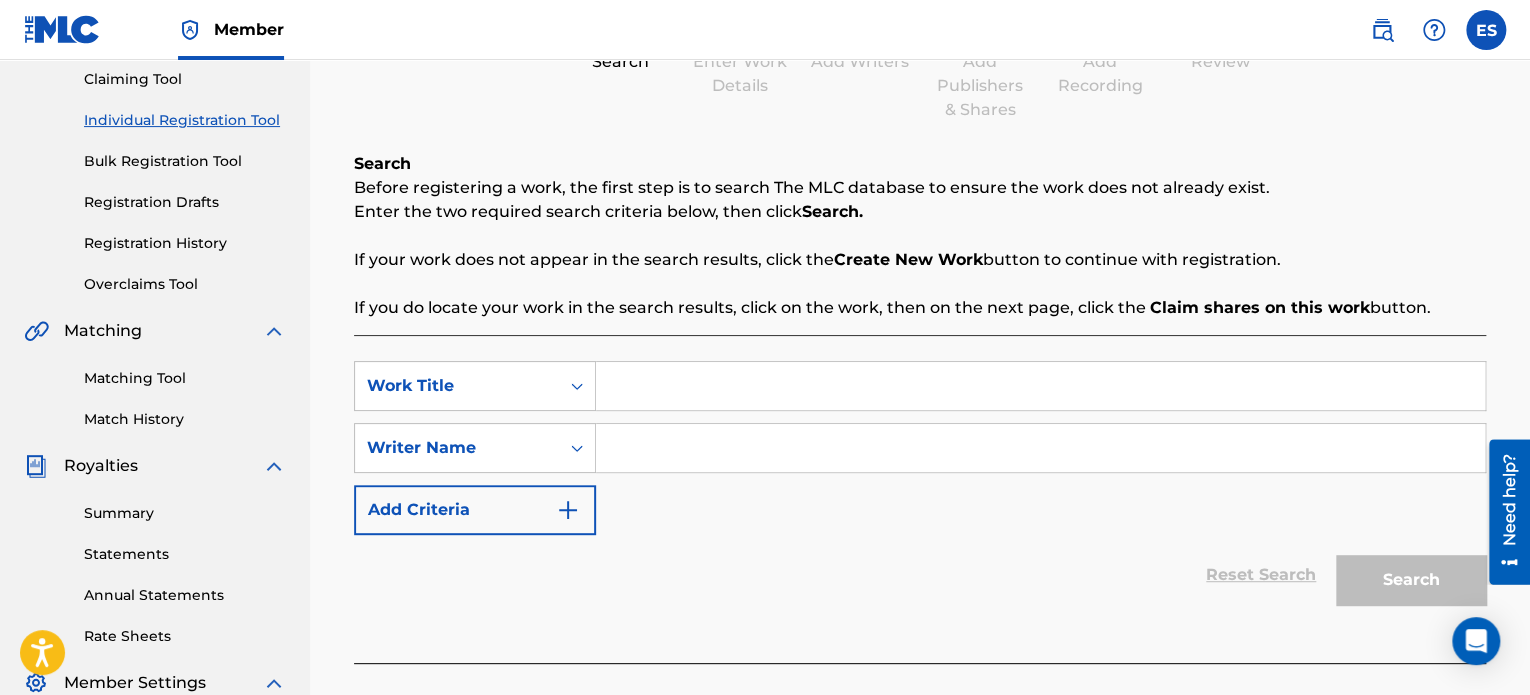 scroll, scrollTop: 300, scrollLeft: 0, axis: vertical 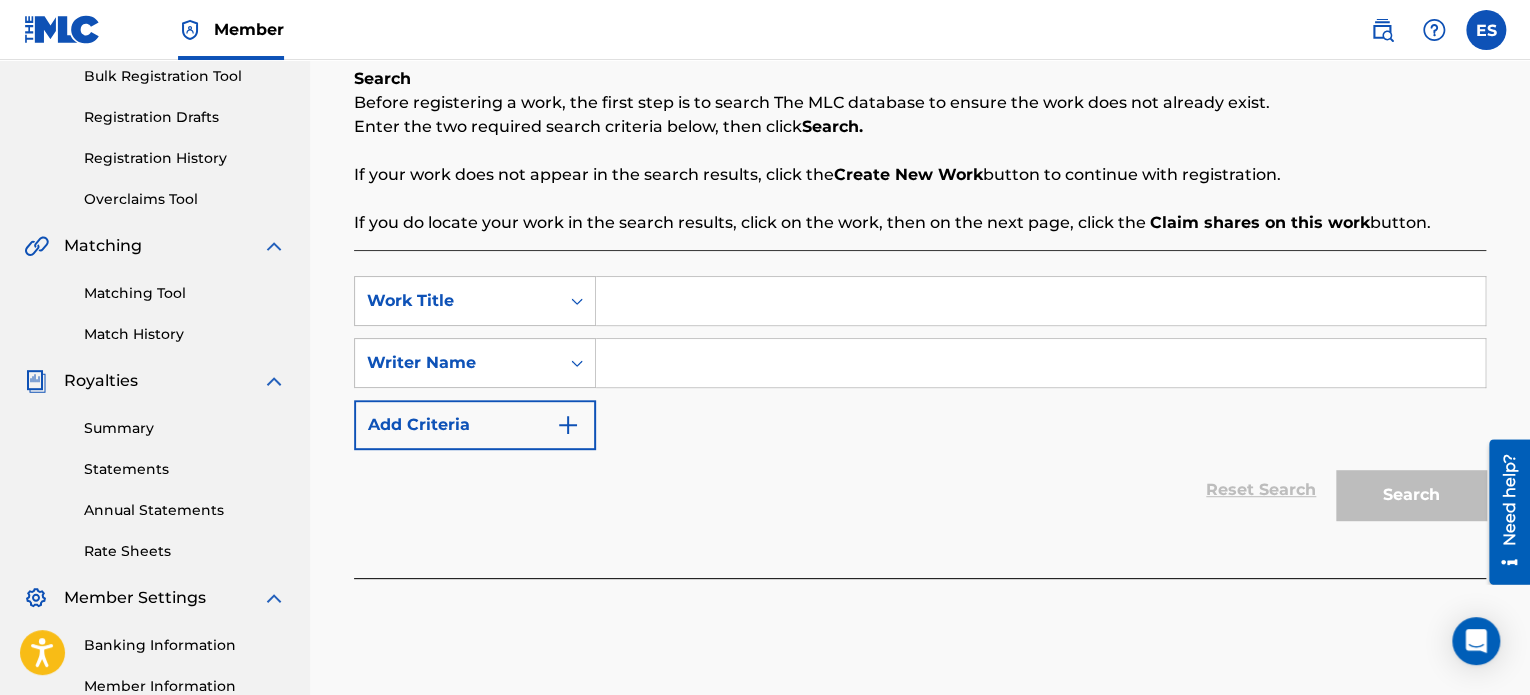 click at bounding box center [1040, 301] 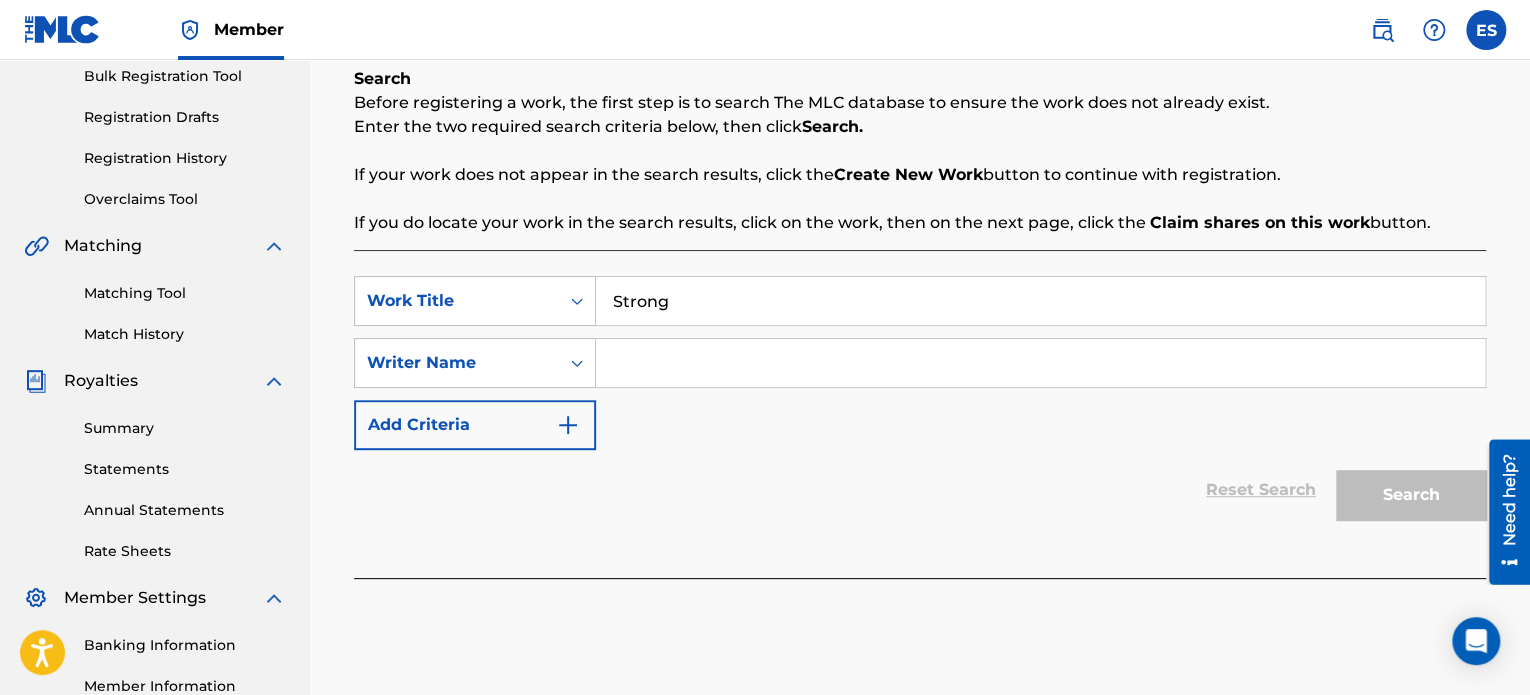 type on "Strong" 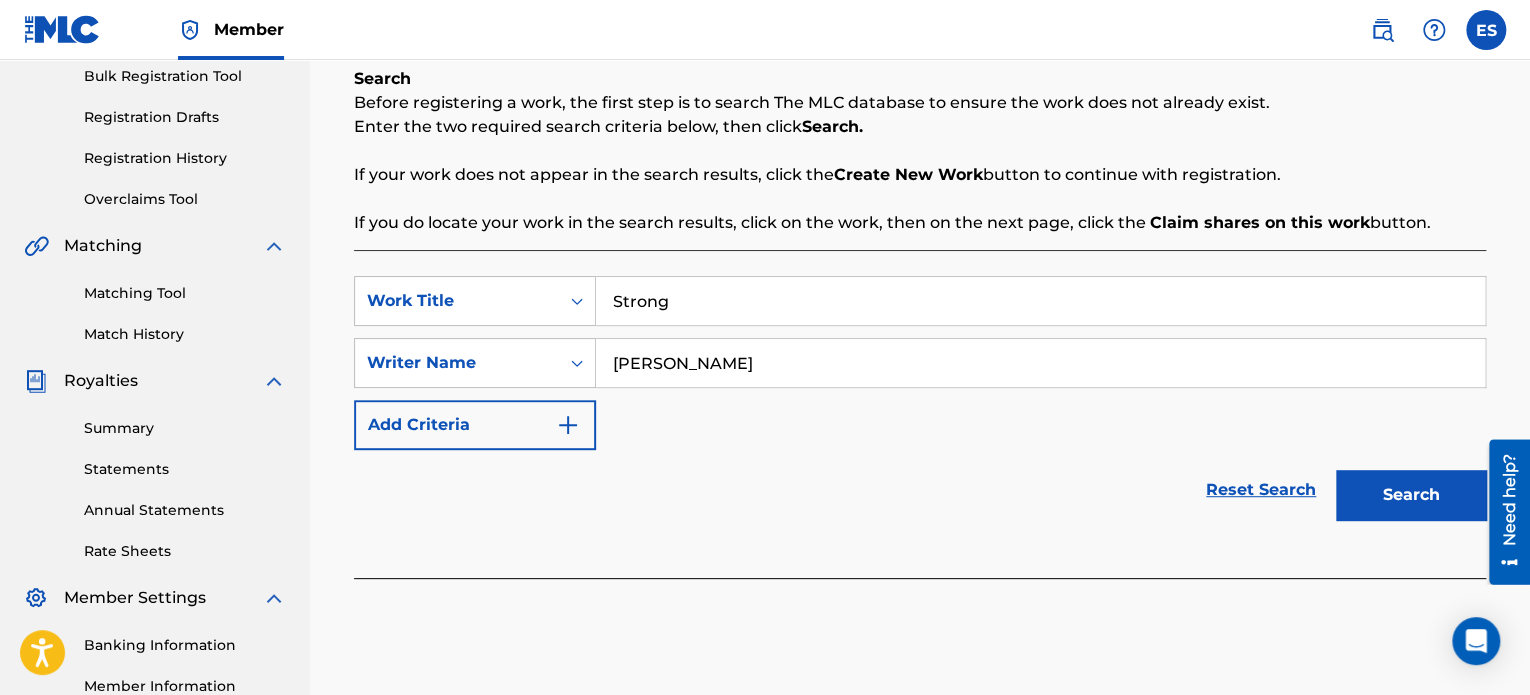 type on "[PERSON_NAME]" 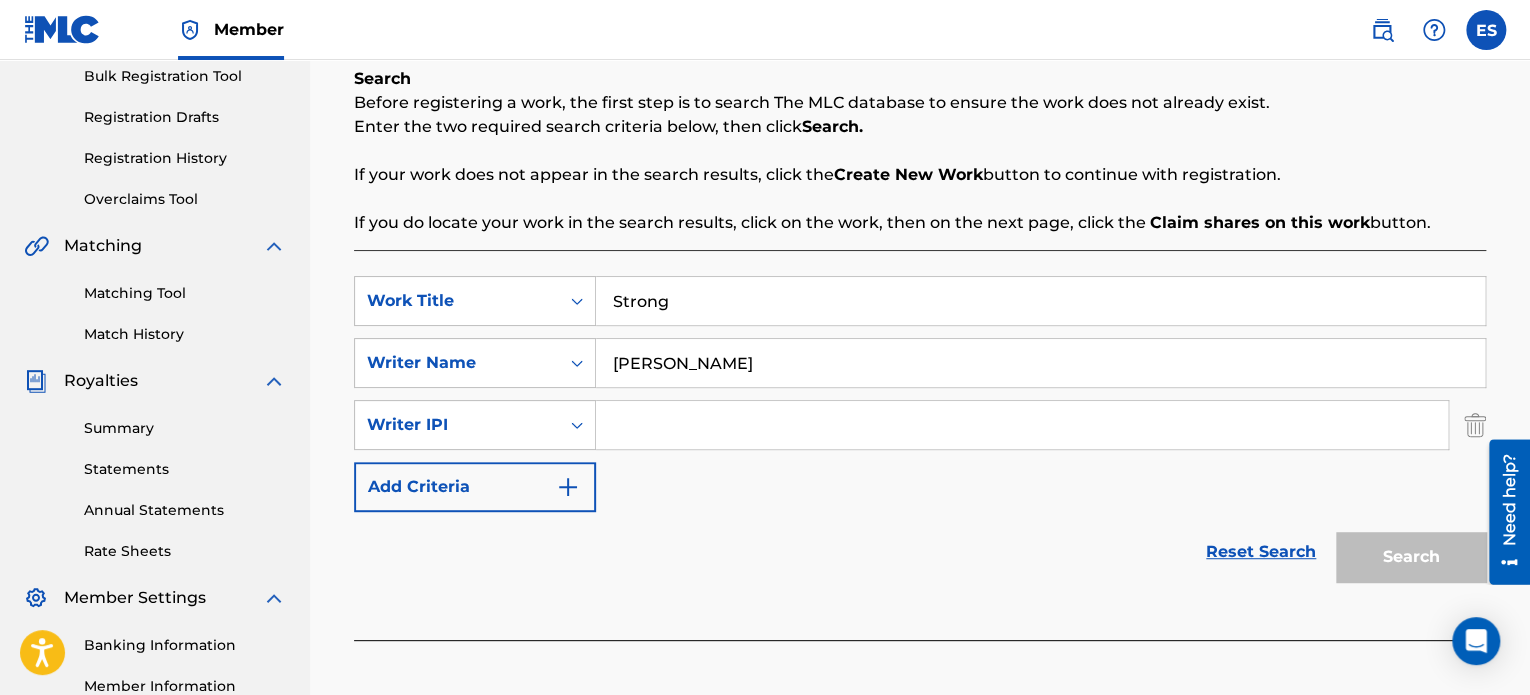 click at bounding box center (1022, 425) 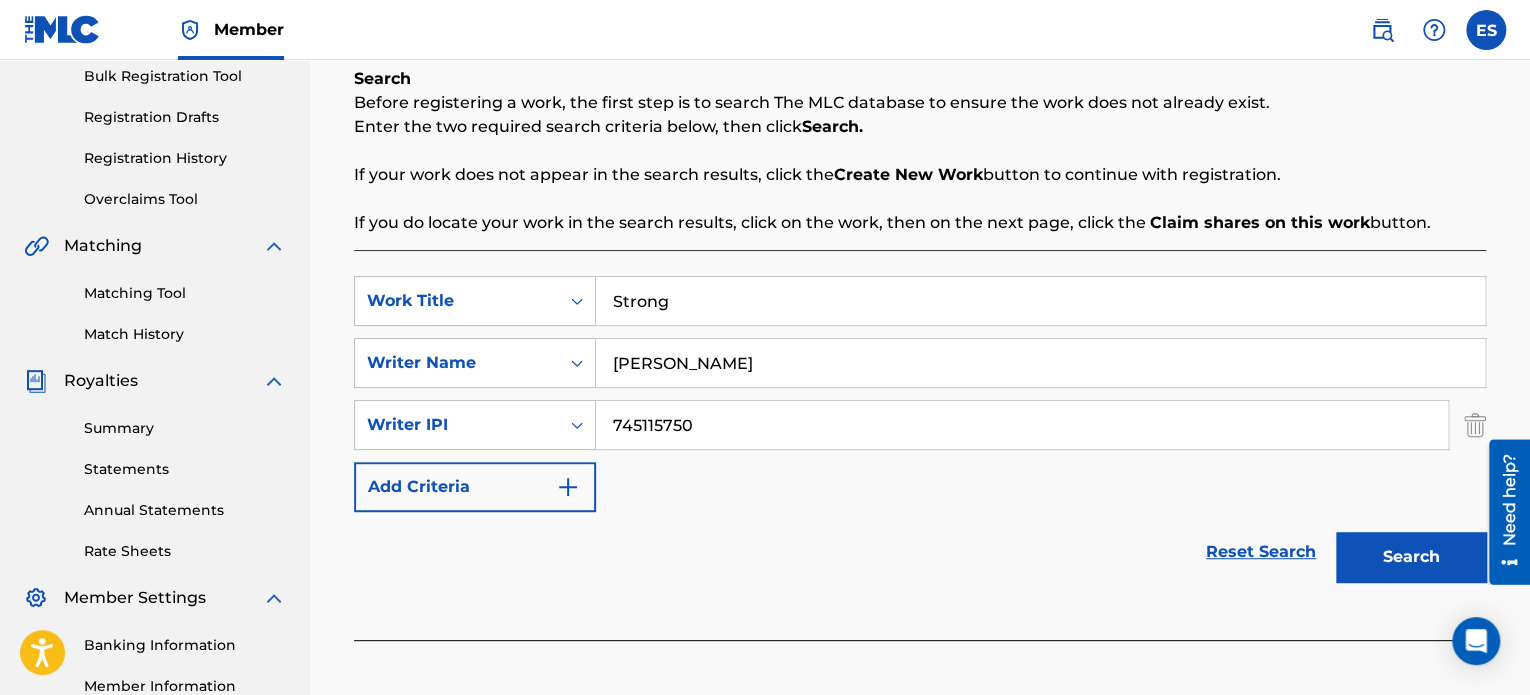 type on "745115750" 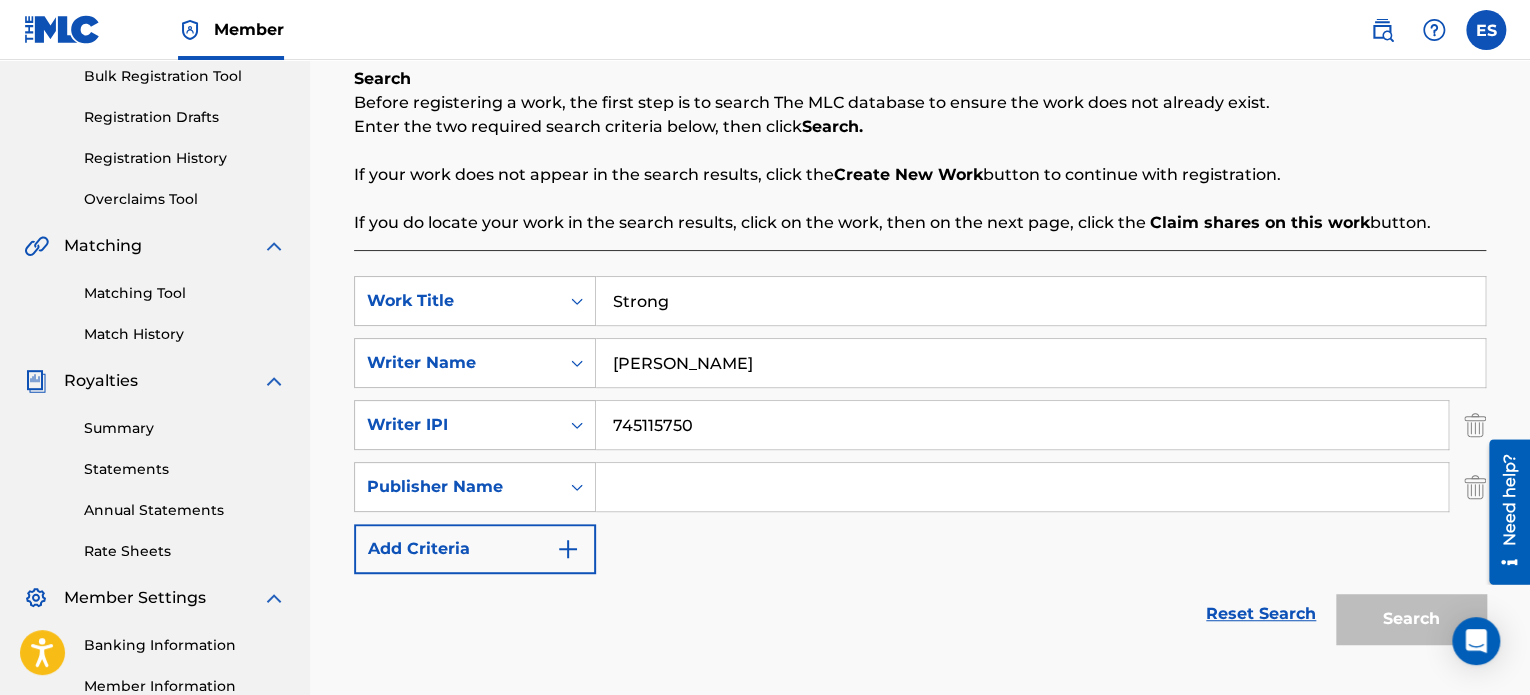click at bounding box center [1022, 487] 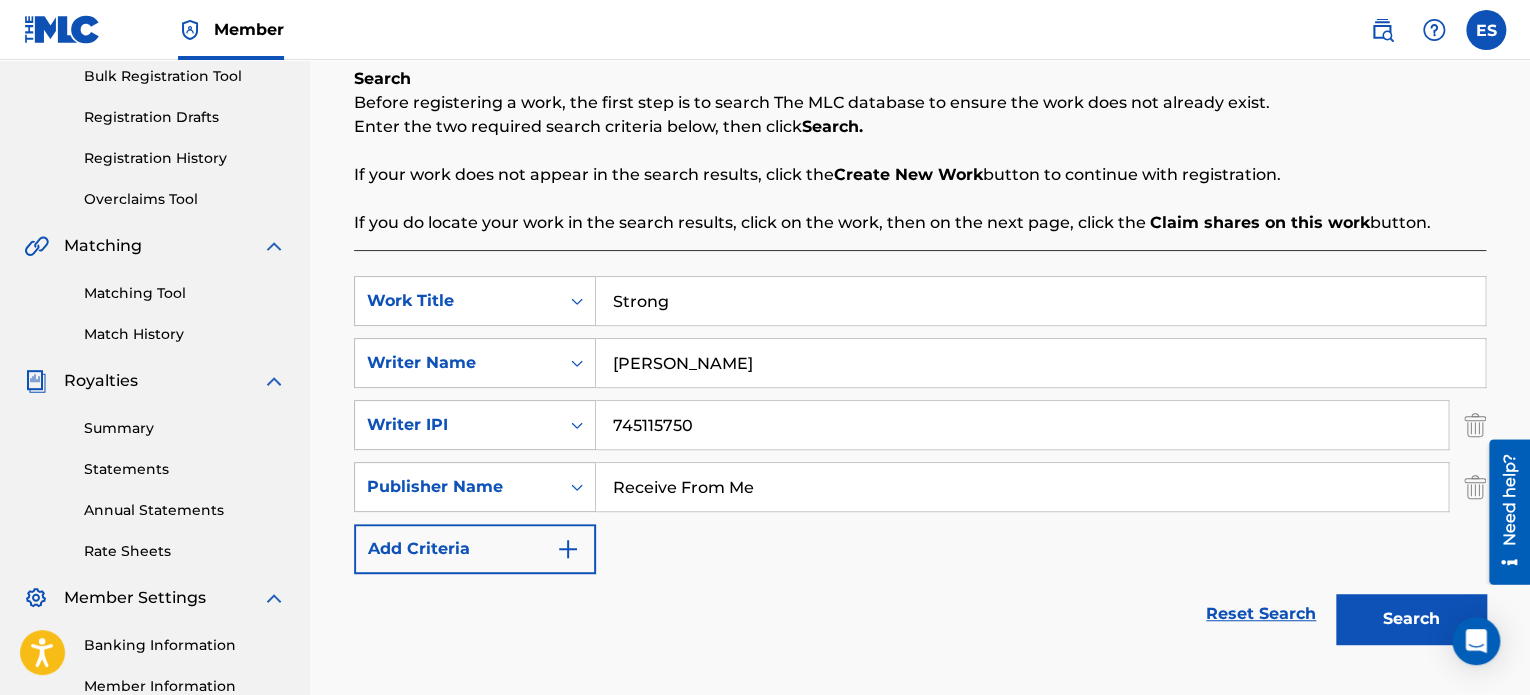 type on "Receive From Me" 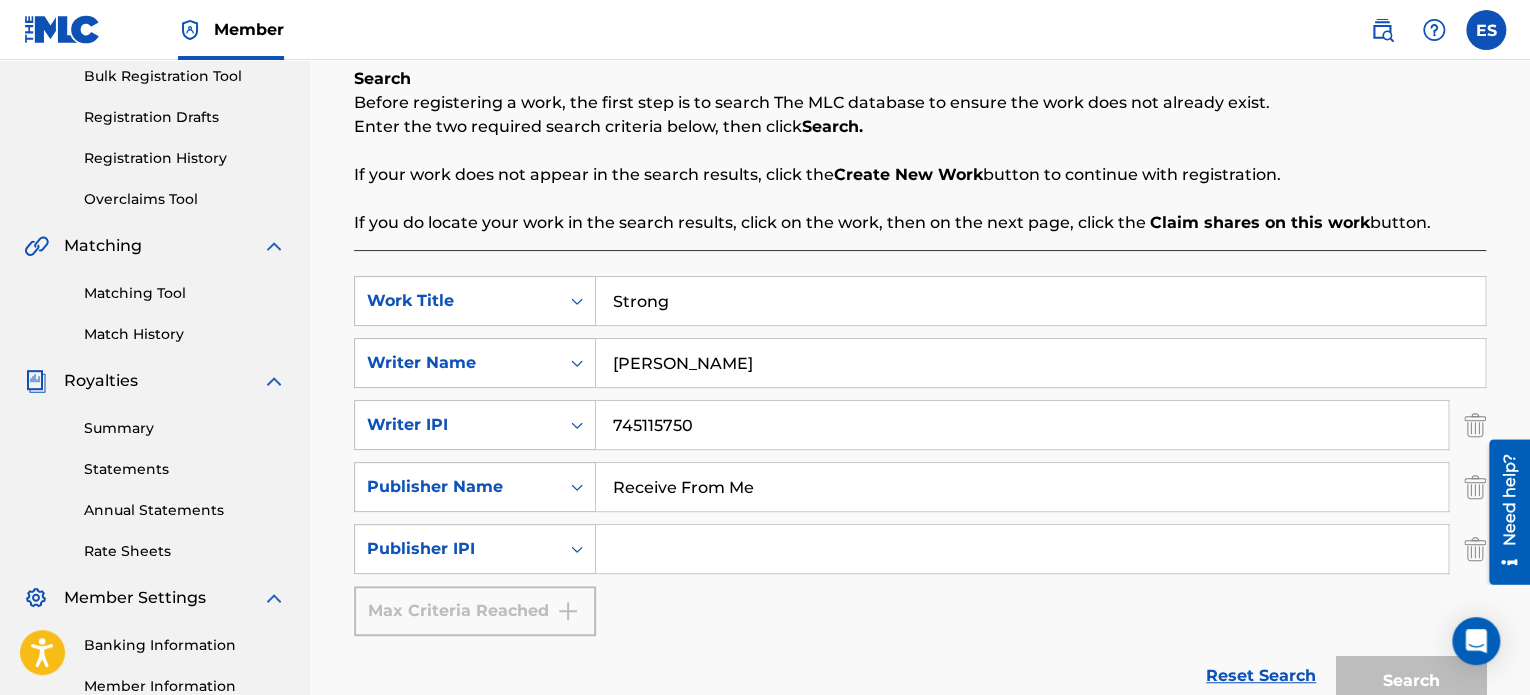 click at bounding box center (1022, 549) 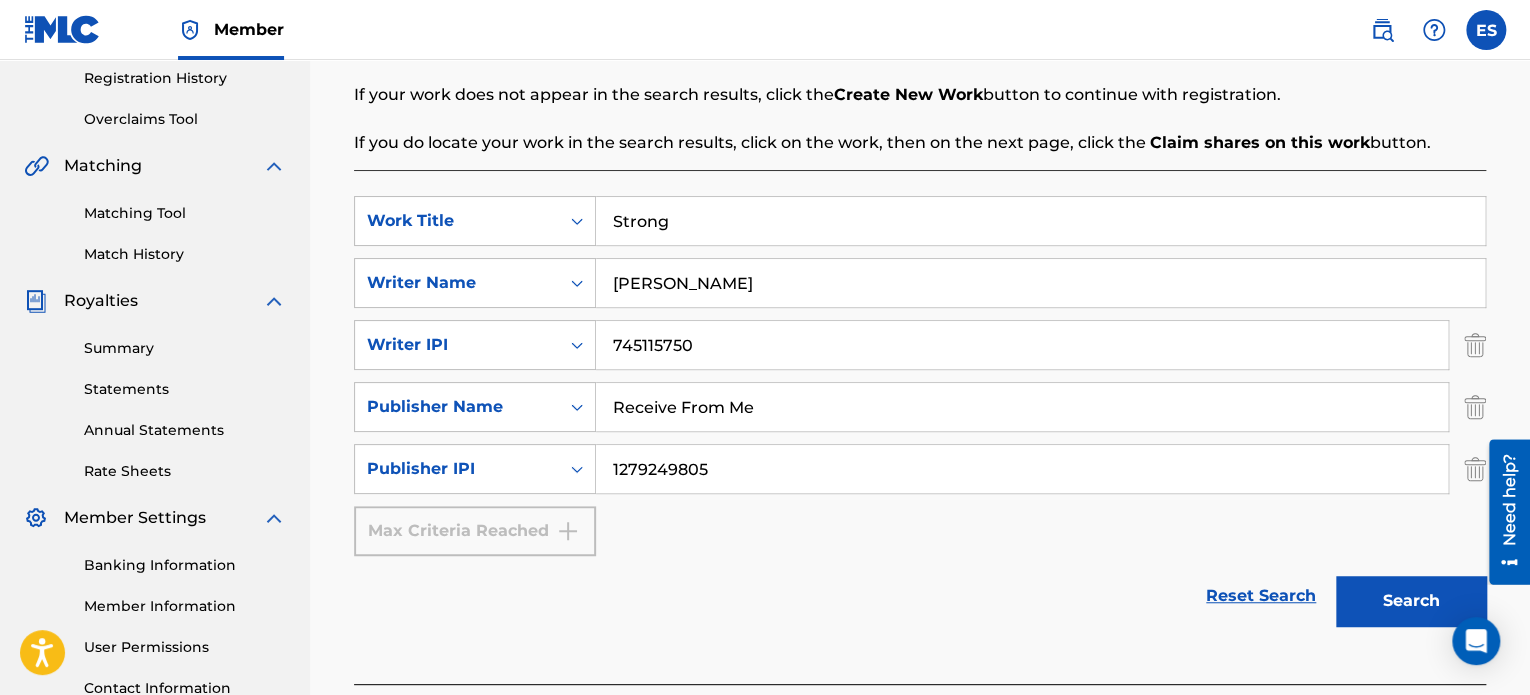 scroll, scrollTop: 500, scrollLeft: 0, axis: vertical 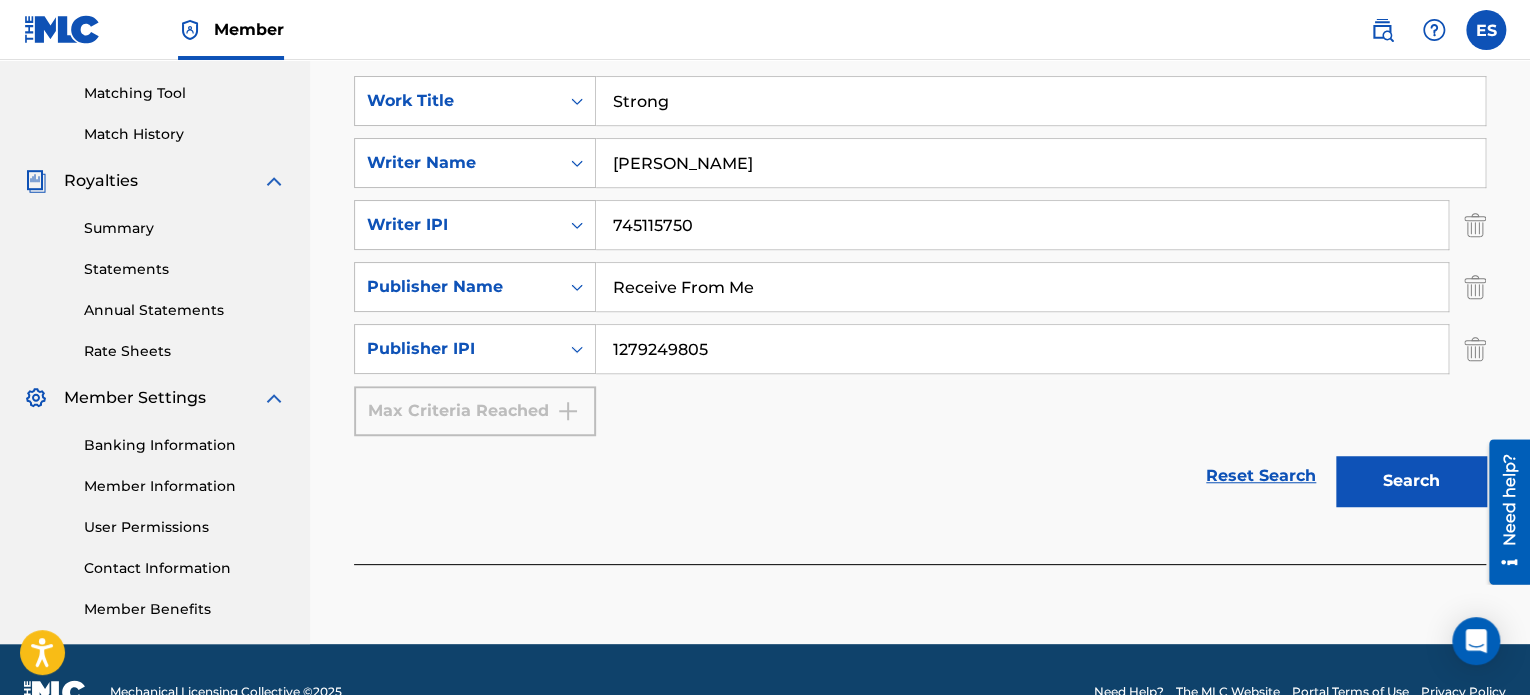 type on "1279249805" 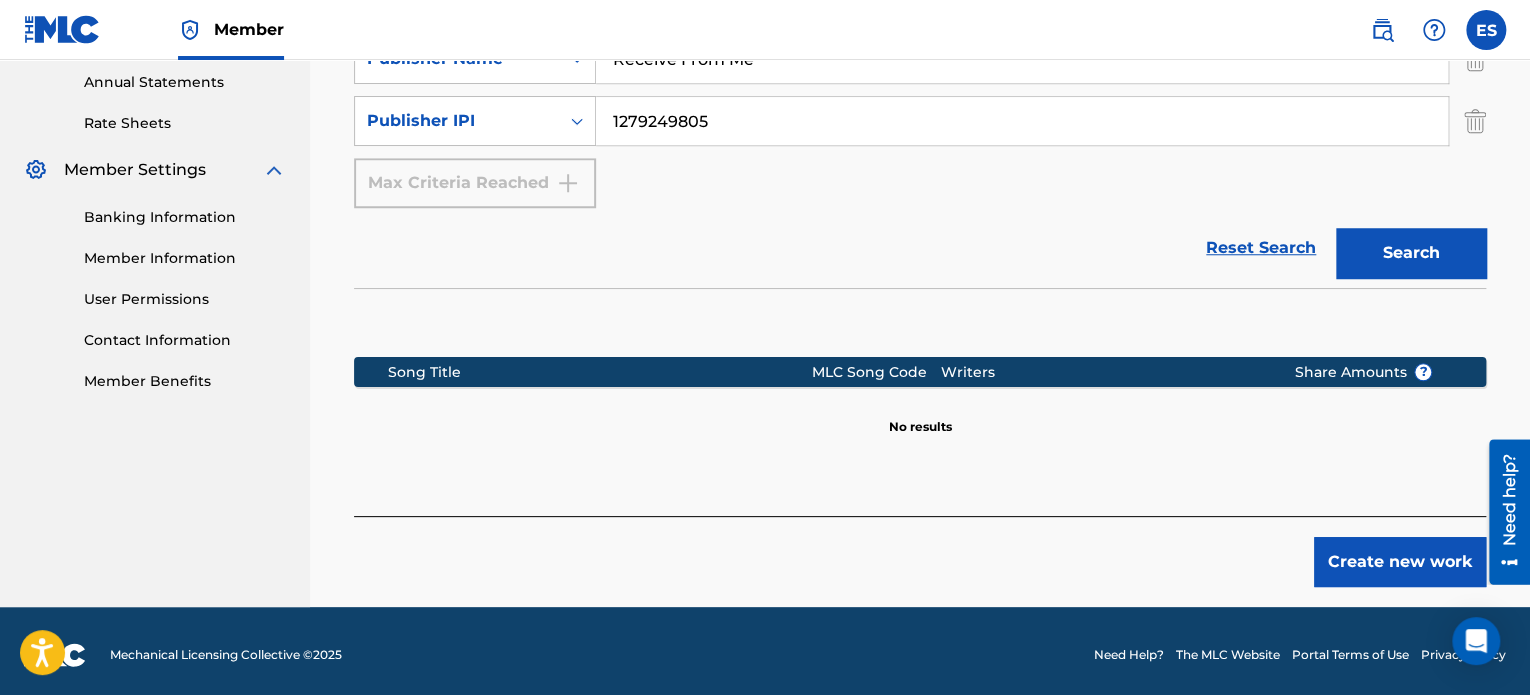 scroll, scrollTop: 735, scrollLeft: 0, axis: vertical 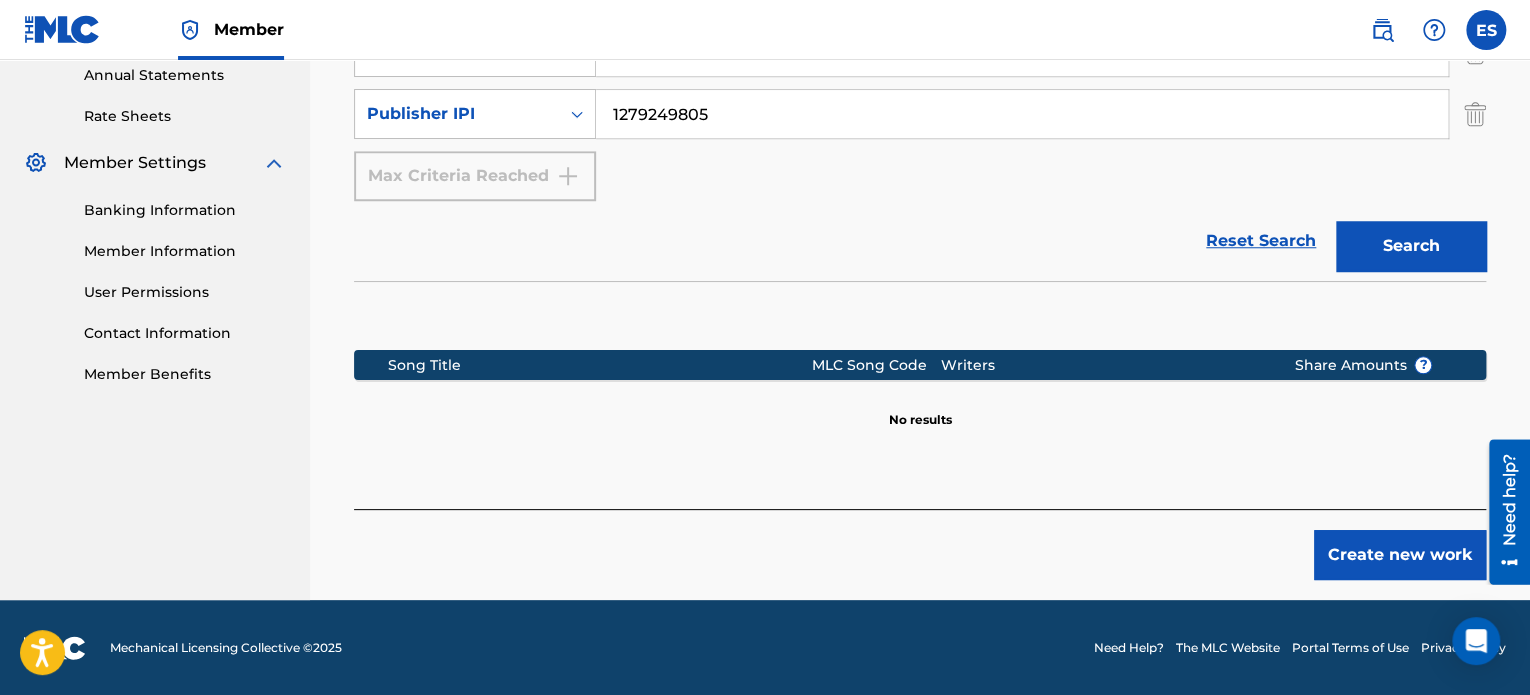 click on "Create new work" at bounding box center (1400, 555) 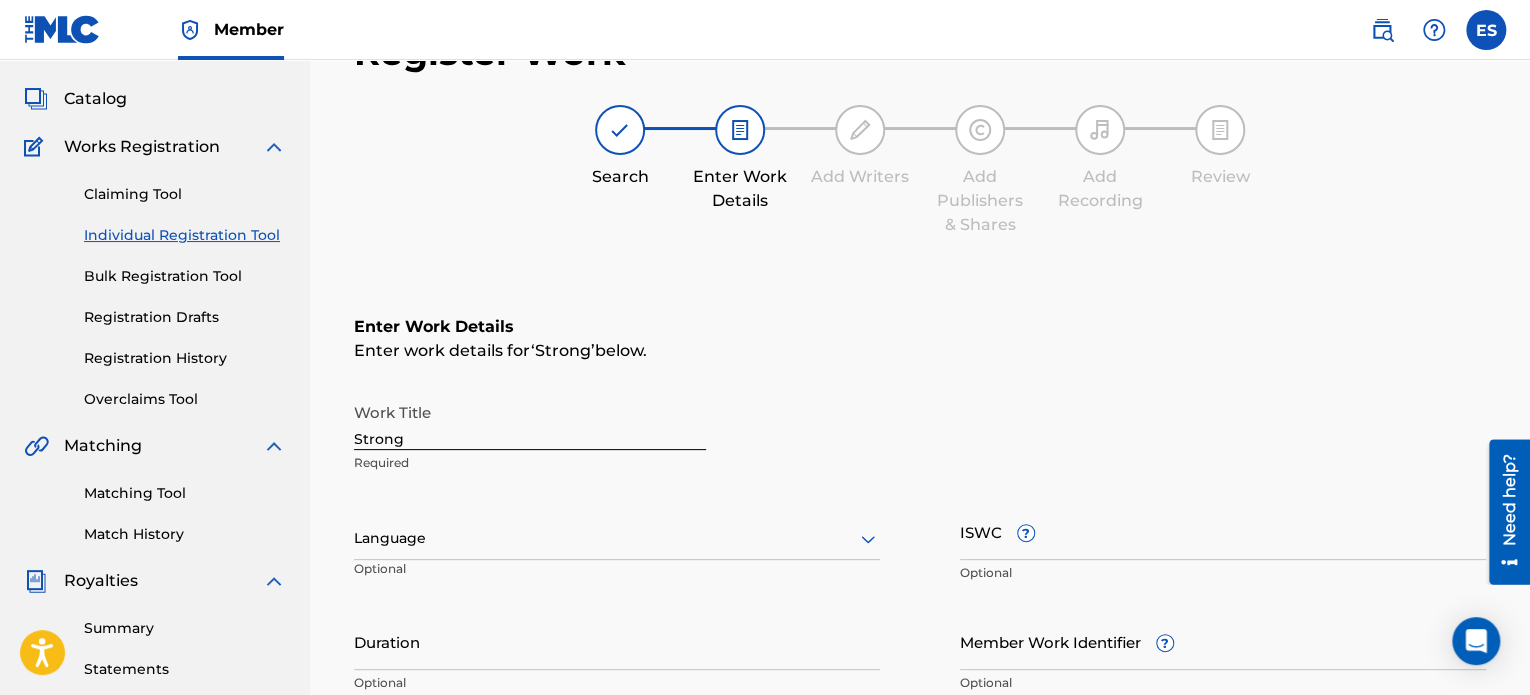 scroll, scrollTop: 200, scrollLeft: 0, axis: vertical 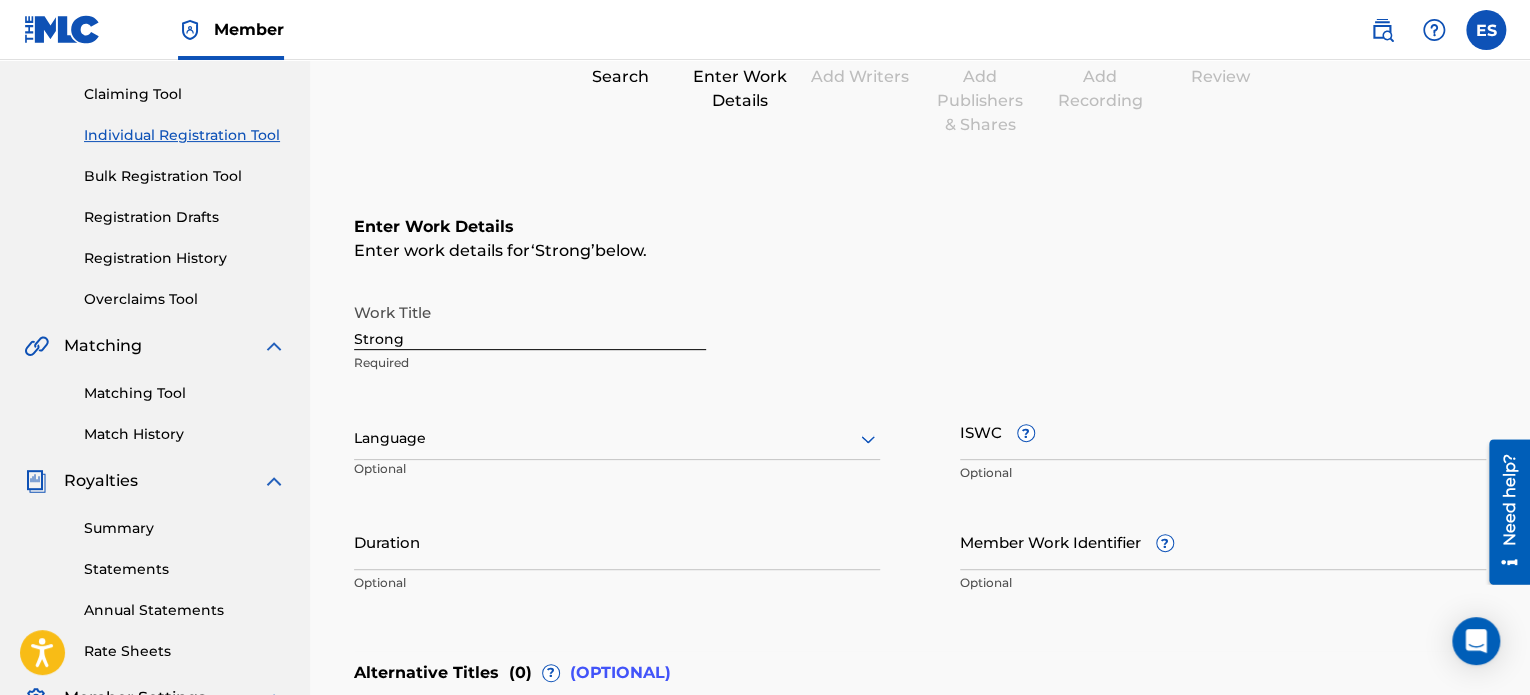 click 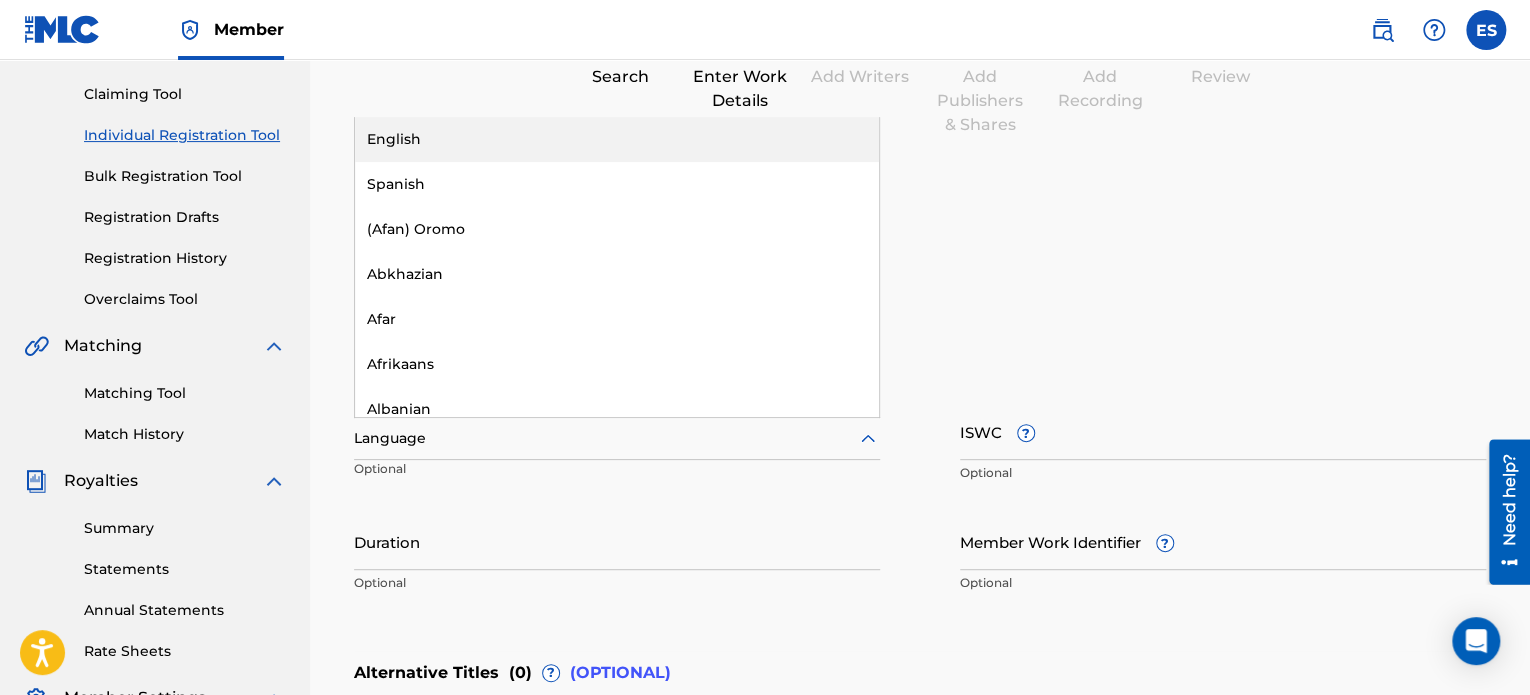 click on "English" at bounding box center [617, 139] 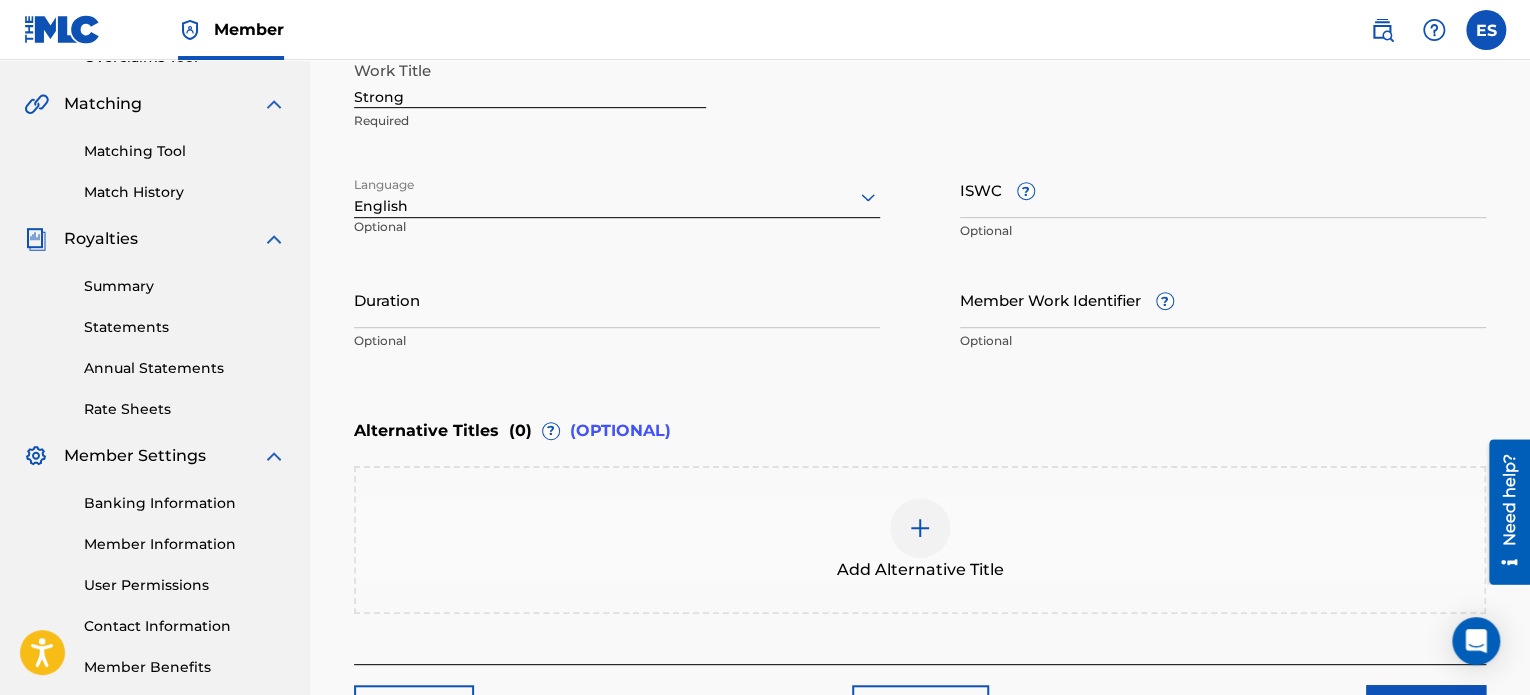 scroll, scrollTop: 596, scrollLeft: 0, axis: vertical 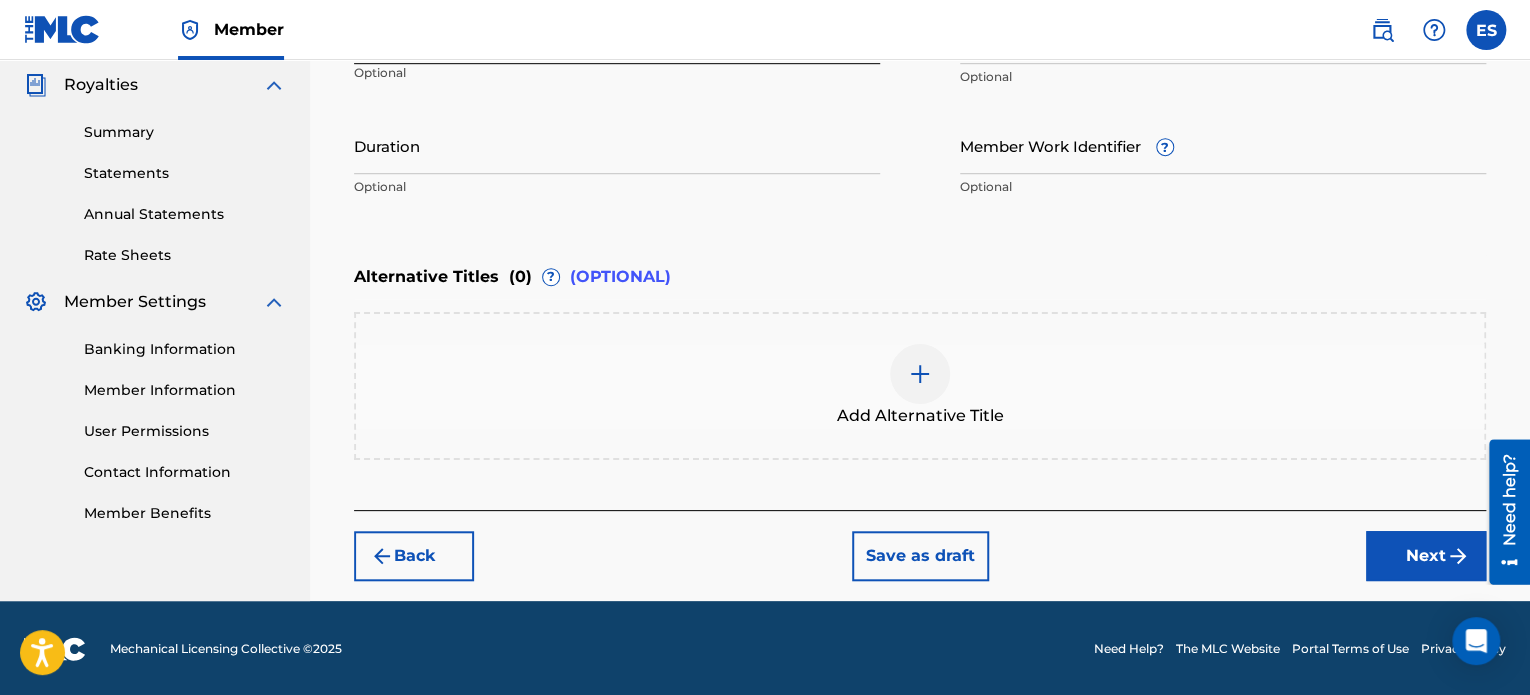 click on "Duration" at bounding box center [617, 145] 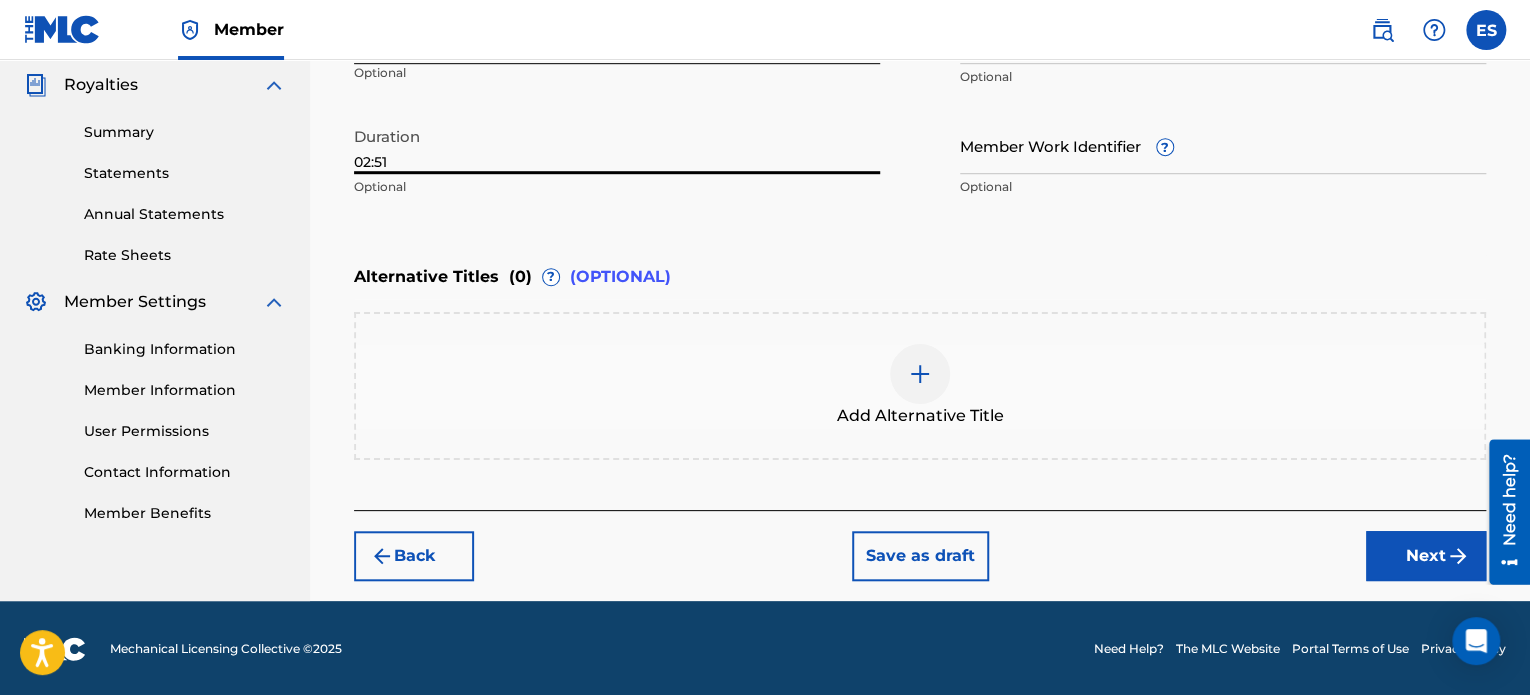type on "02:51" 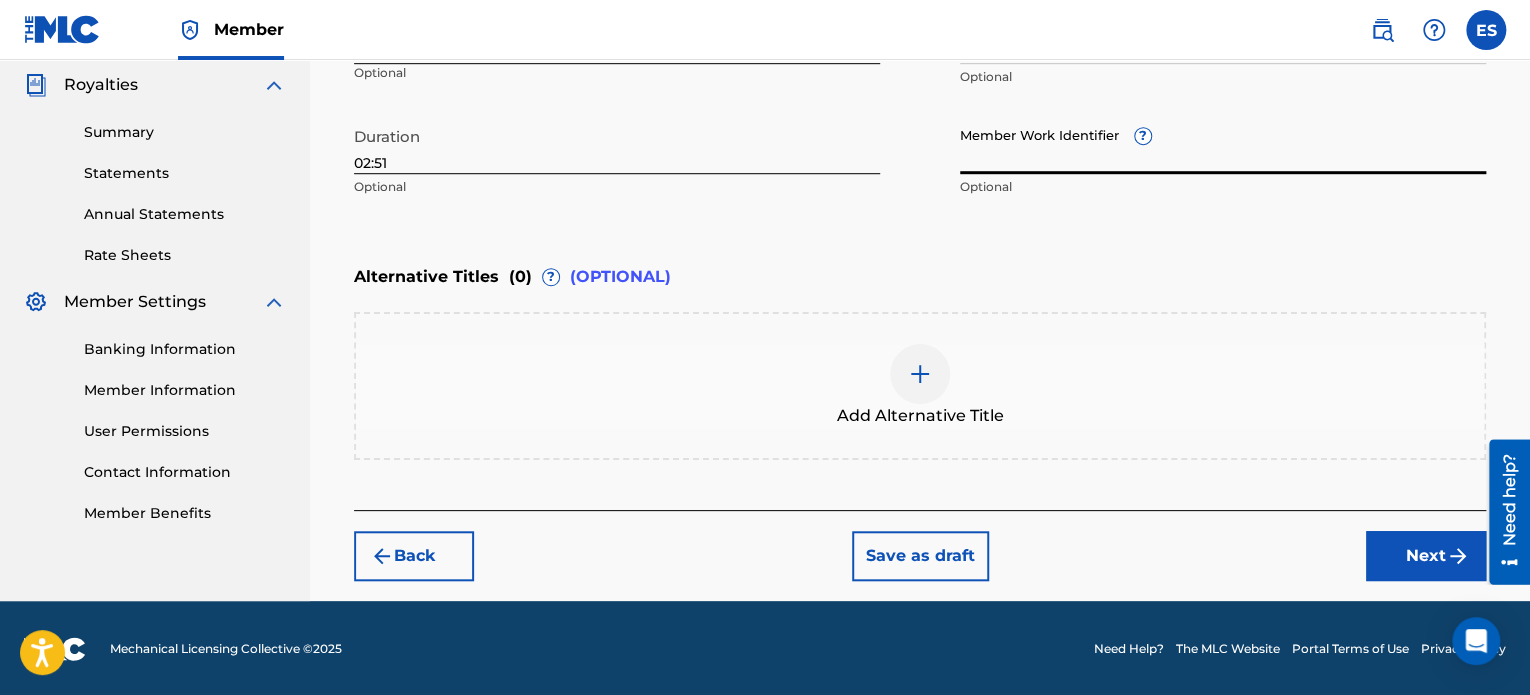 click on "Member Work Identifier   ?" at bounding box center (1223, 145) 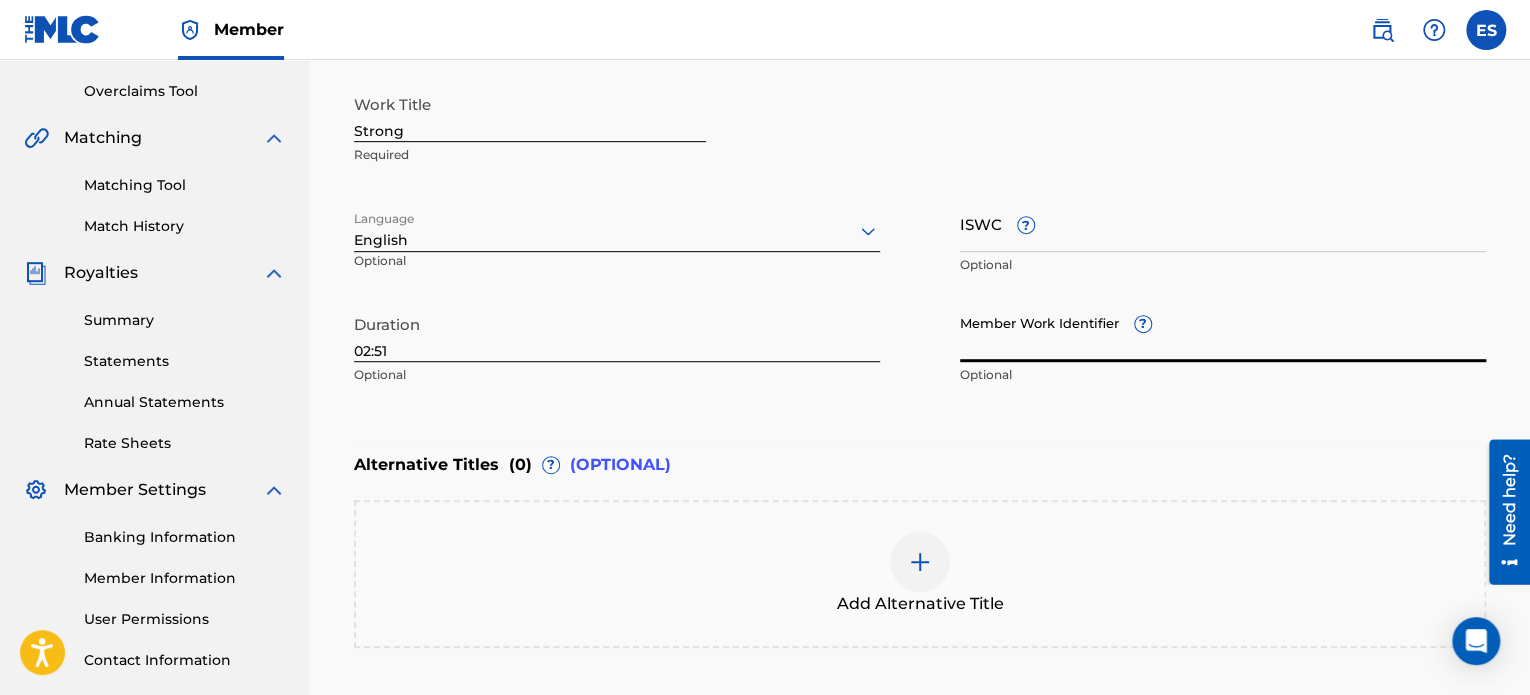 scroll, scrollTop: 396, scrollLeft: 0, axis: vertical 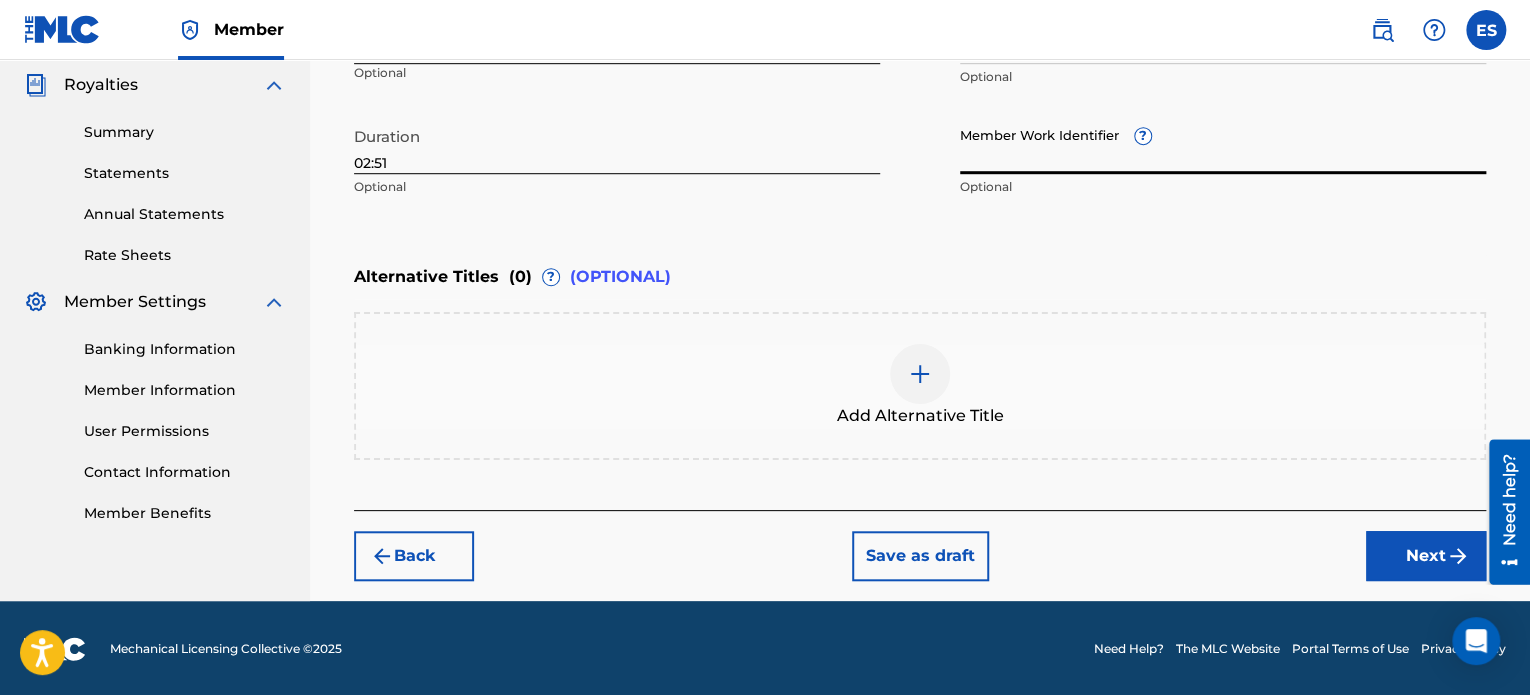 click on "Next" at bounding box center [1426, 556] 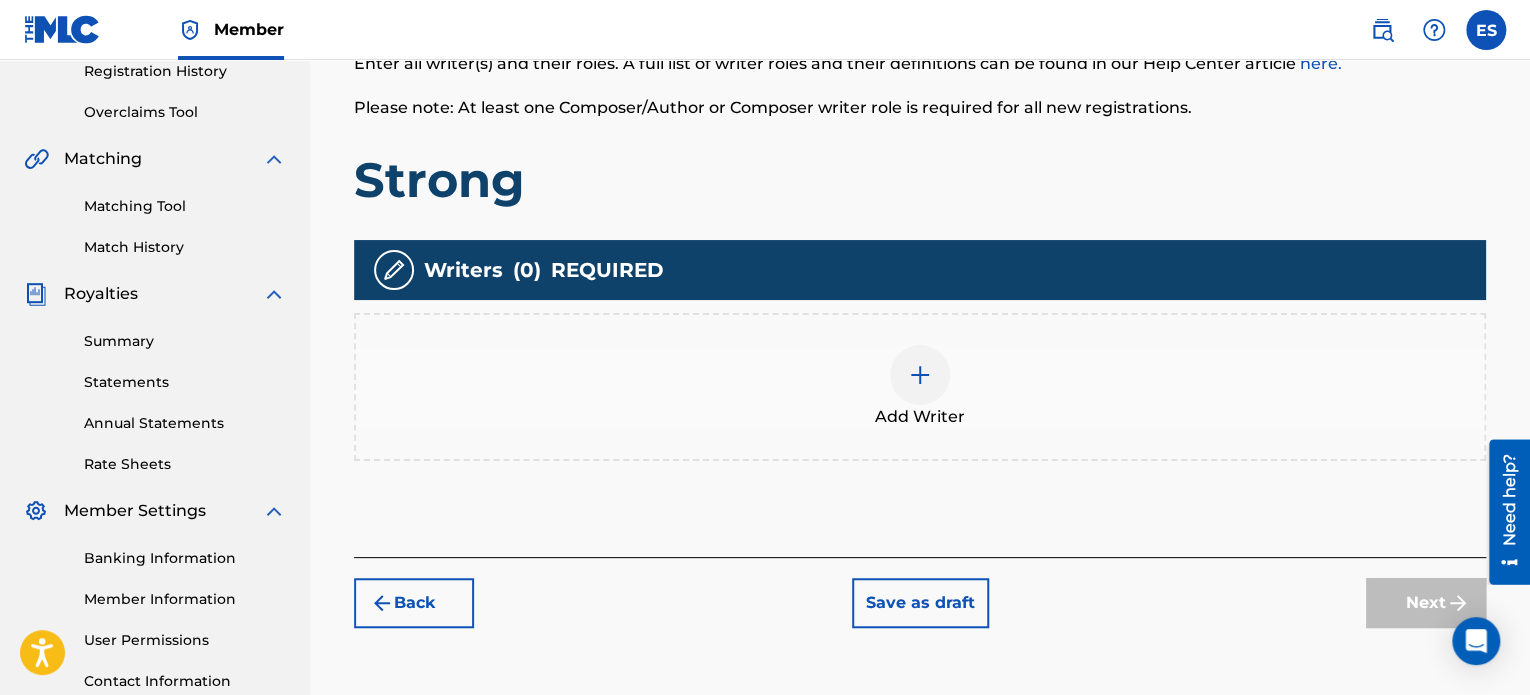 scroll, scrollTop: 390, scrollLeft: 0, axis: vertical 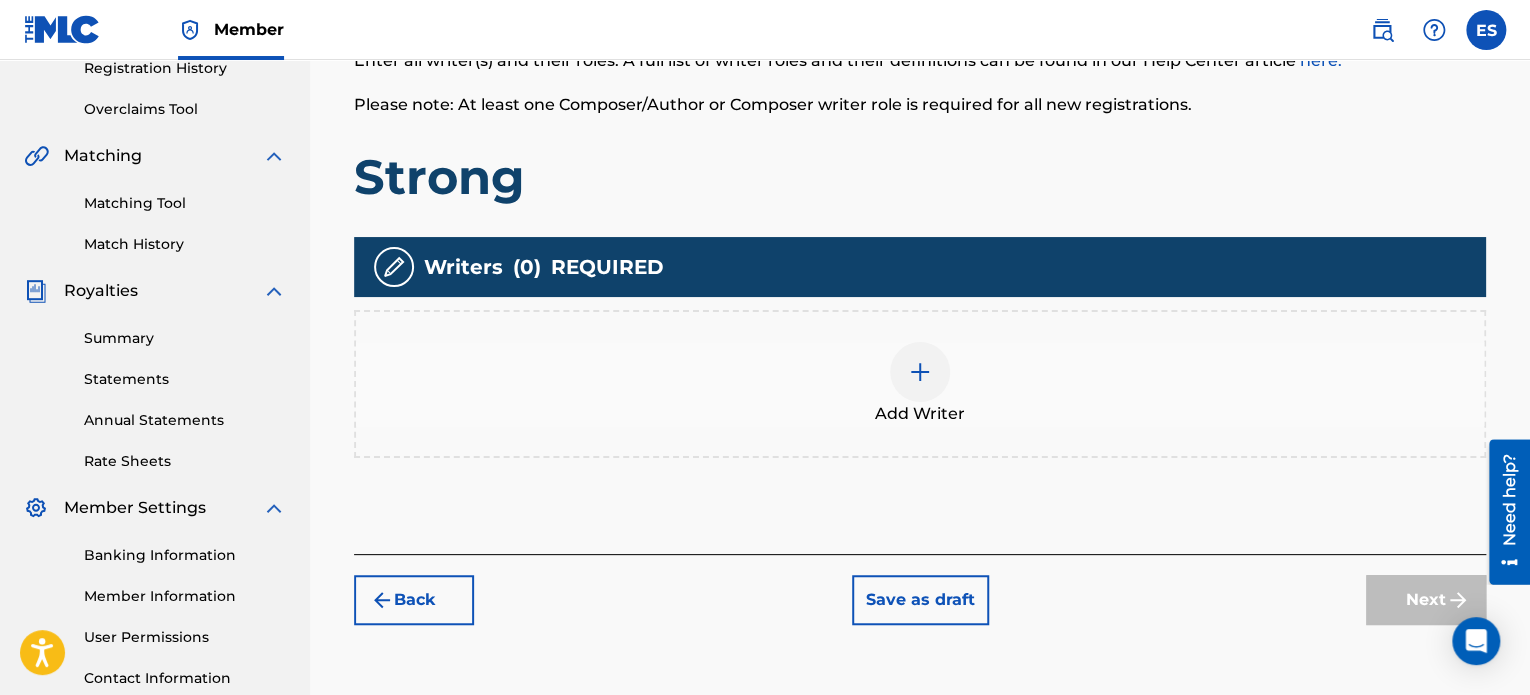 click on "Add Writer" at bounding box center (920, 414) 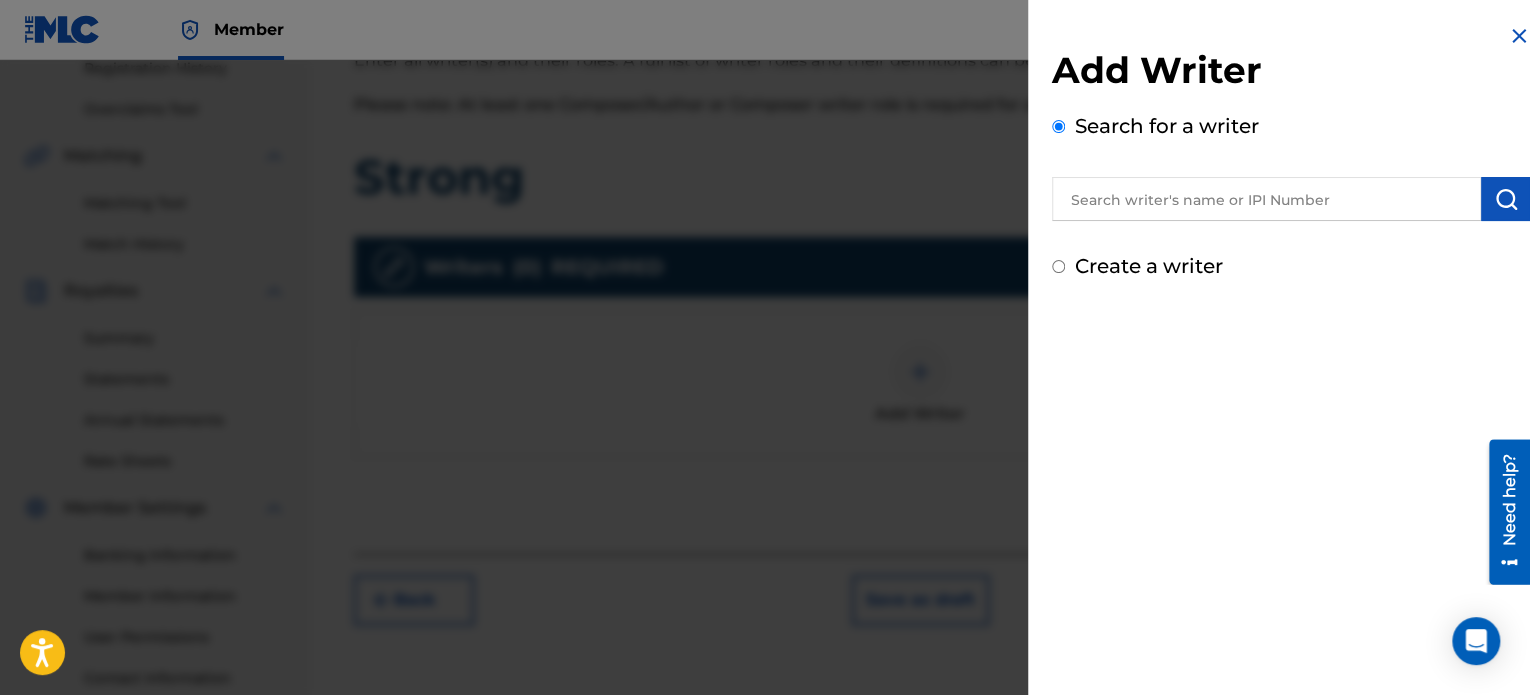 click at bounding box center [1266, 199] 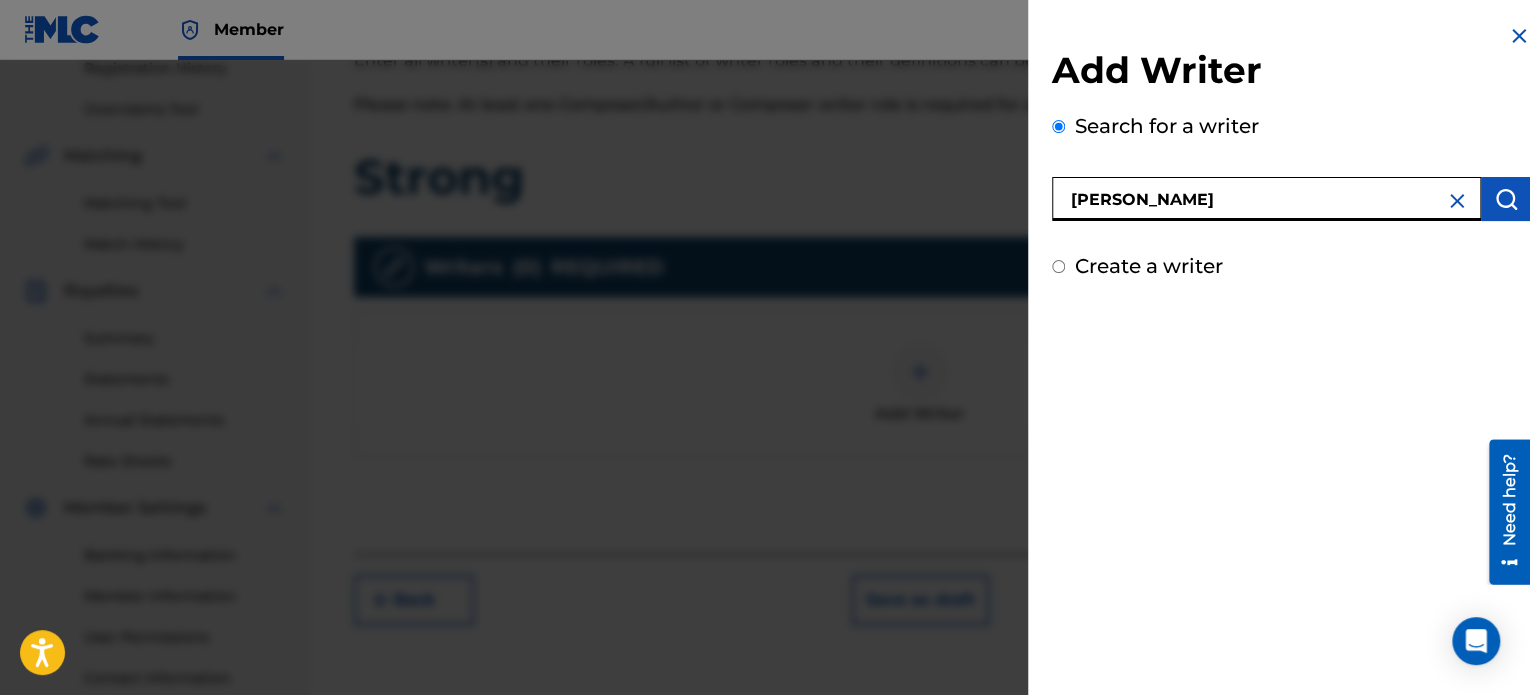 type on "[PERSON_NAME]" 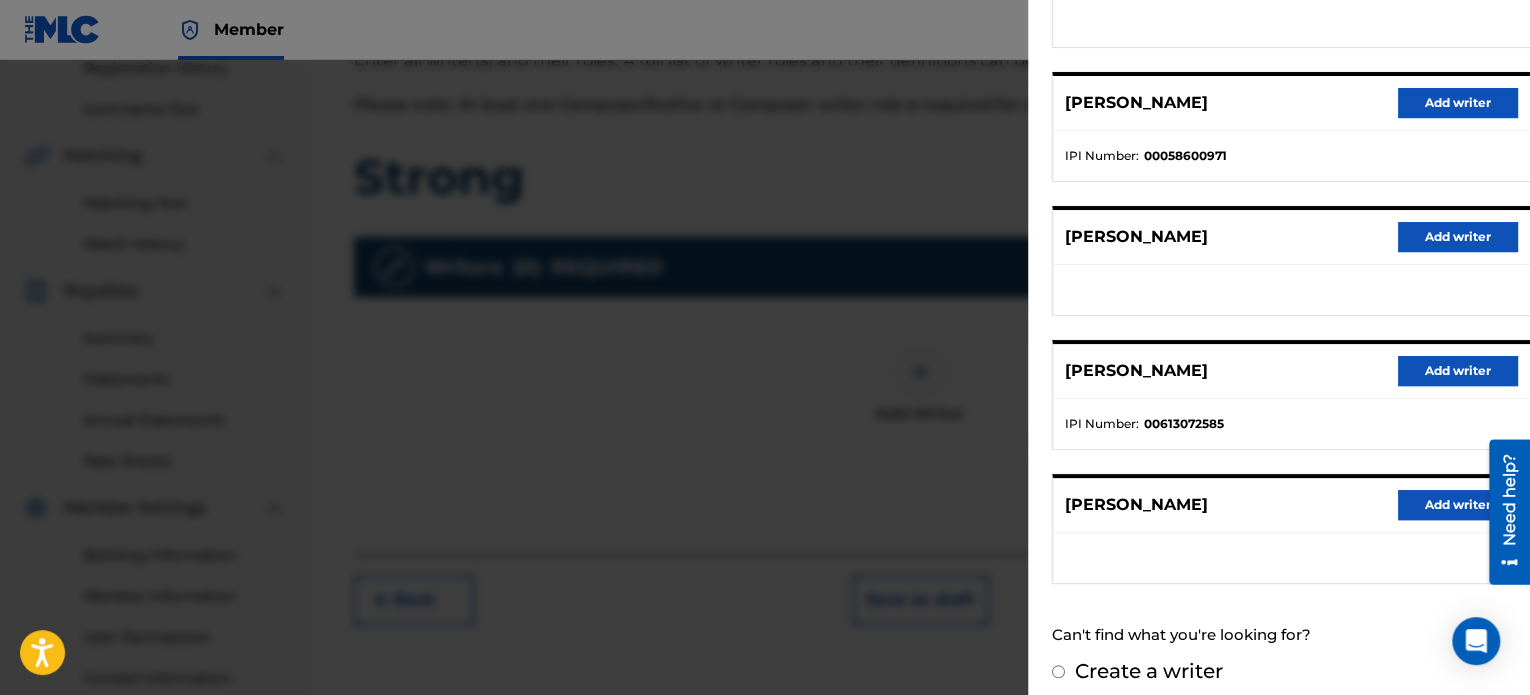 scroll, scrollTop: 344, scrollLeft: 0, axis: vertical 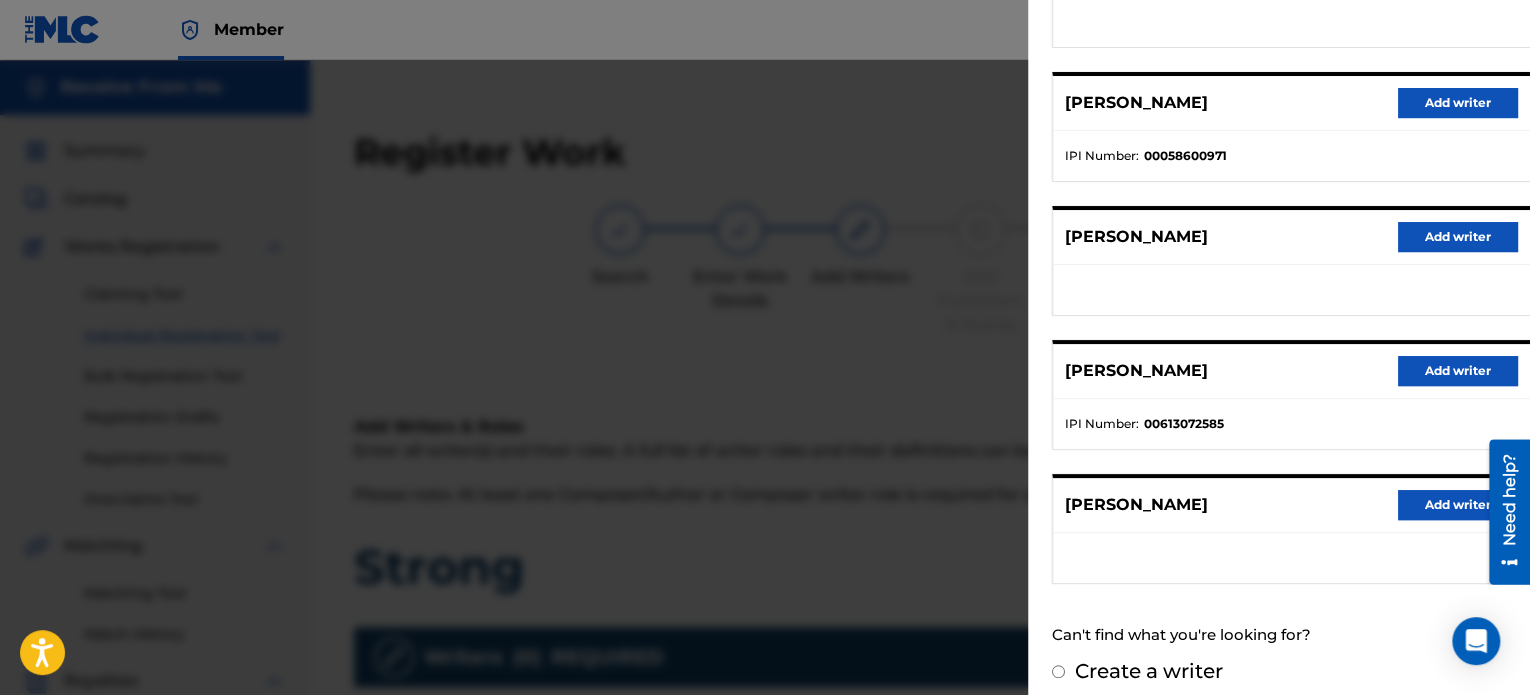 click on "Create a writer" at bounding box center (1058, 671) 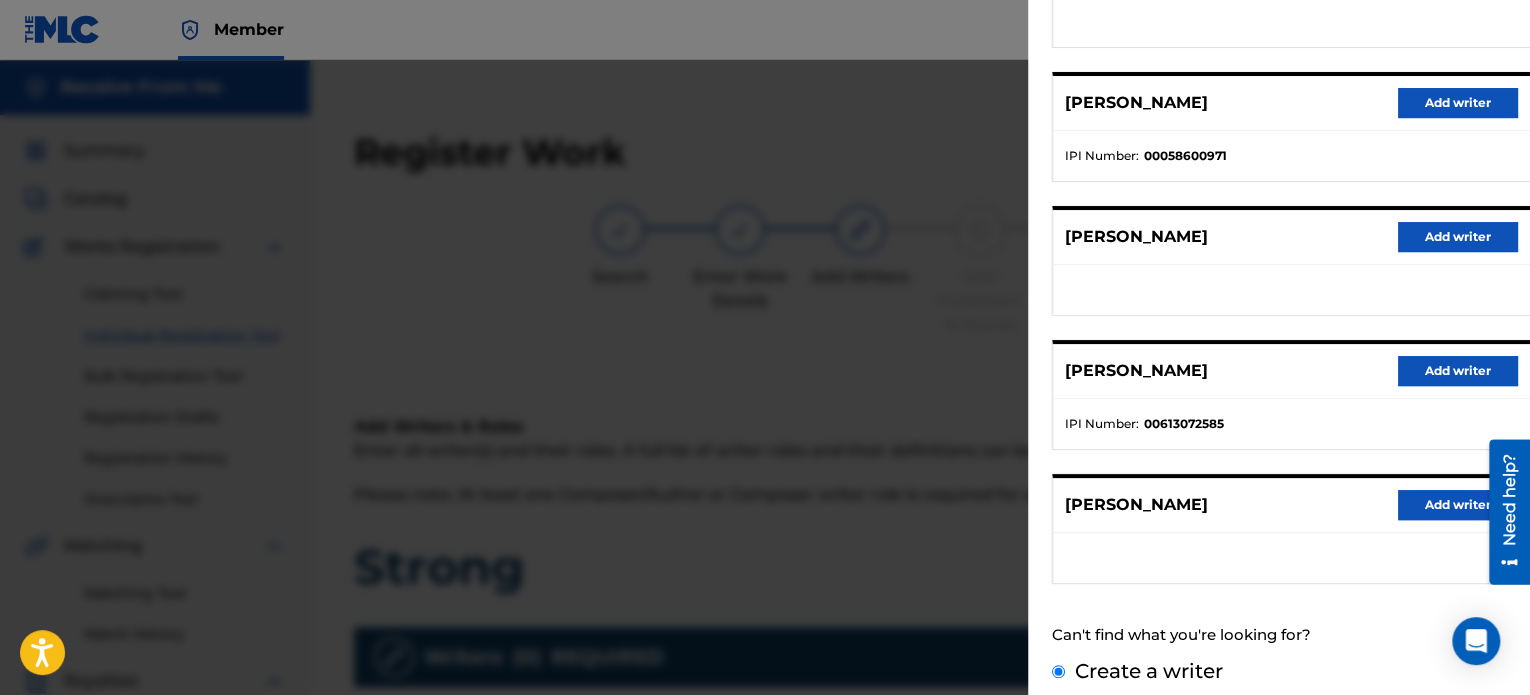 scroll, scrollTop: 171, scrollLeft: 0, axis: vertical 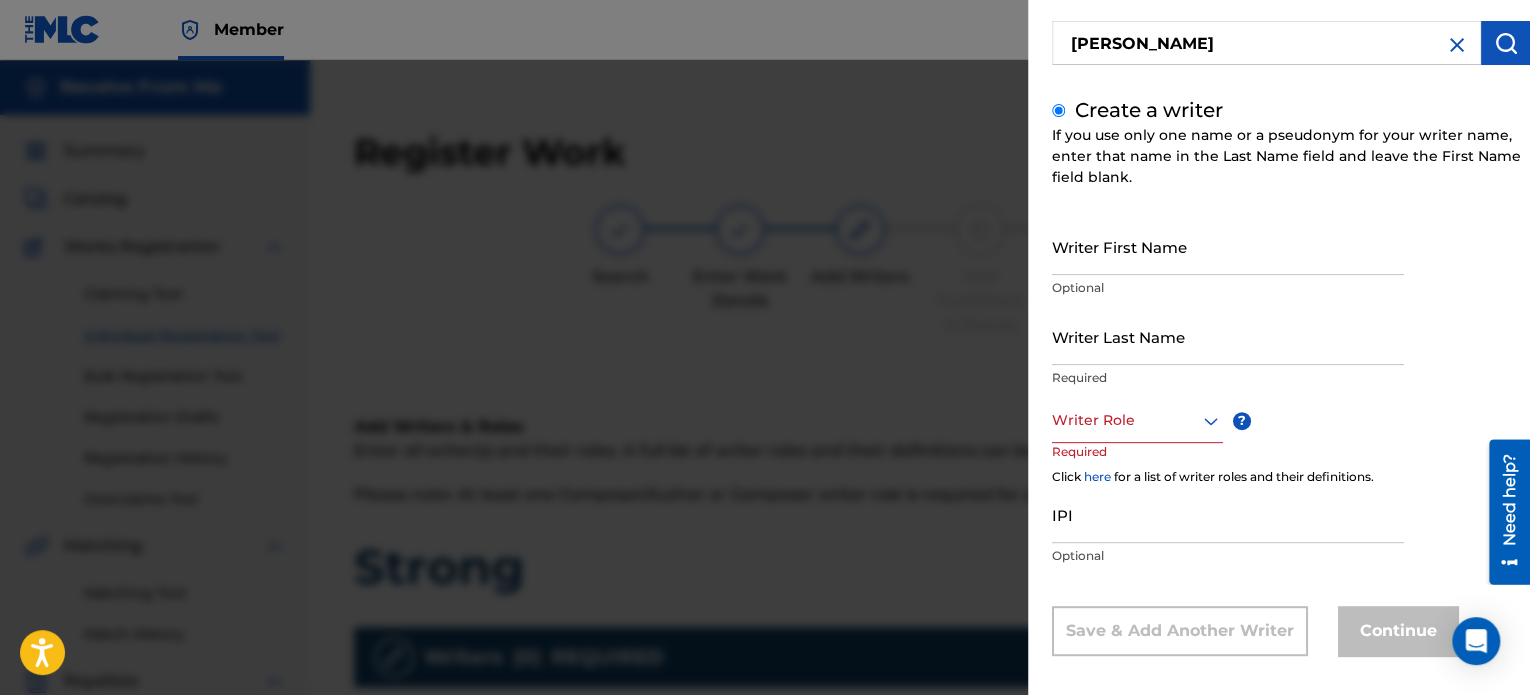 click on "Writer First Name" at bounding box center (1228, 246) 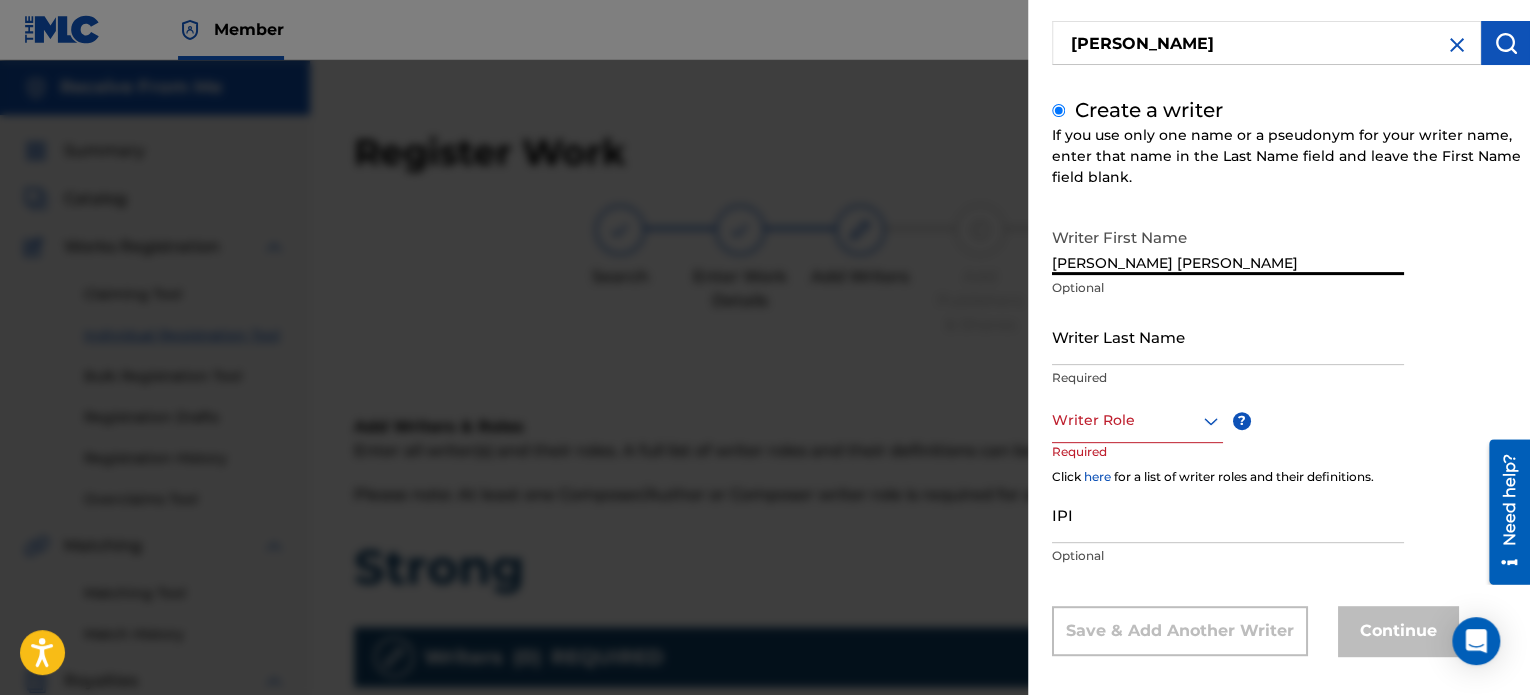 type on "[PERSON_NAME] [PERSON_NAME]" 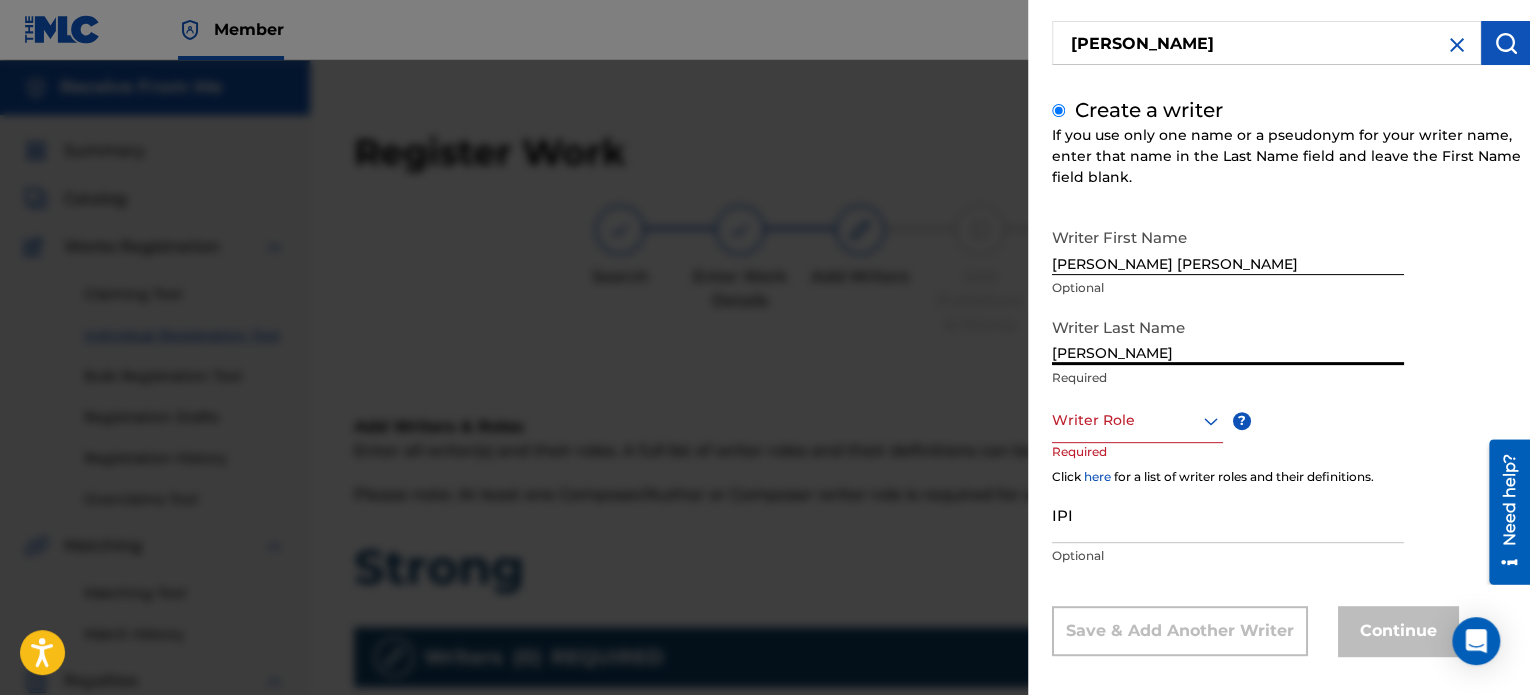 type on "[PERSON_NAME]" 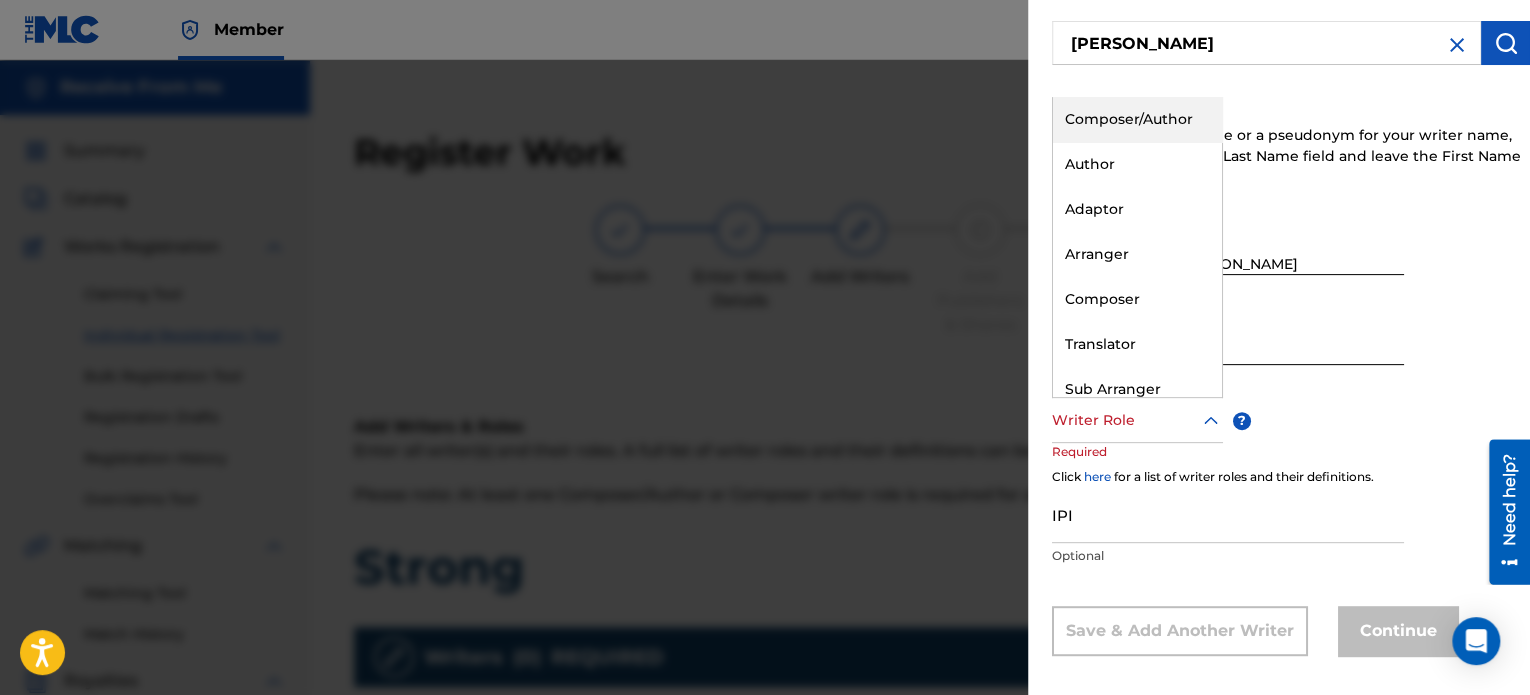 click on "Composer/Author" at bounding box center [1137, 119] 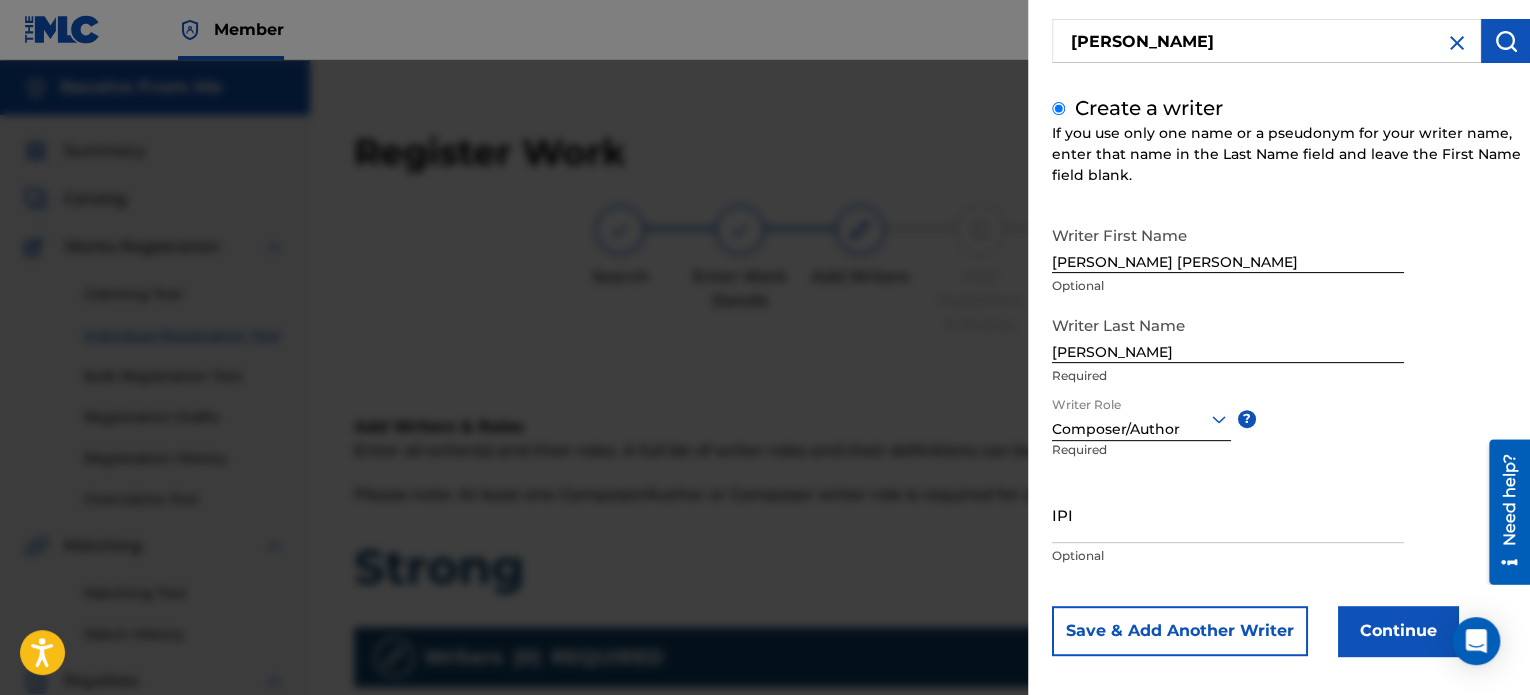 scroll, scrollTop: 172, scrollLeft: 0, axis: vertical 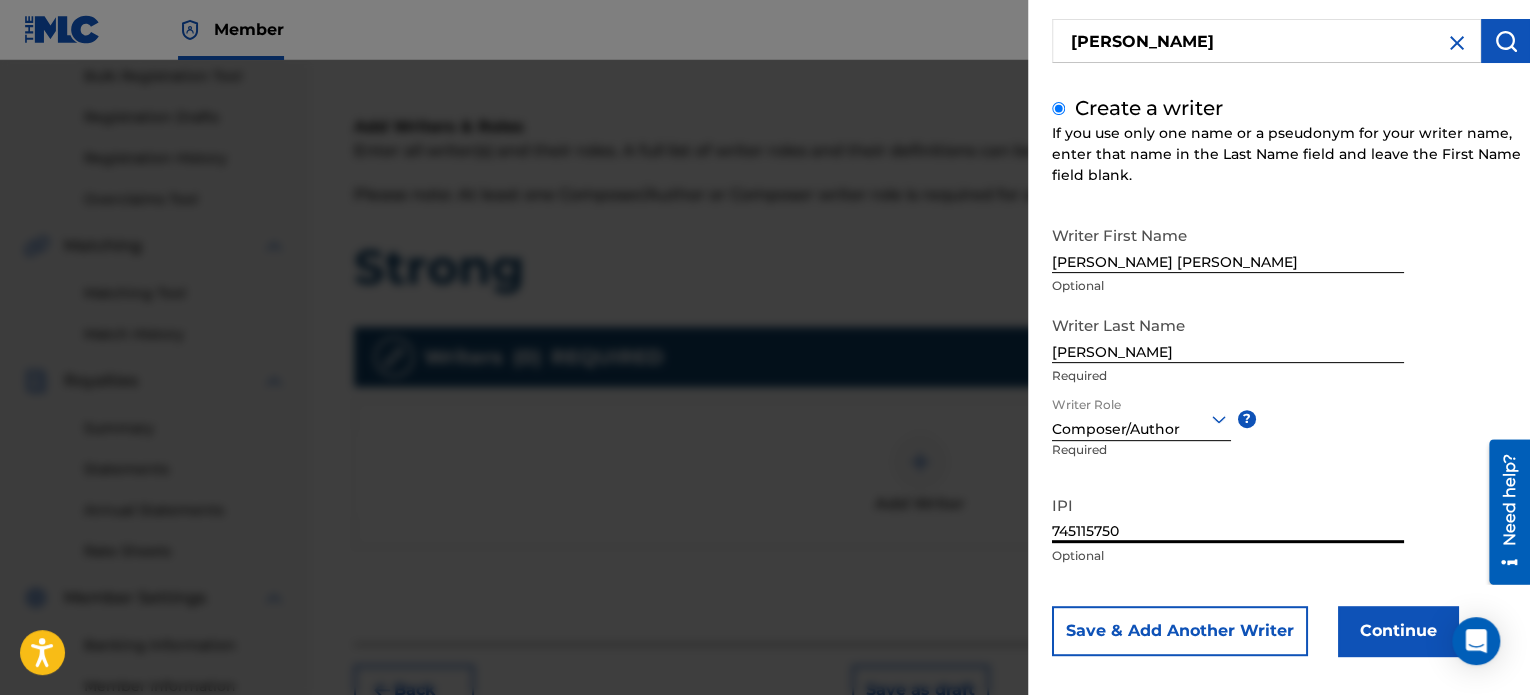type on "745115750" 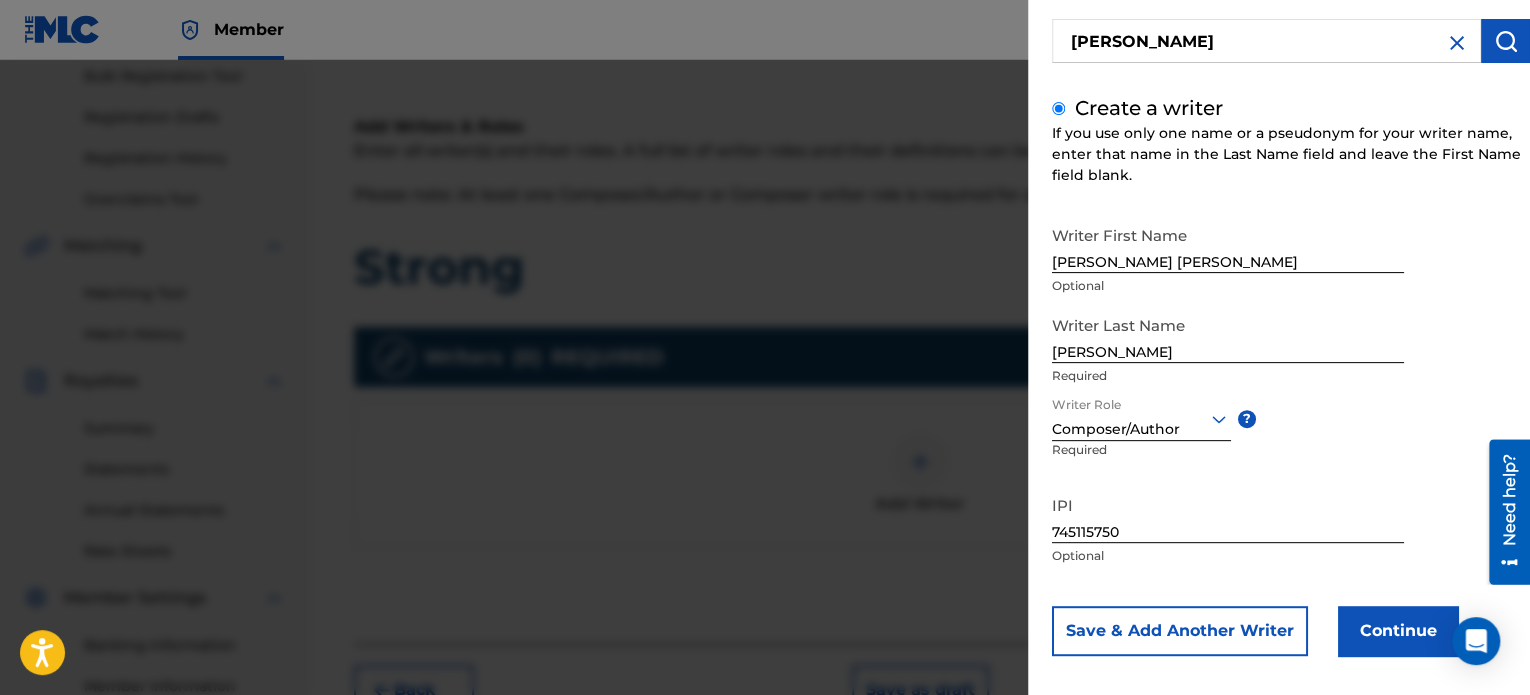 click on "Continue" at bounding box center (1398, 631) 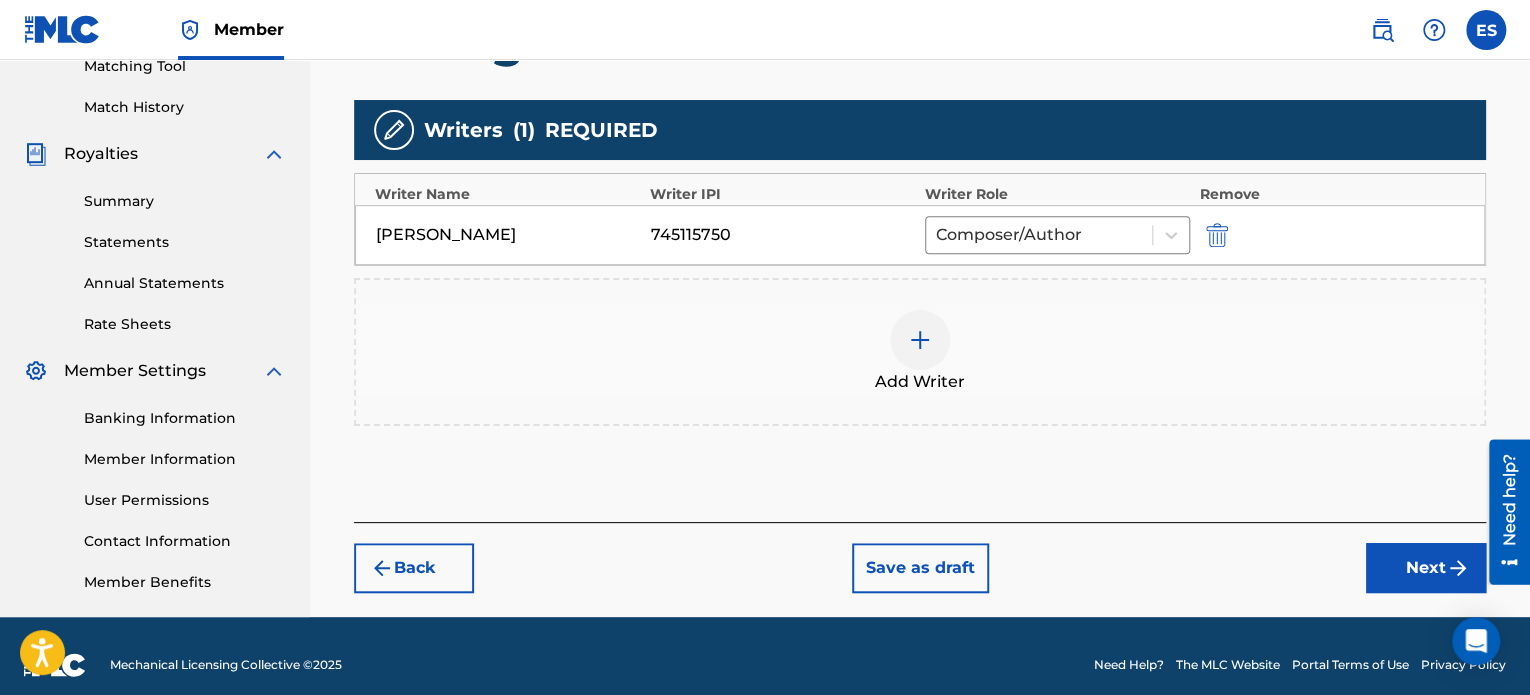 scroll, scrollTop: 544, scrollLeft: 0, axis: vertical 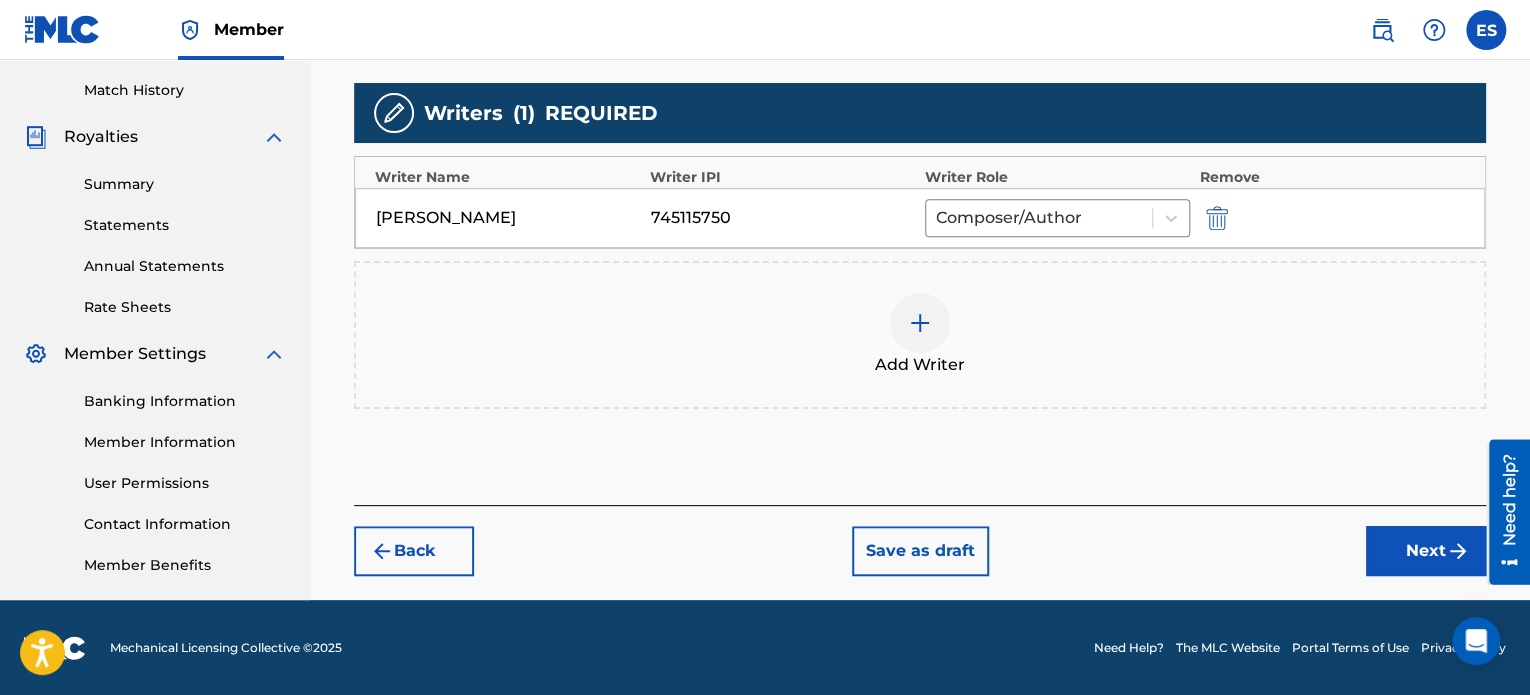 click on "Next" at bounding box center (1426, 551) 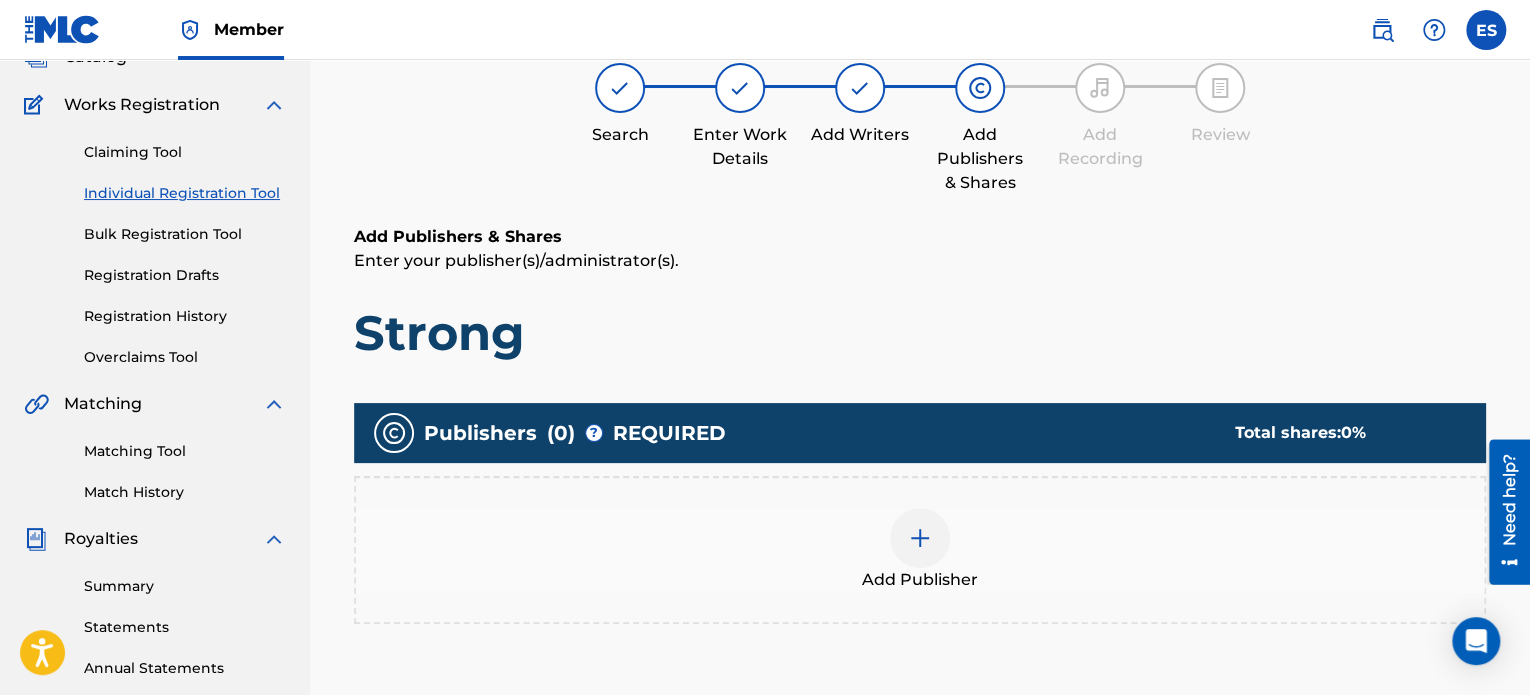 scroll, scrollTop: 190, scrollLeft: 0, axis: vertical 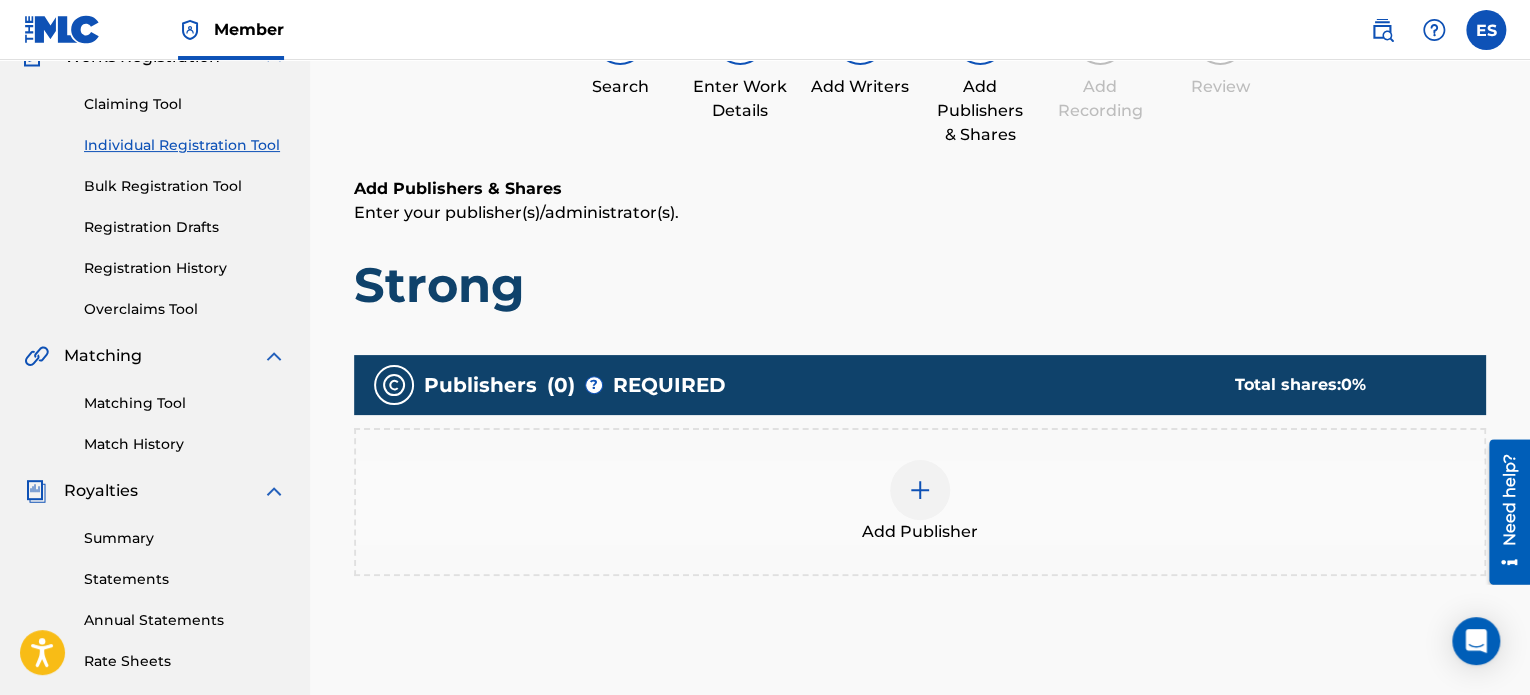 click on "Add Publisher" at bounding box center (920, 532) 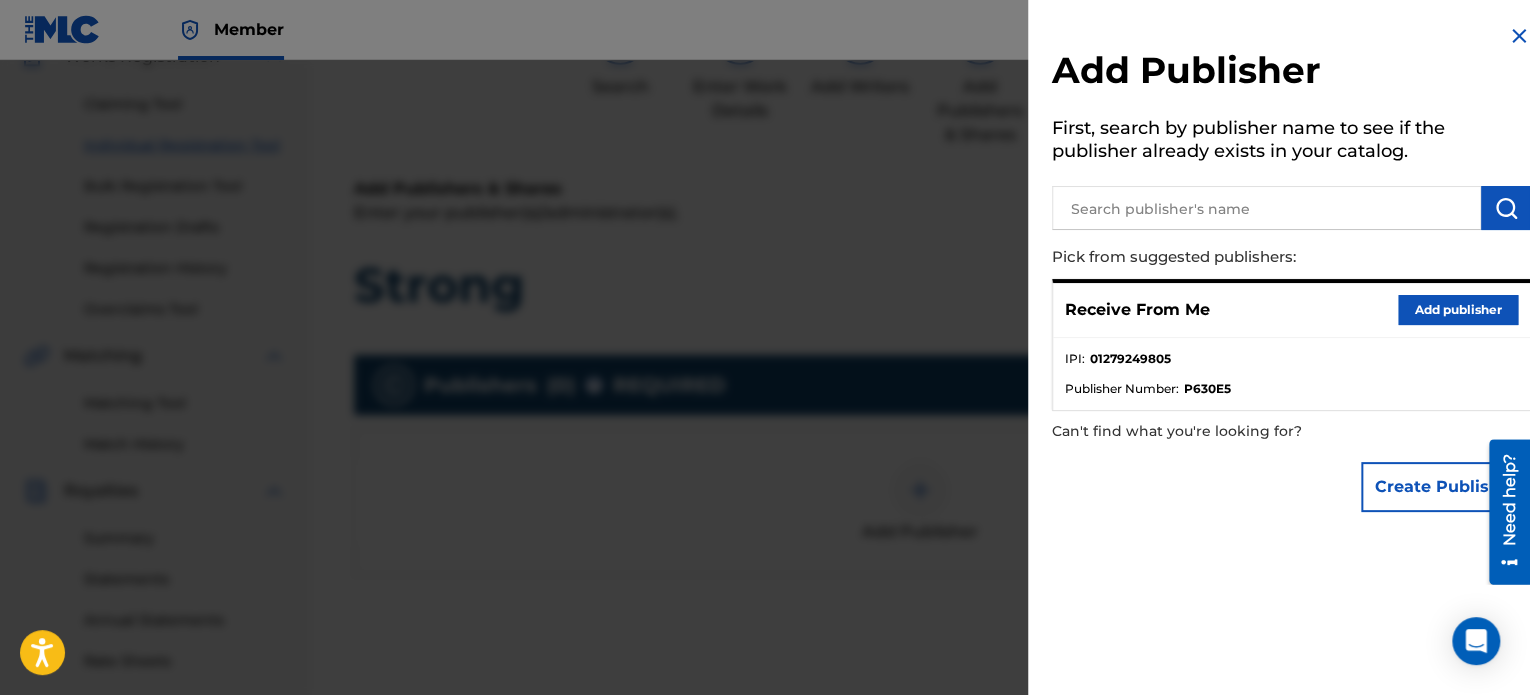 click on "Add publisher" at bounding box center [1458, 310] 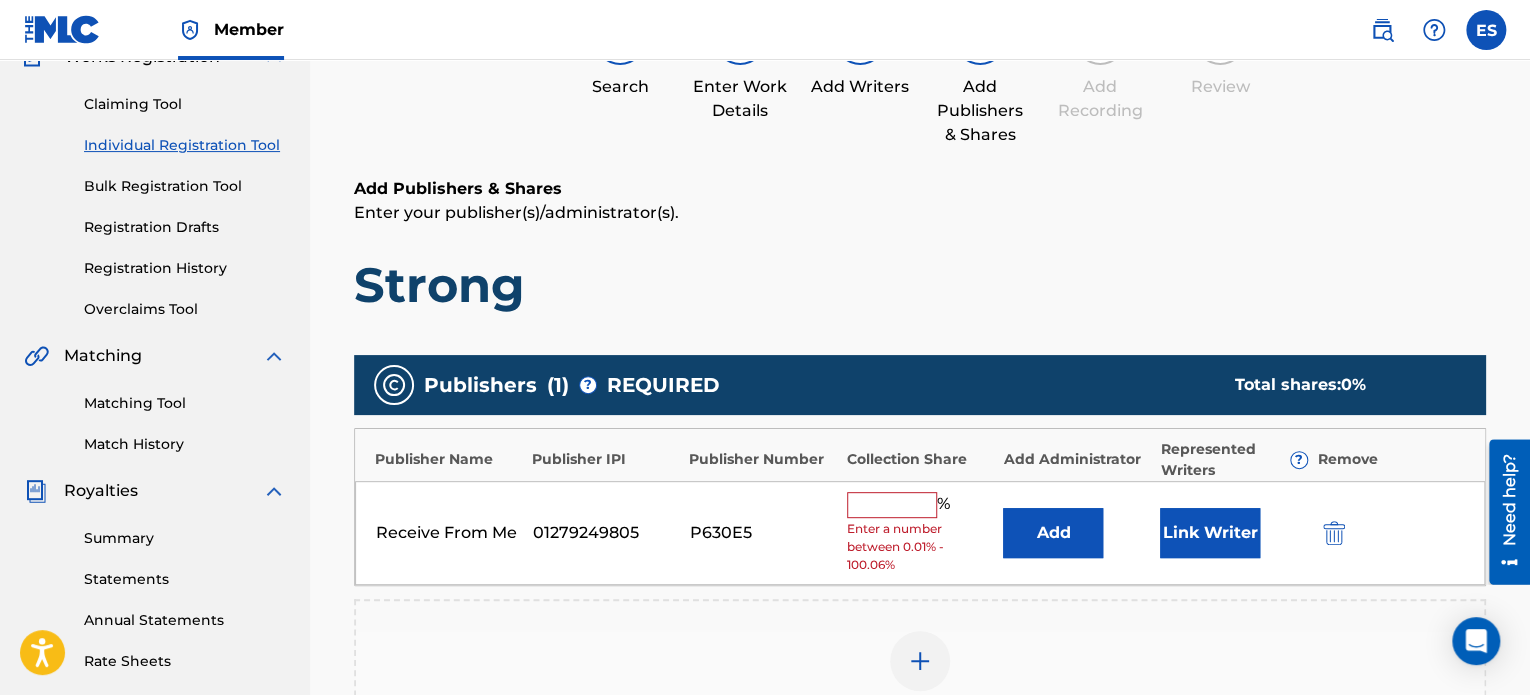 scroll, scrollTop: 390, scrollLeft: 0, axis: vertical 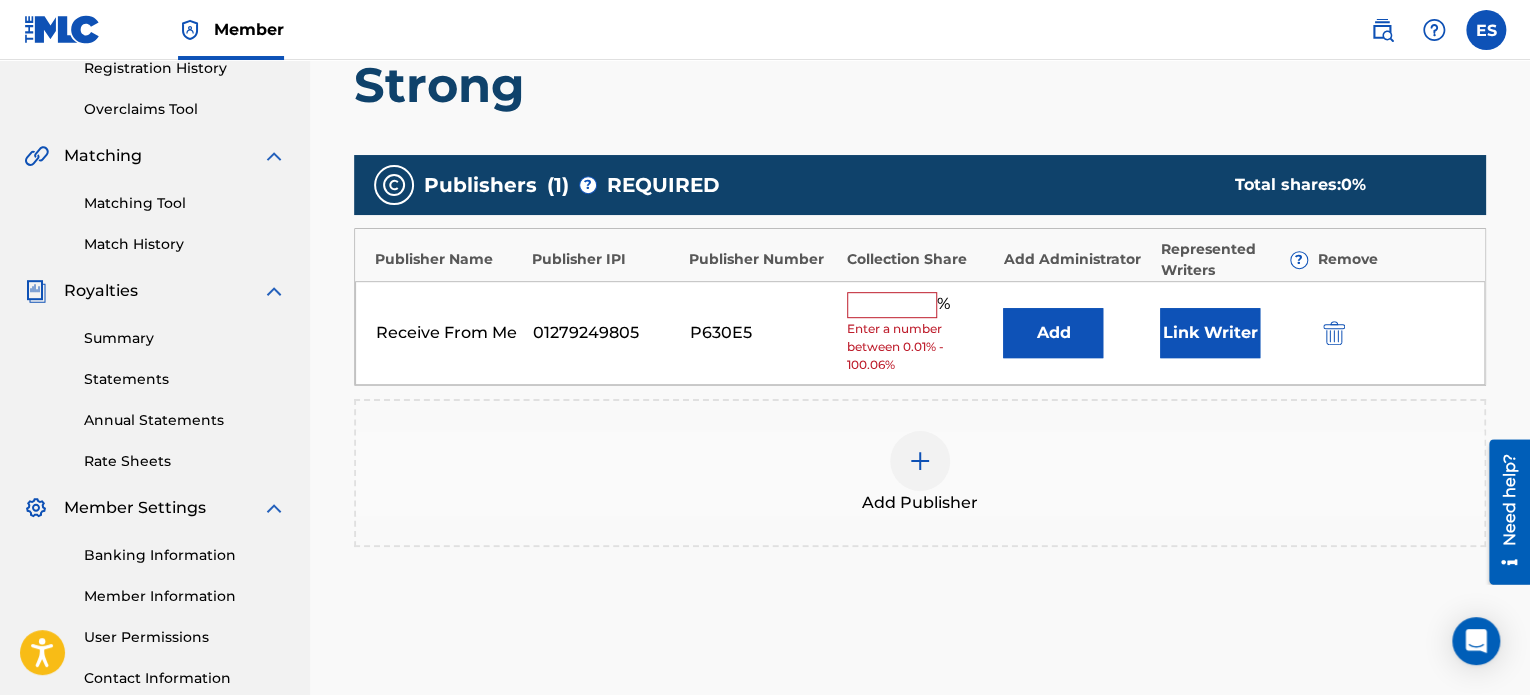 click at bounding box center [892, 305] 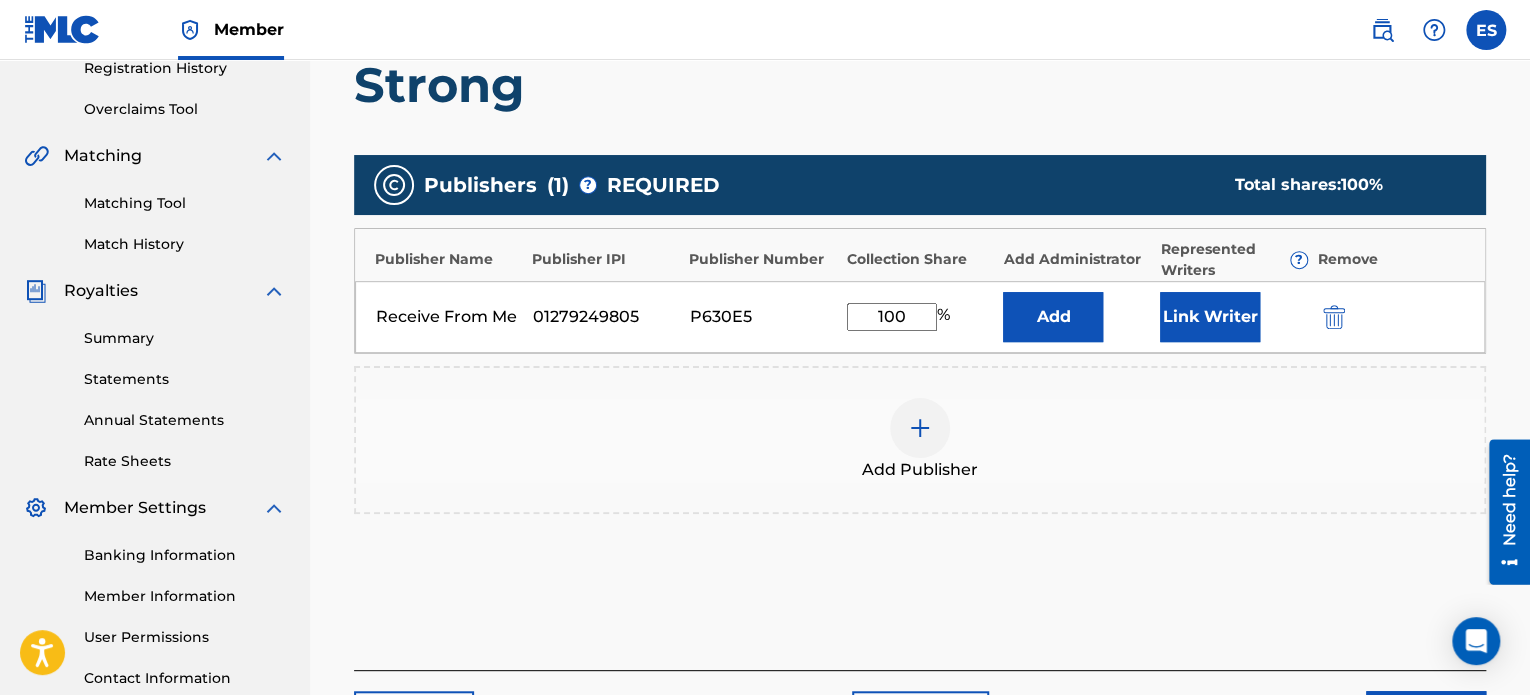 type on "100" 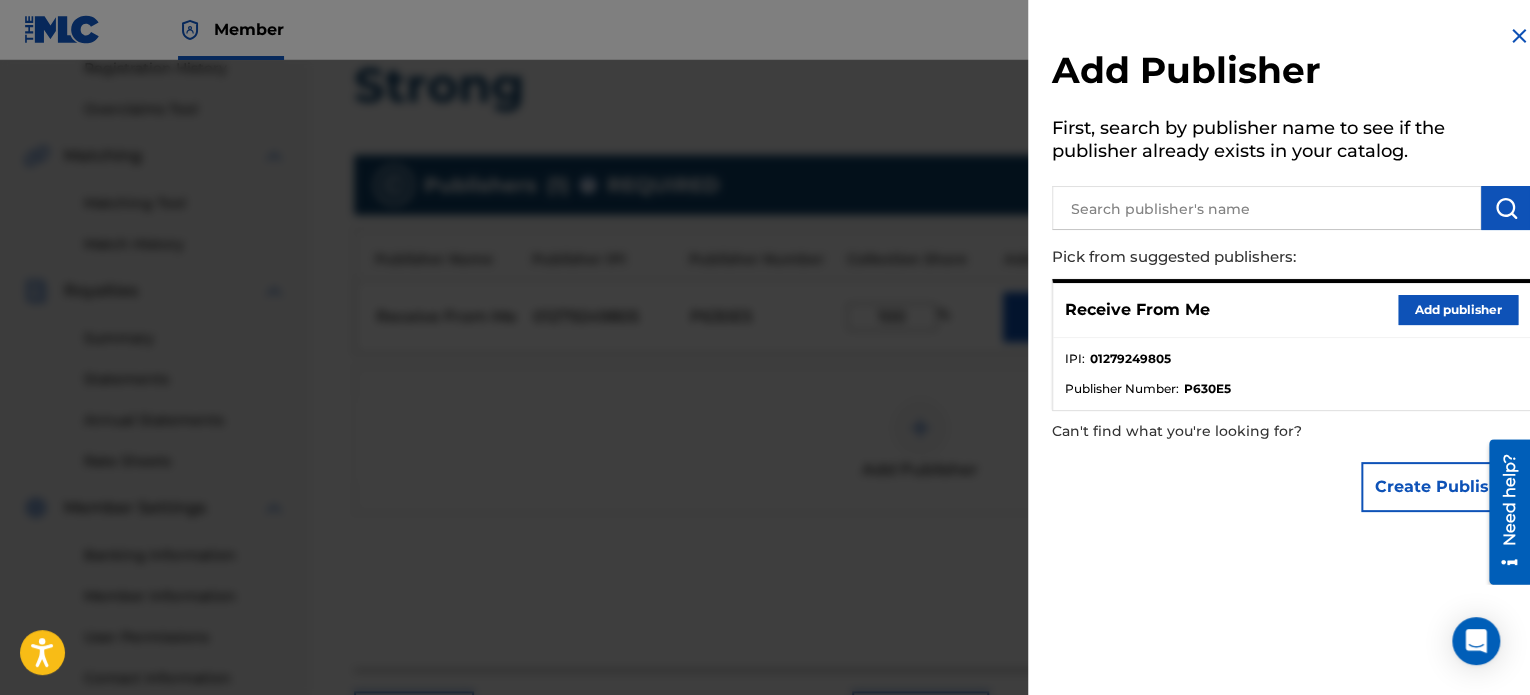 click at bounding box center (1519, 36) 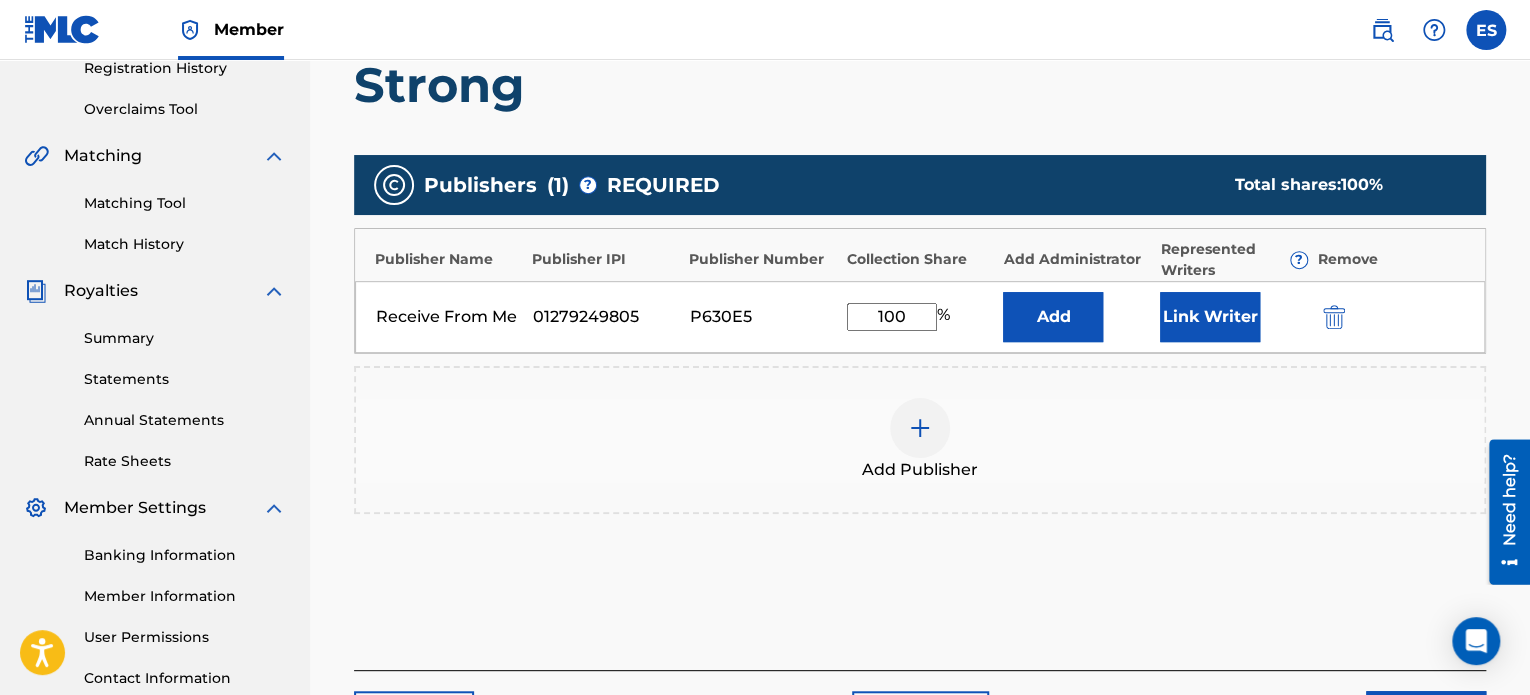 click on "Link Writer" at bounding box center [1210, 317] 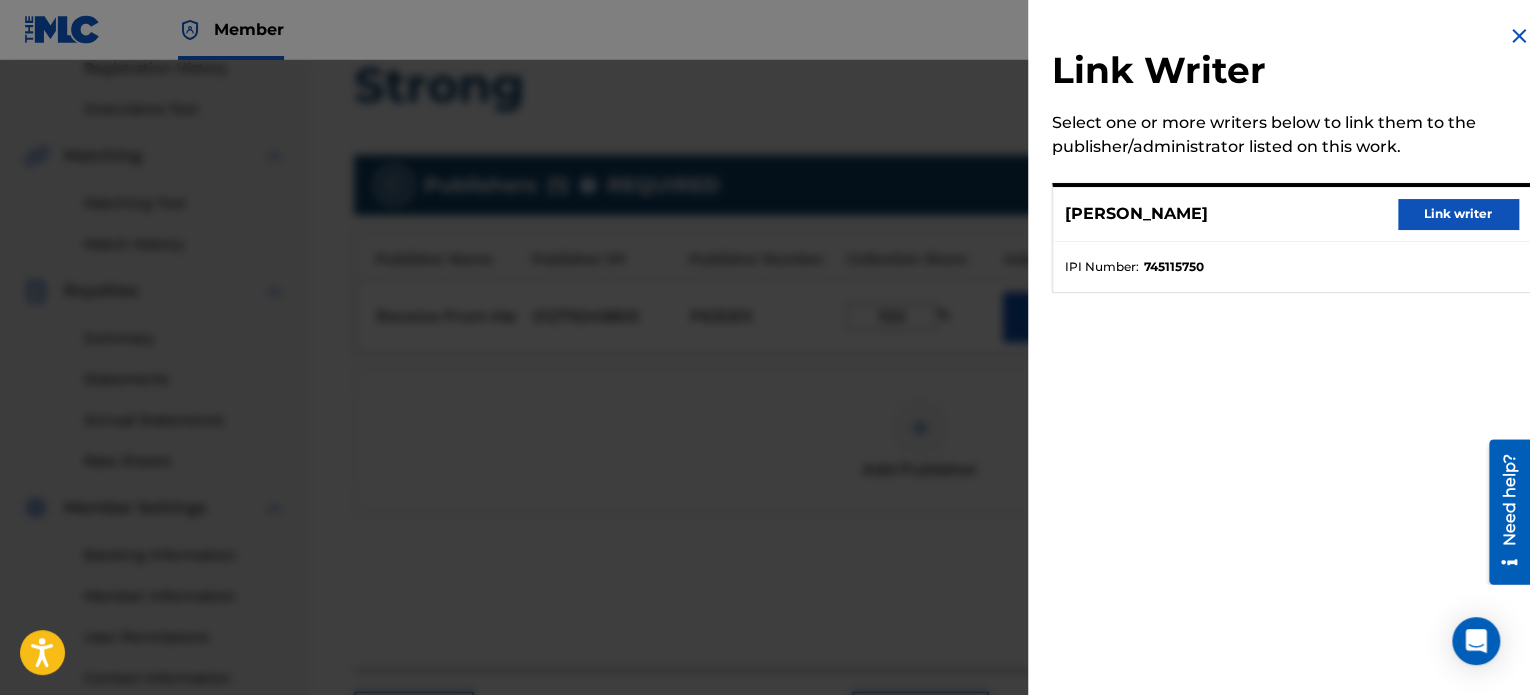 click on "Link writer" at bounding box center [1458, 214] 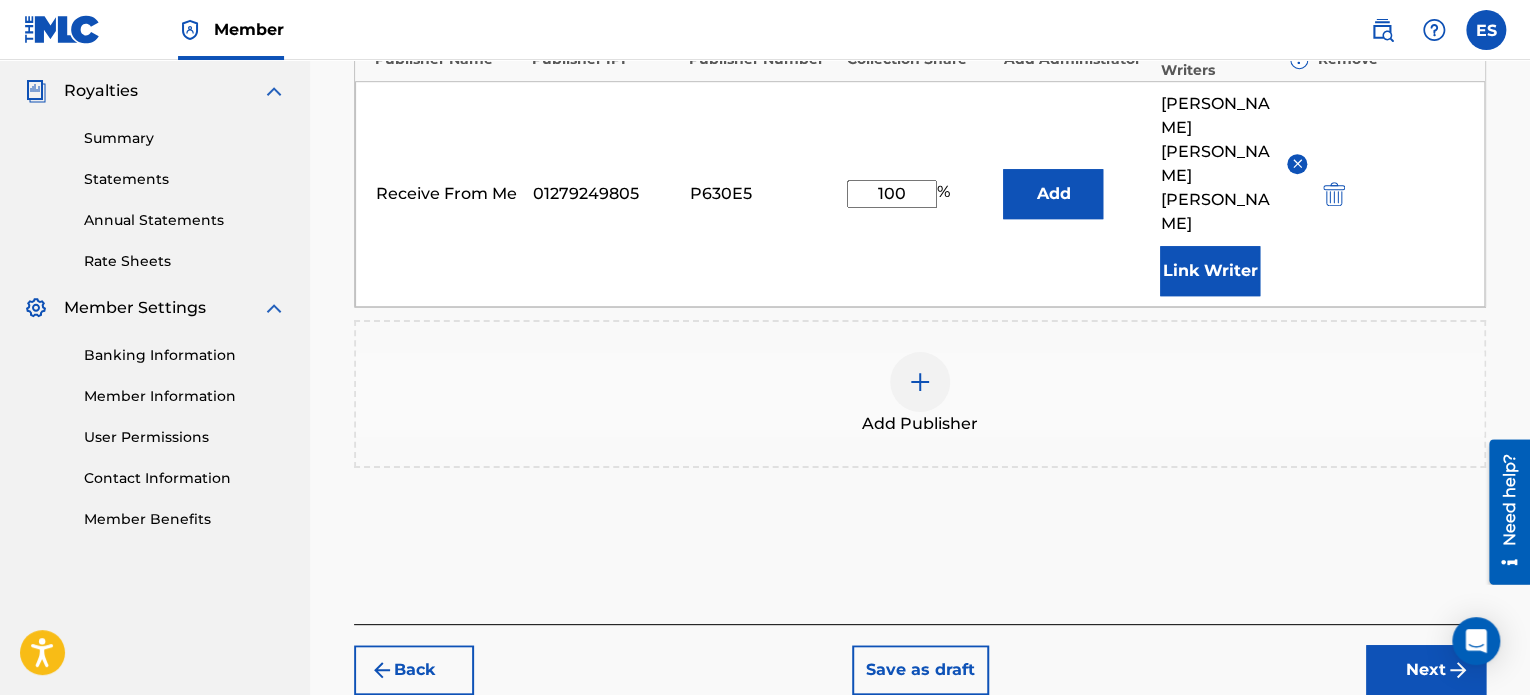 scroll, scrollTop: 608, scrollLeft: 0, axis: vertical 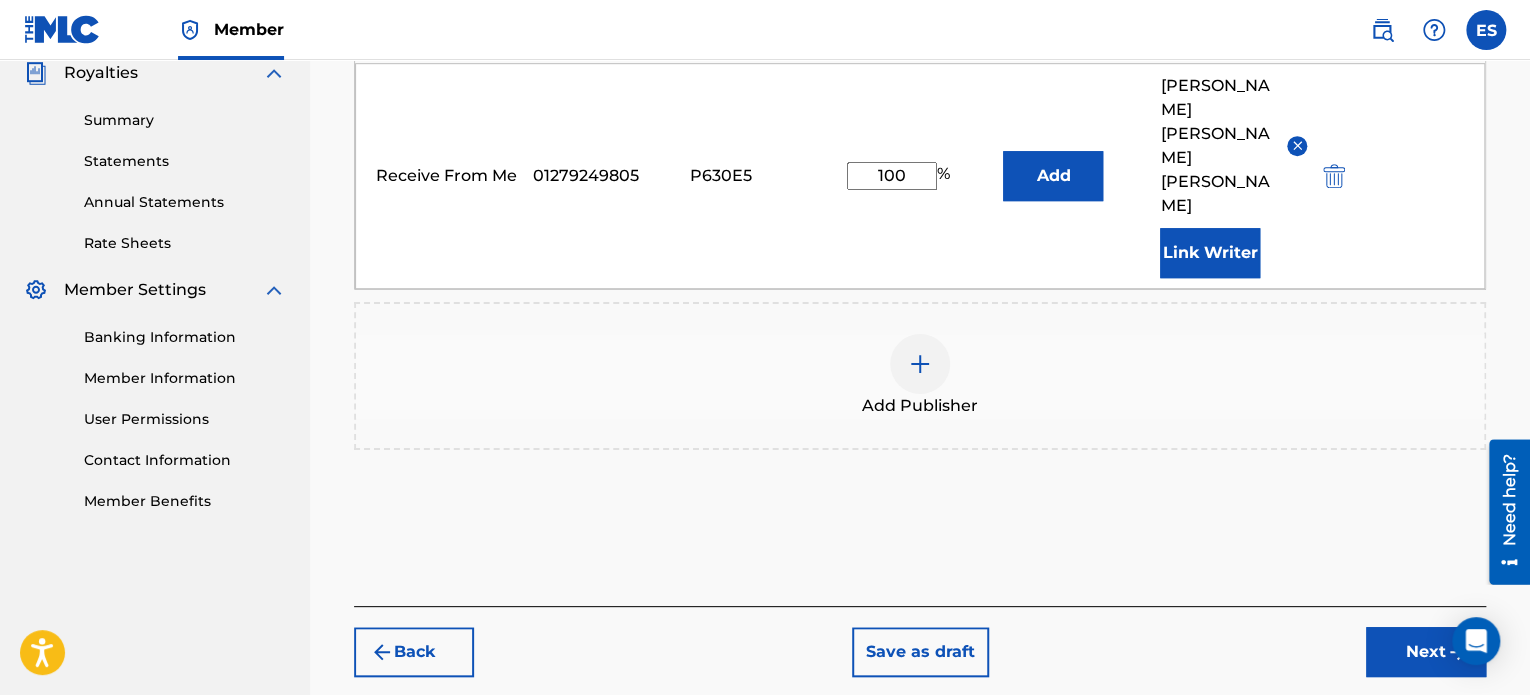 click on "Next" at bounding box center [1426, 652] 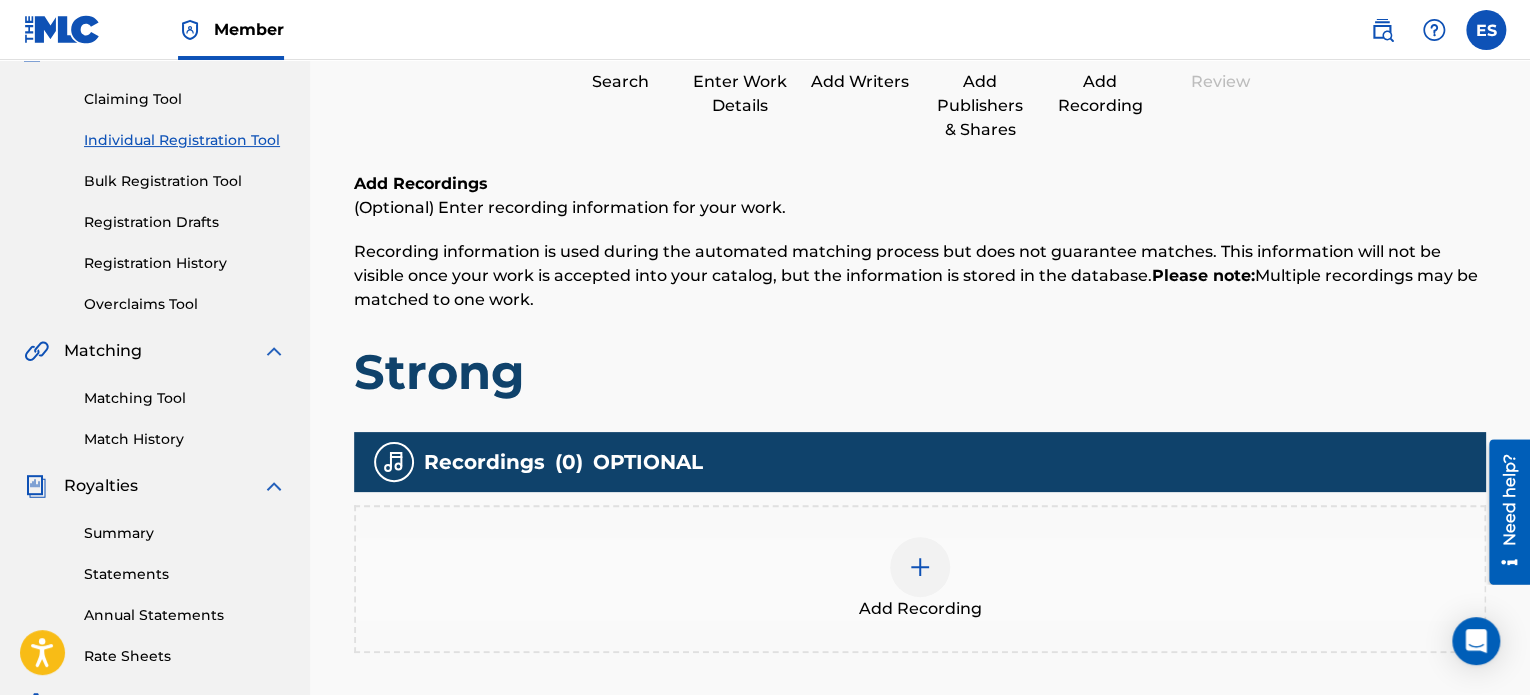 scroll, scrollTop: 390, scrollLeft: 0, axis: vertical 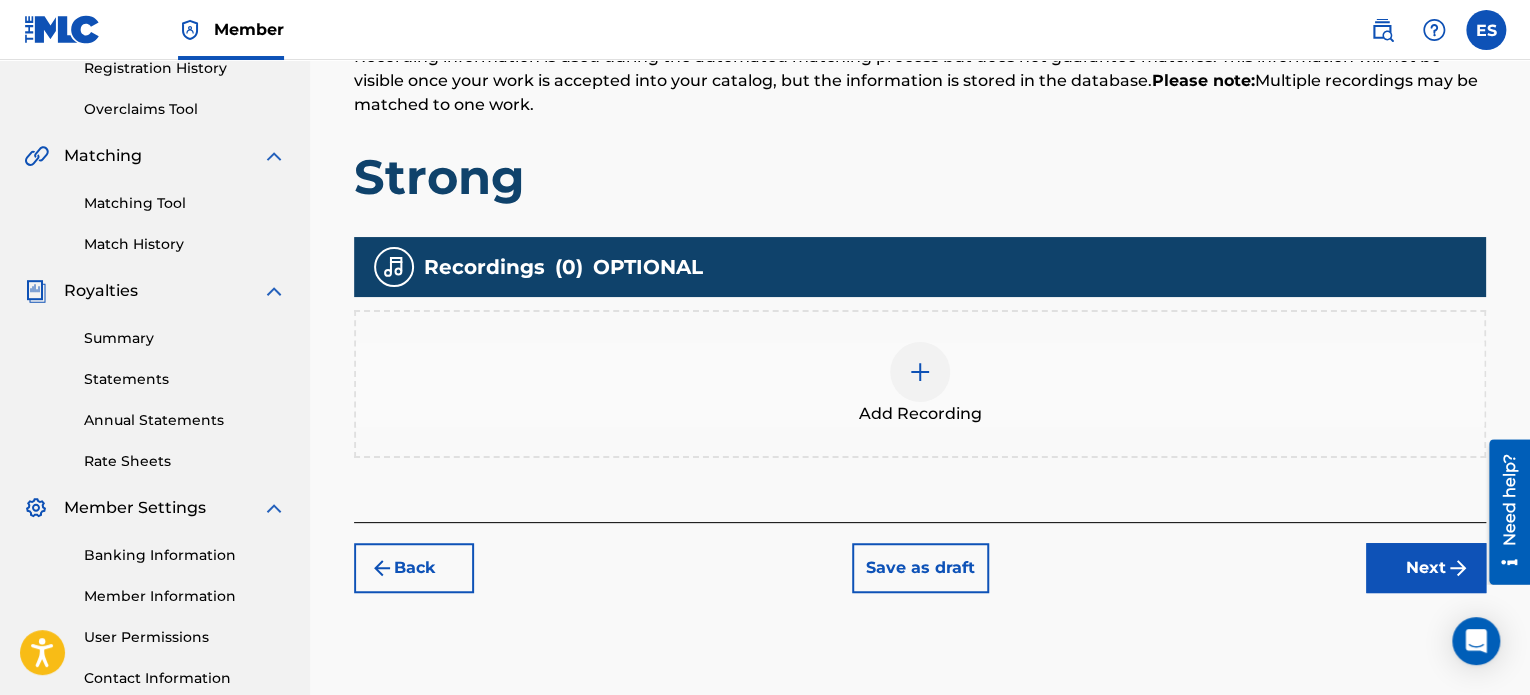 click on "Add Recording" at bounding box center [920, 414] 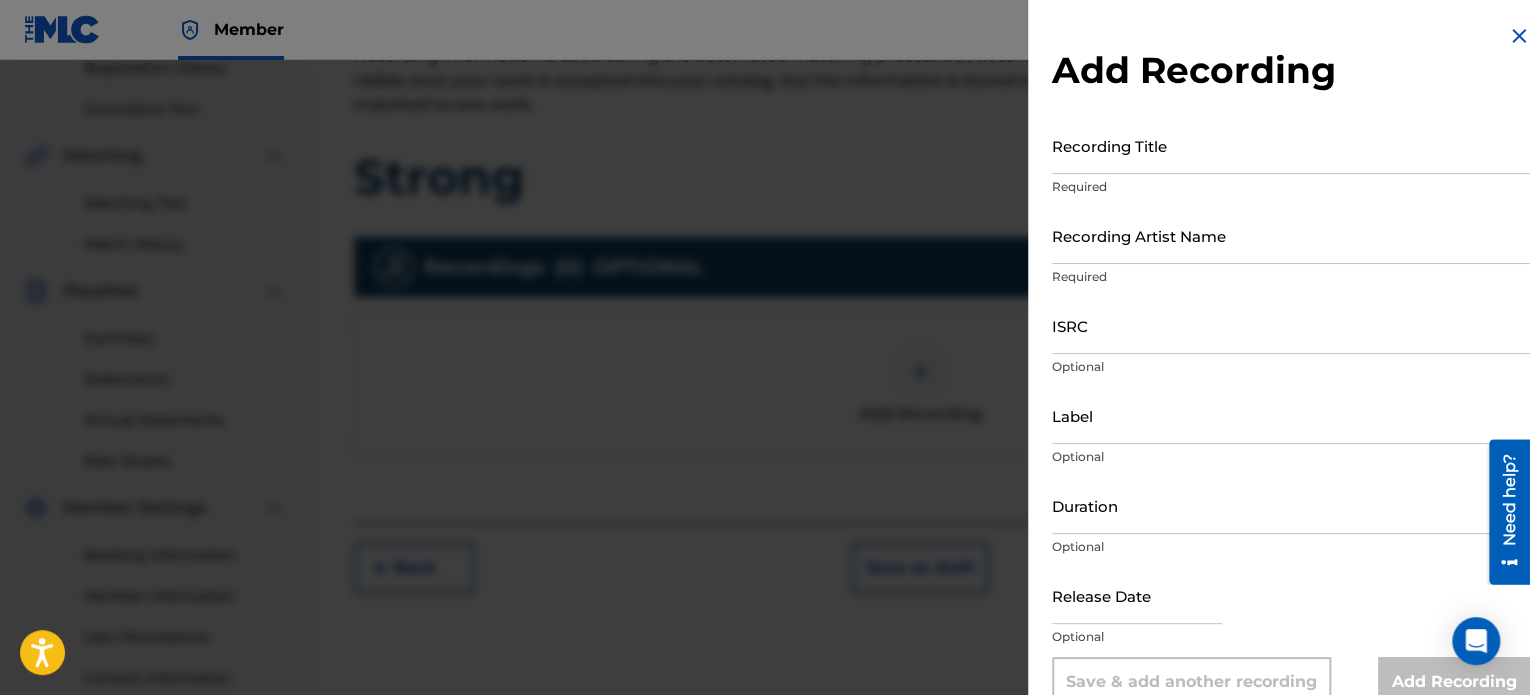 click on "Recording Title" at bounding box center (1291, 145) 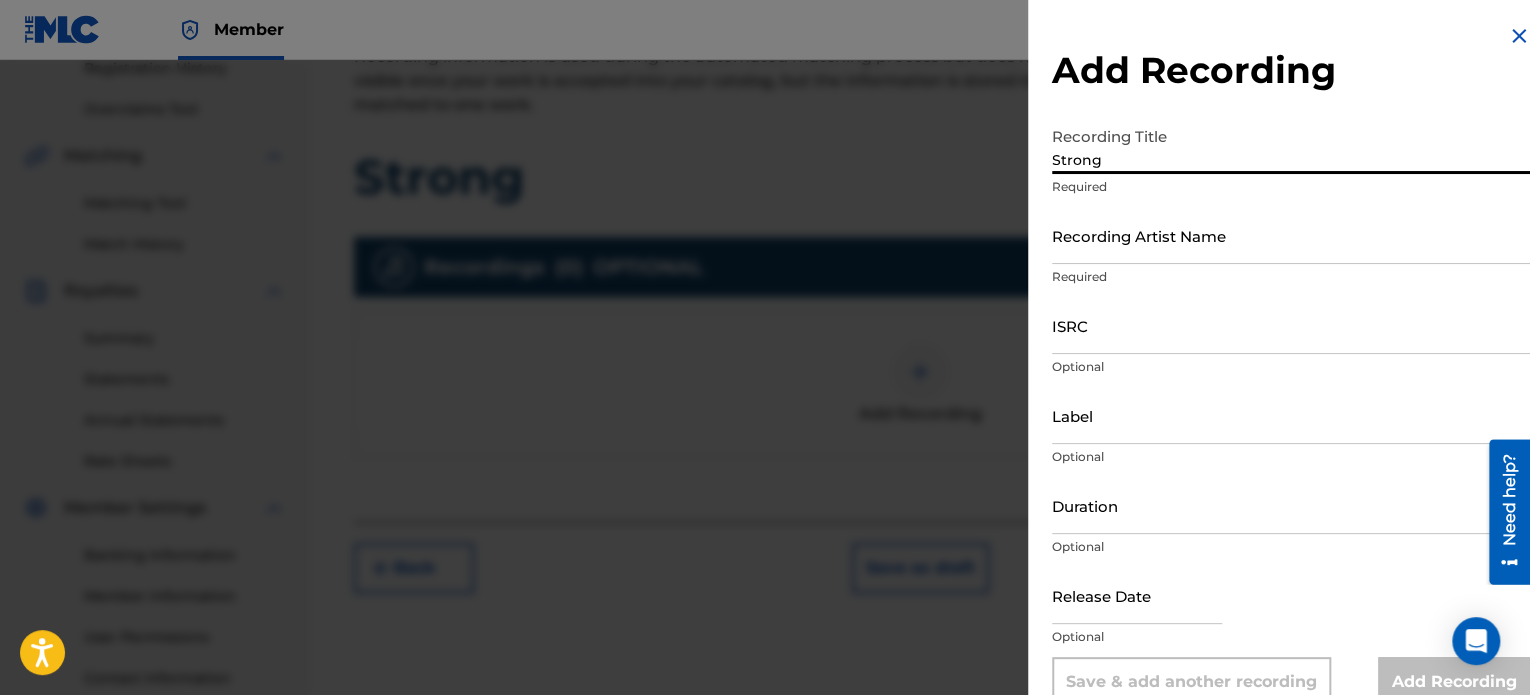 type on "Strong" 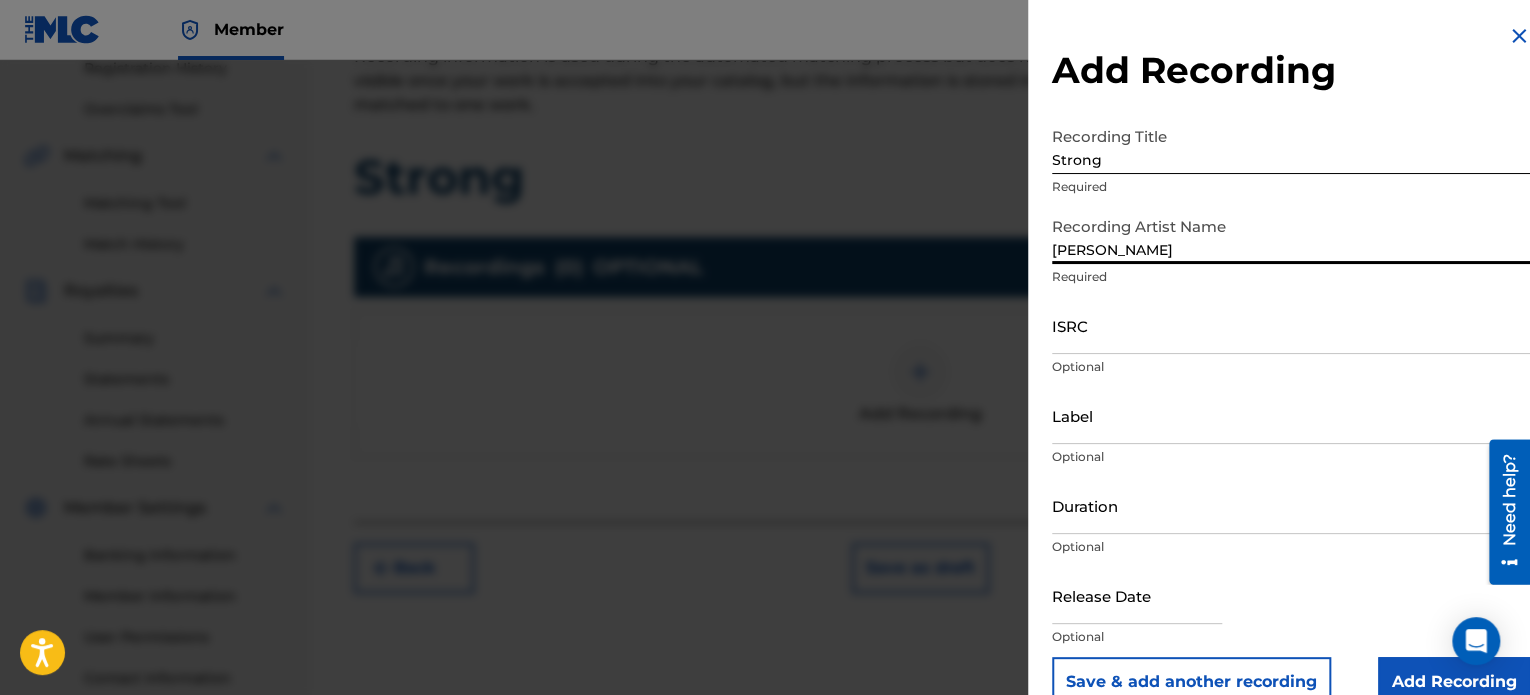 type on "[PERSON_NAME]" 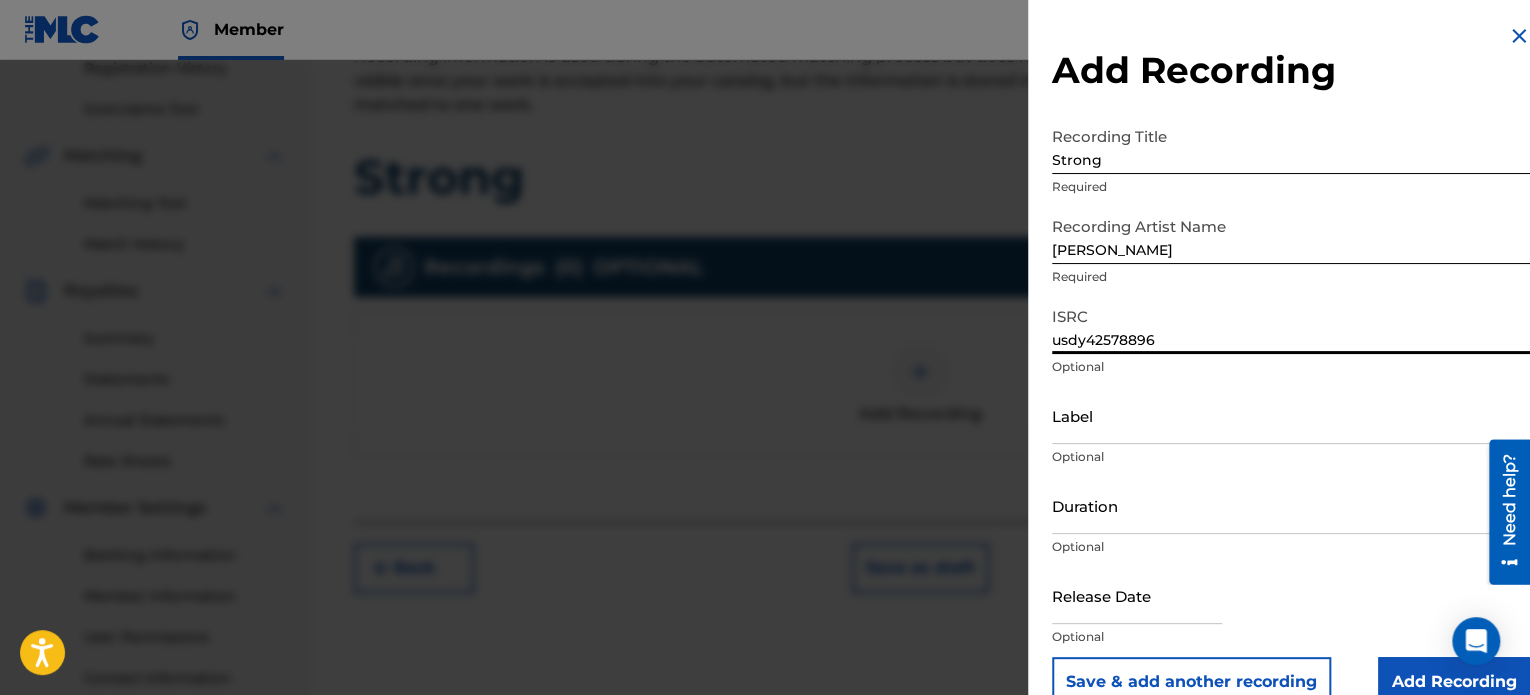 type on "usdy42578896" 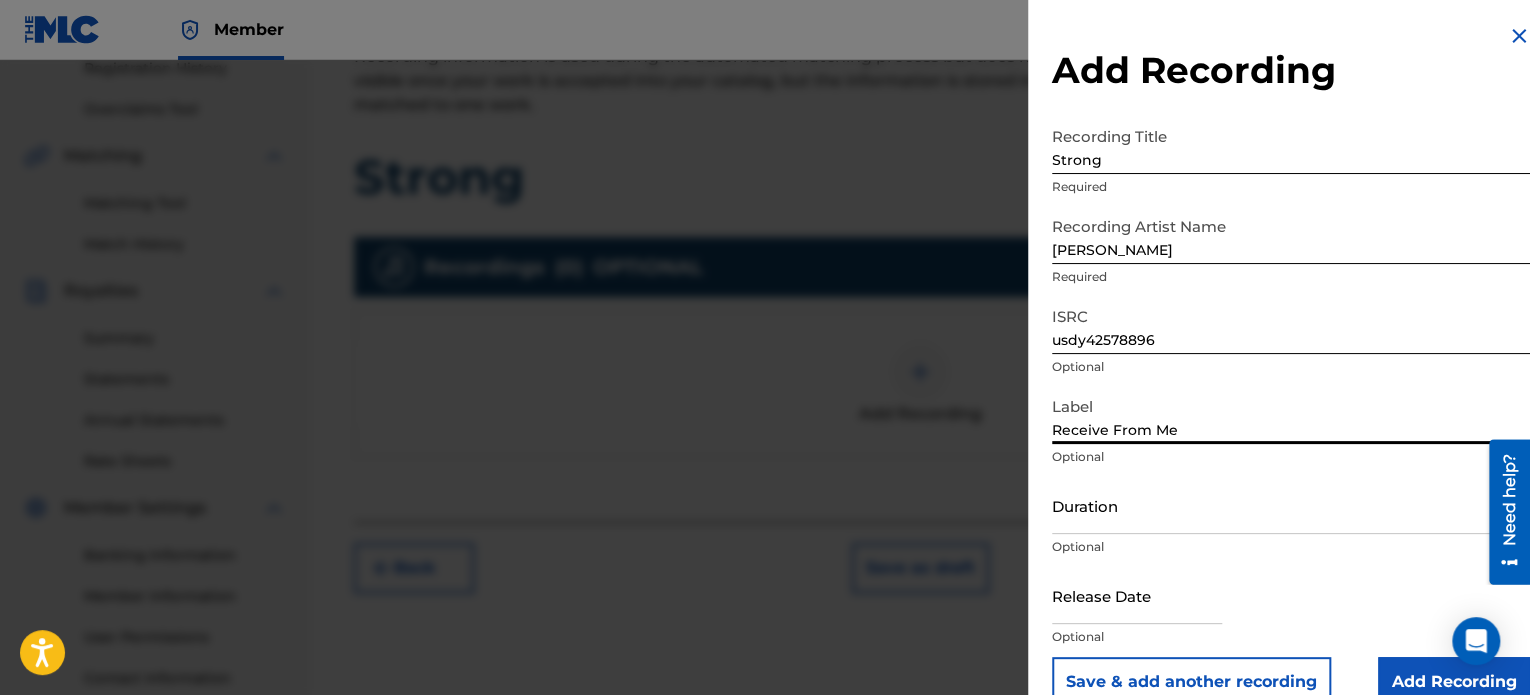 type on "Receive From Me" 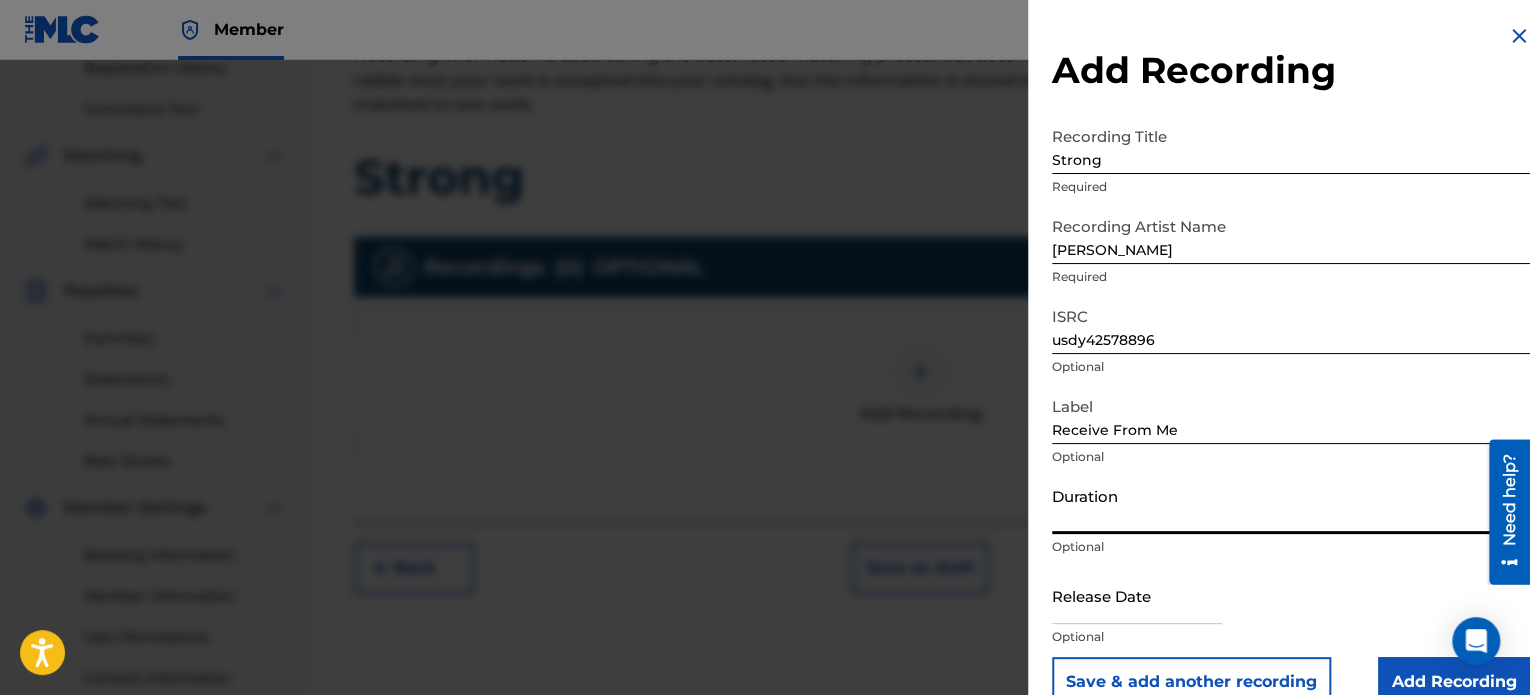 click on "Duration" at bounding box center [1291, 505] 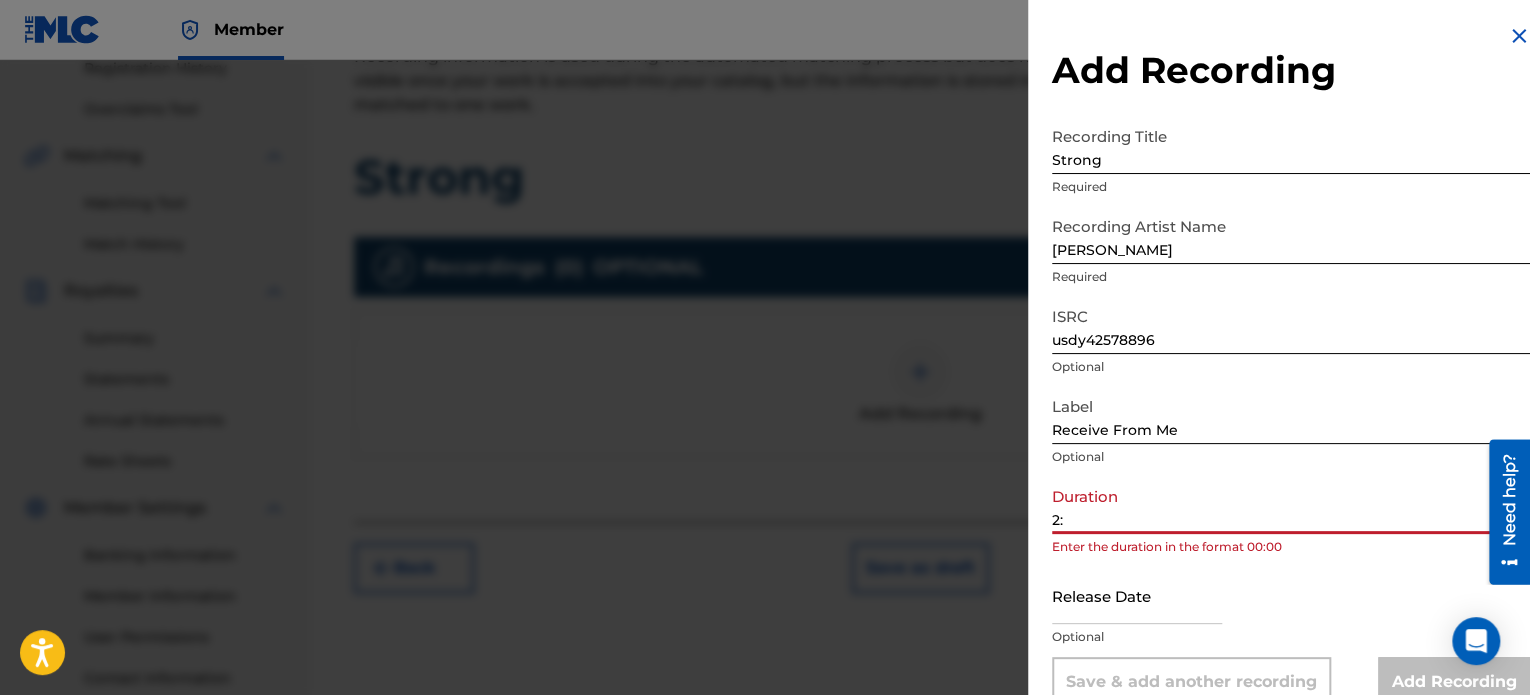 type on "2" 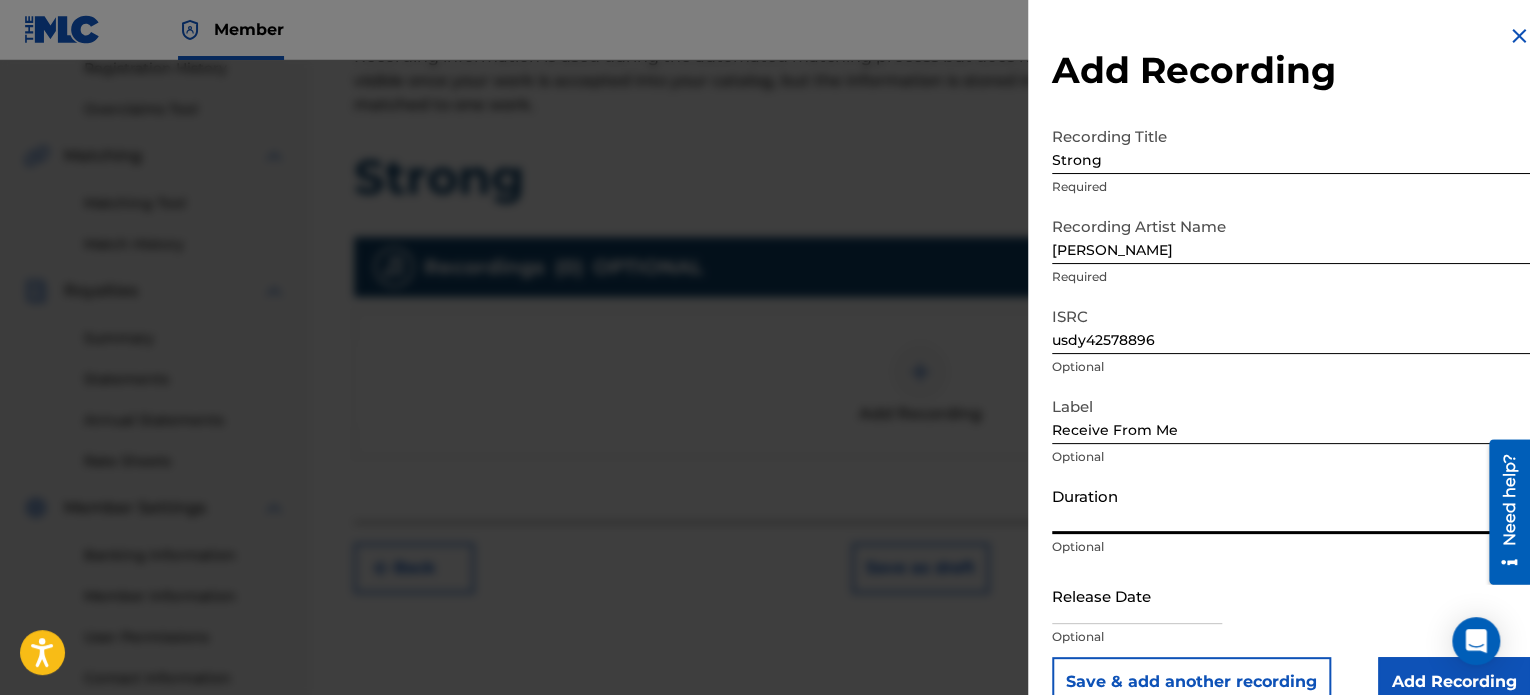 type on "-" 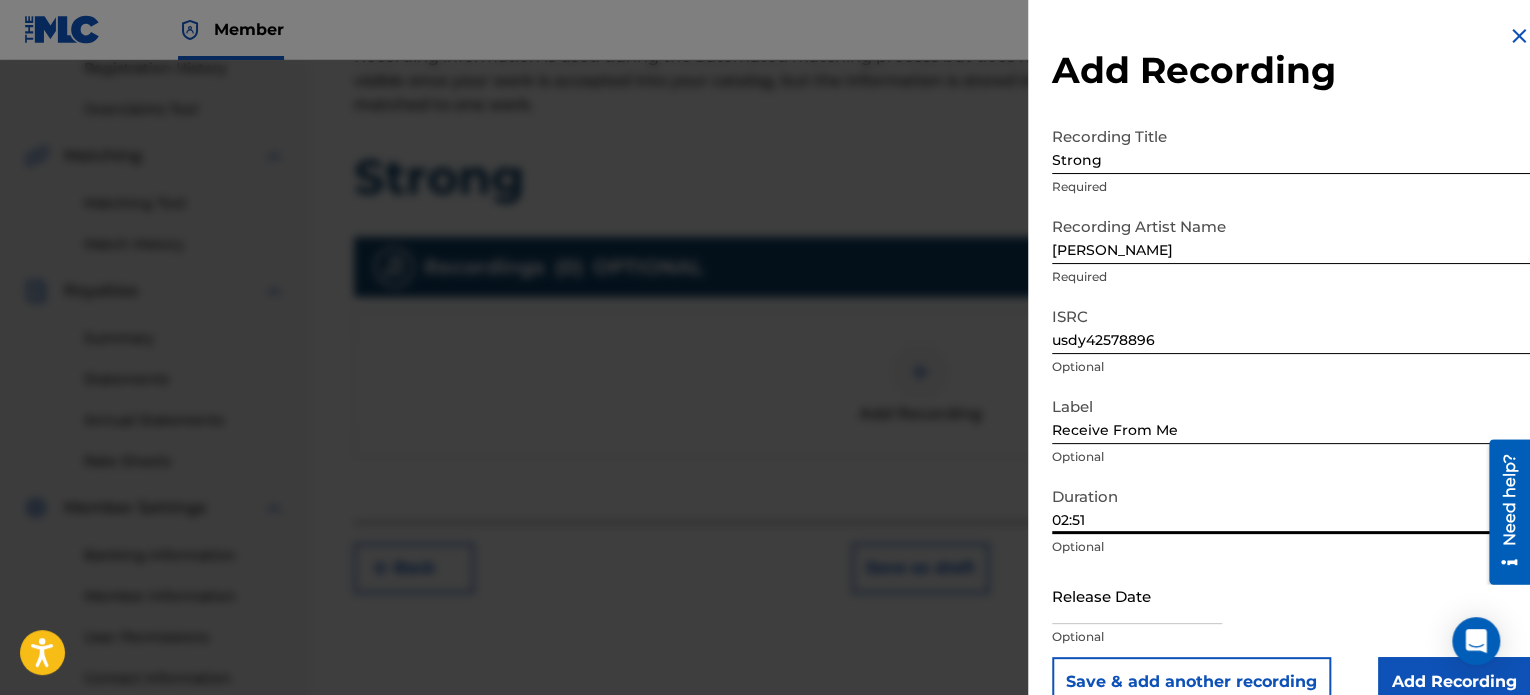 type on "02:51" 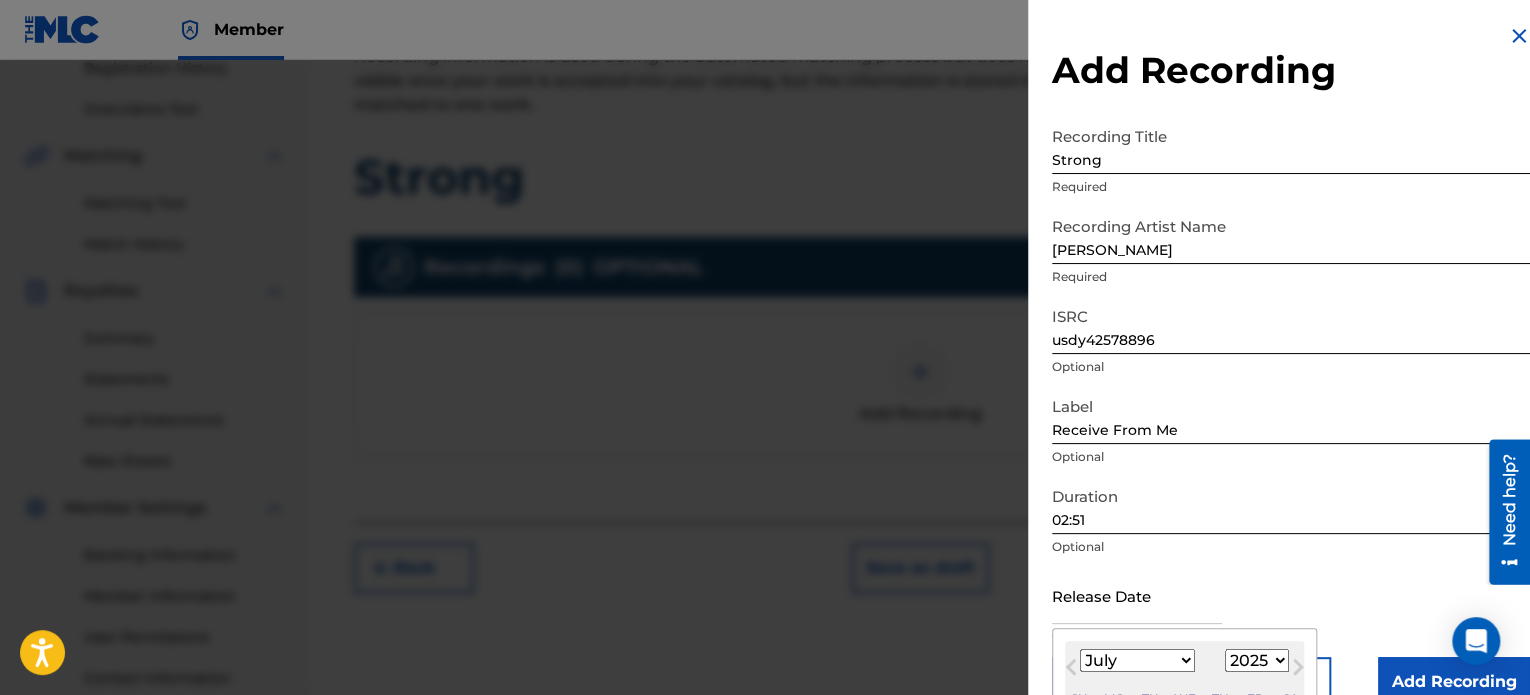 click at bounding box center [1137, 595] 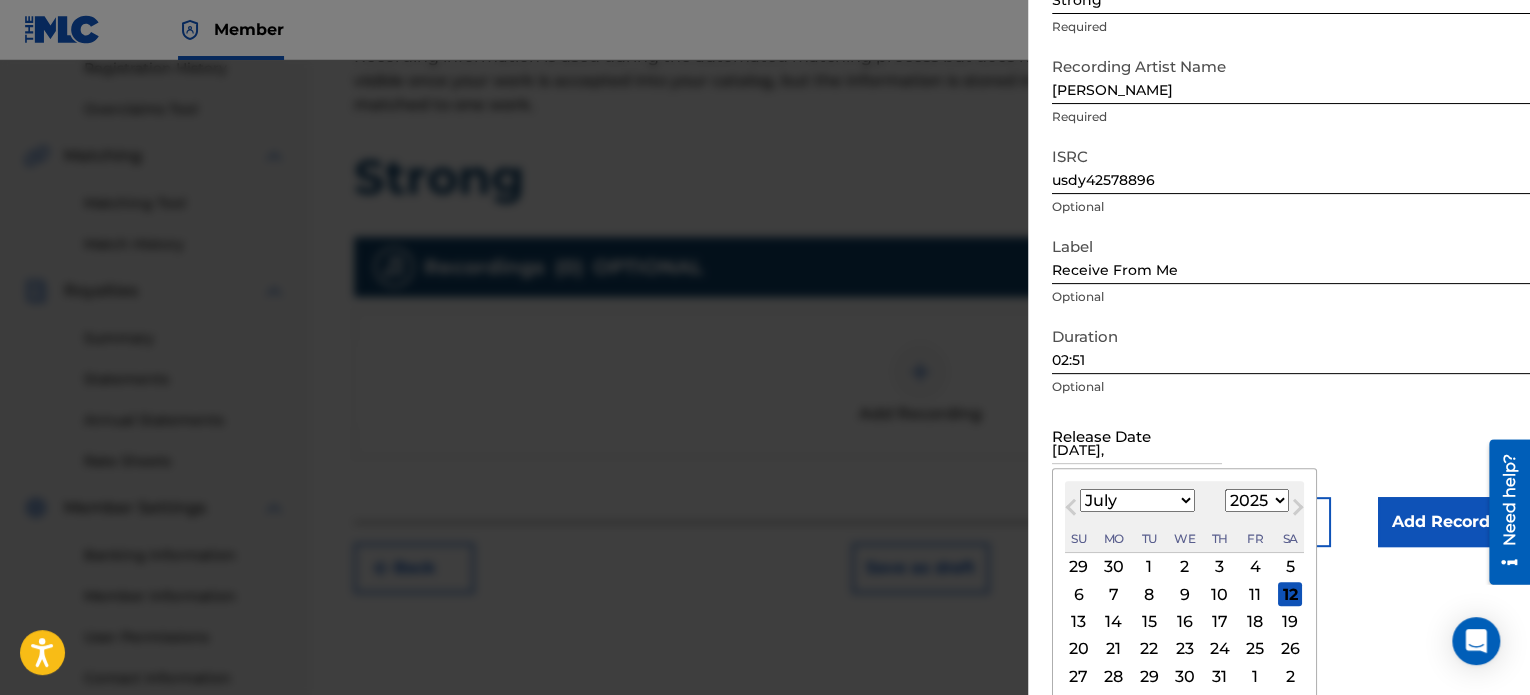 scroll, scrollTop: 194, scrollLeft: 0, axis: vertical 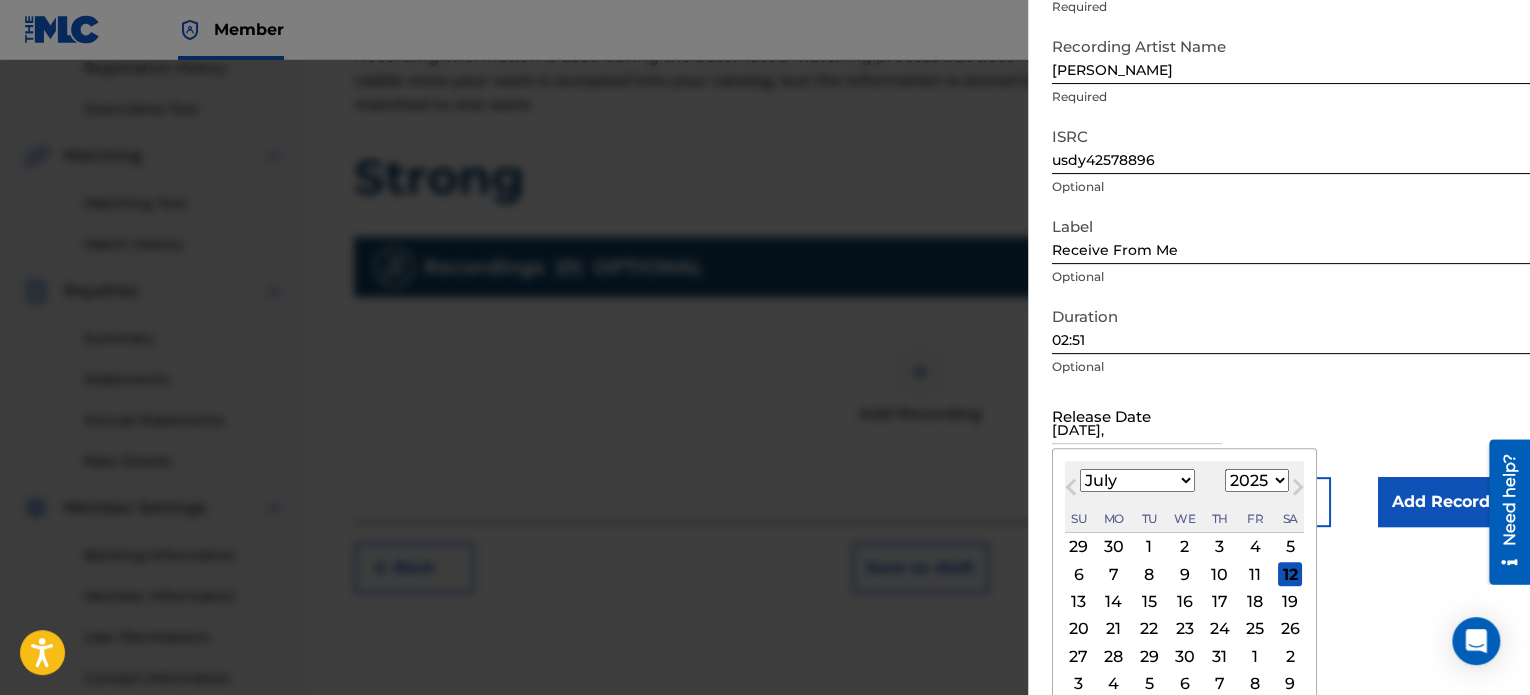 type on "[DATE]," 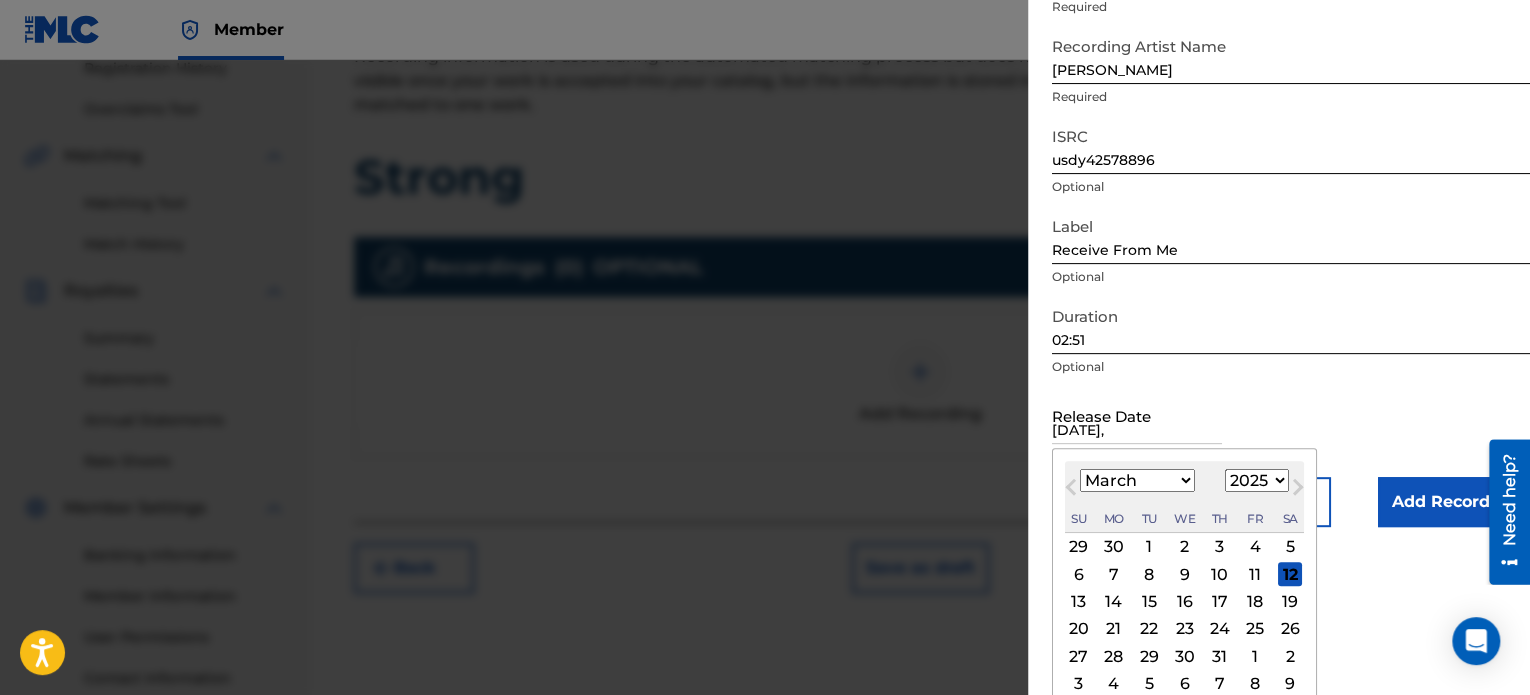 click on "January February March April May June July August September October November December" at bounding box center [1137, 480] 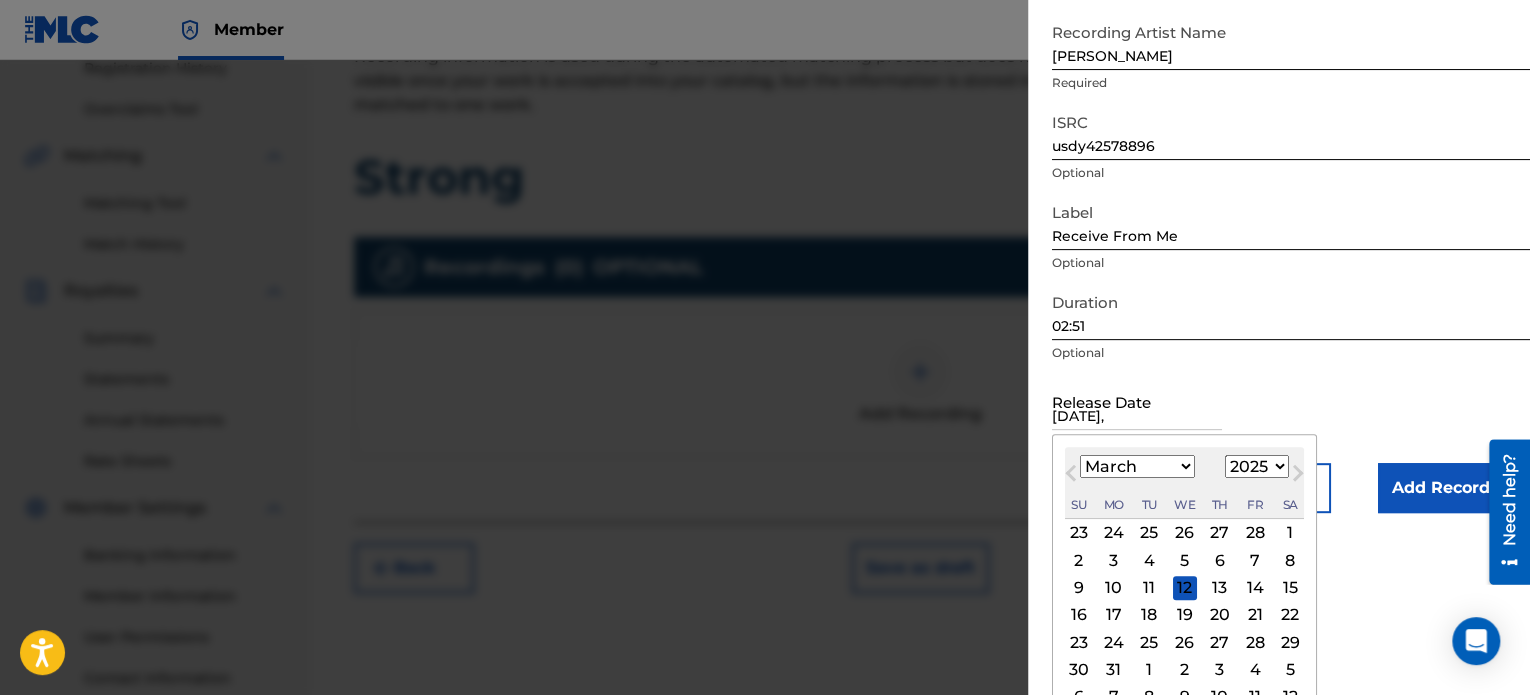click on "1" at bounding box center (1290, 533) 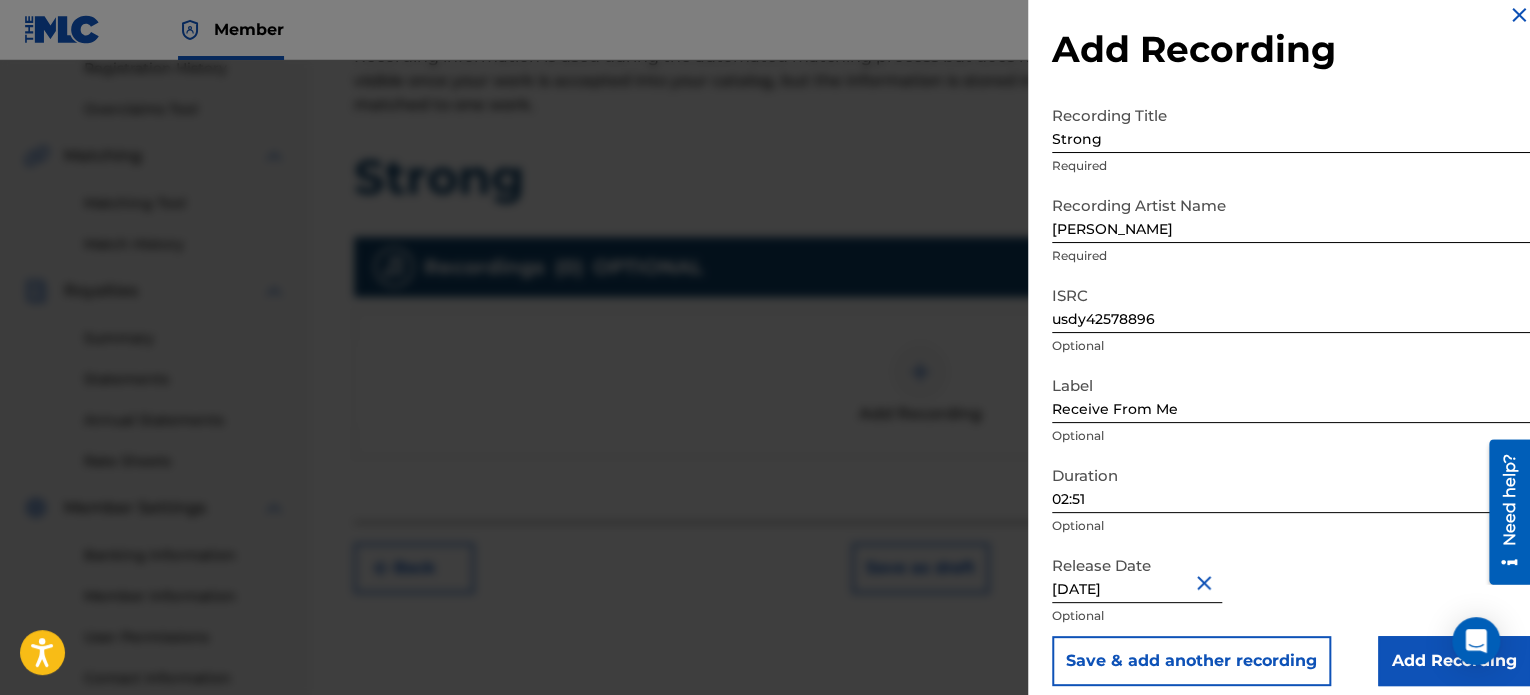 scroll, scrollTop: 36, scrollLeft: 0, axis: vertical 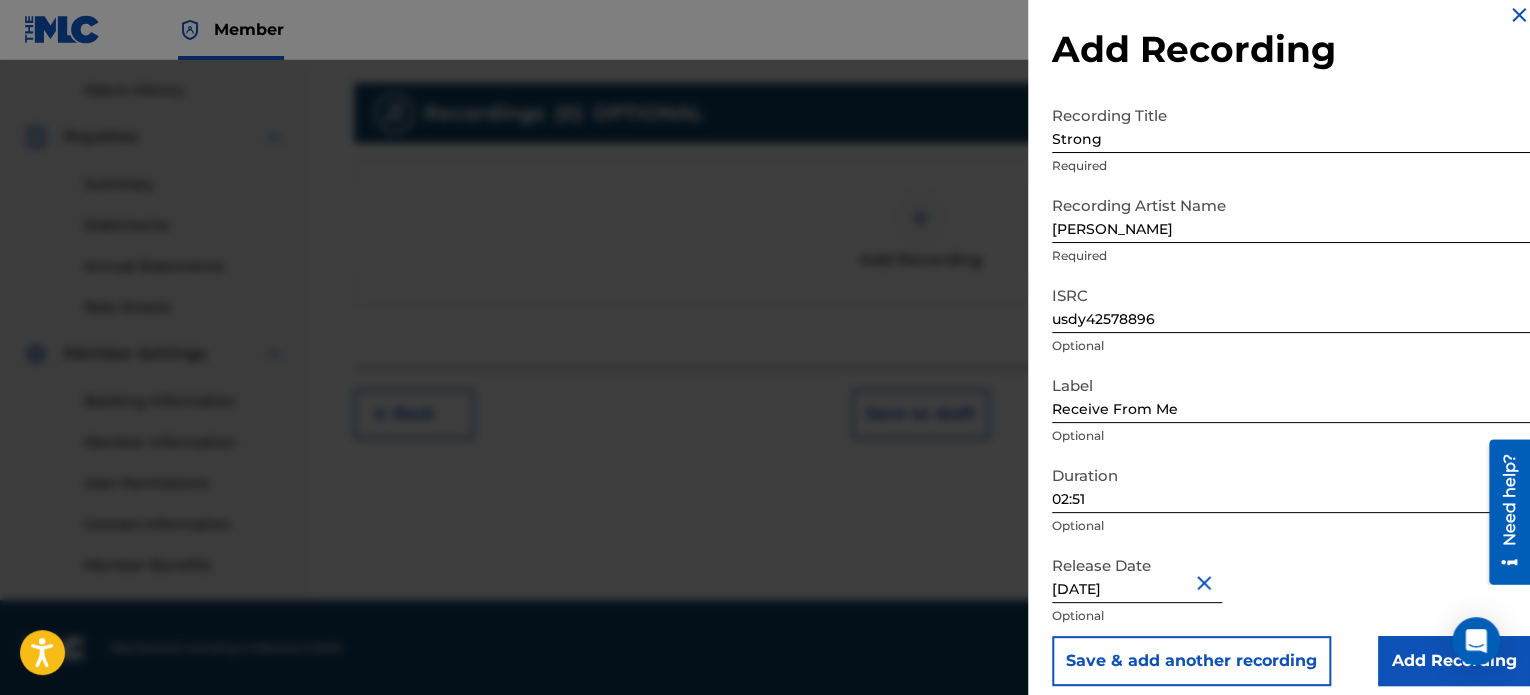 click on "Add Recording" at bounding box center (1454, 661) 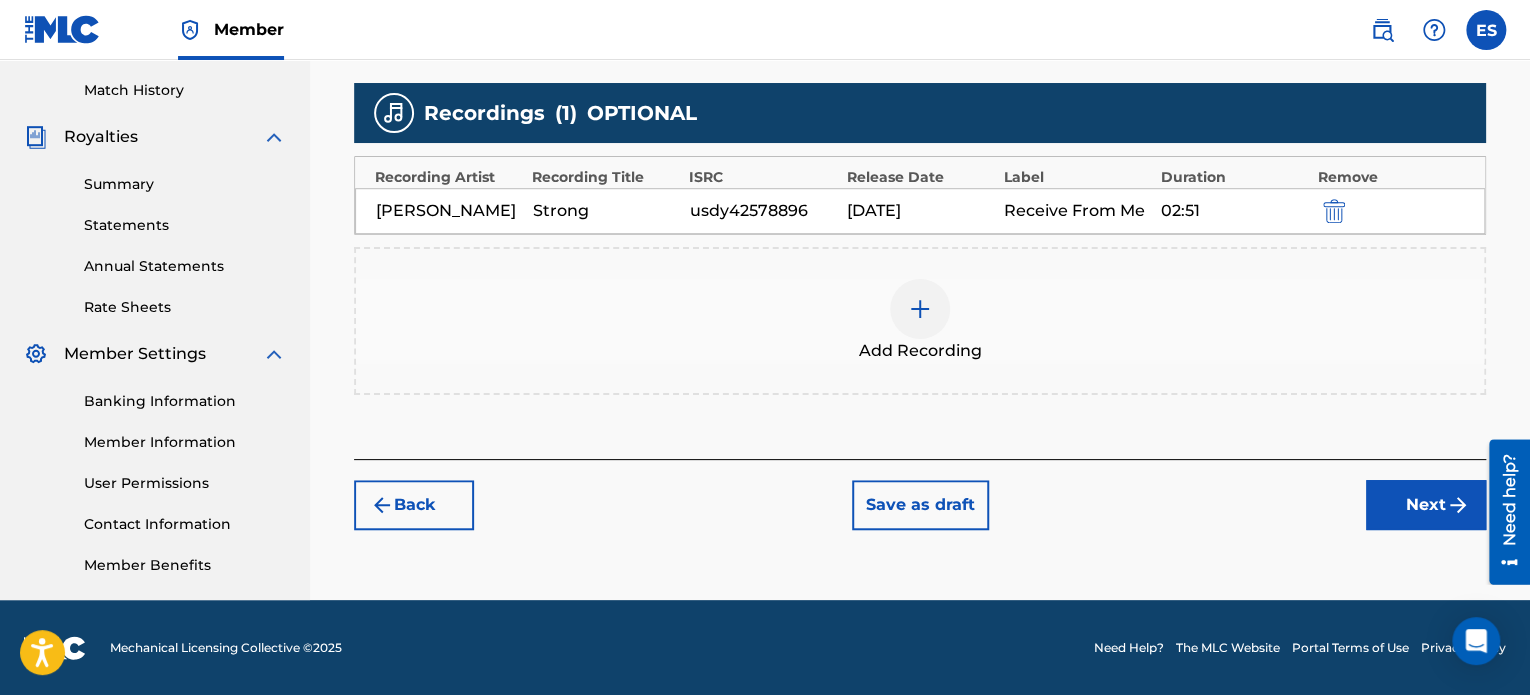 click on "Next" at bounding box center (1426, 505) 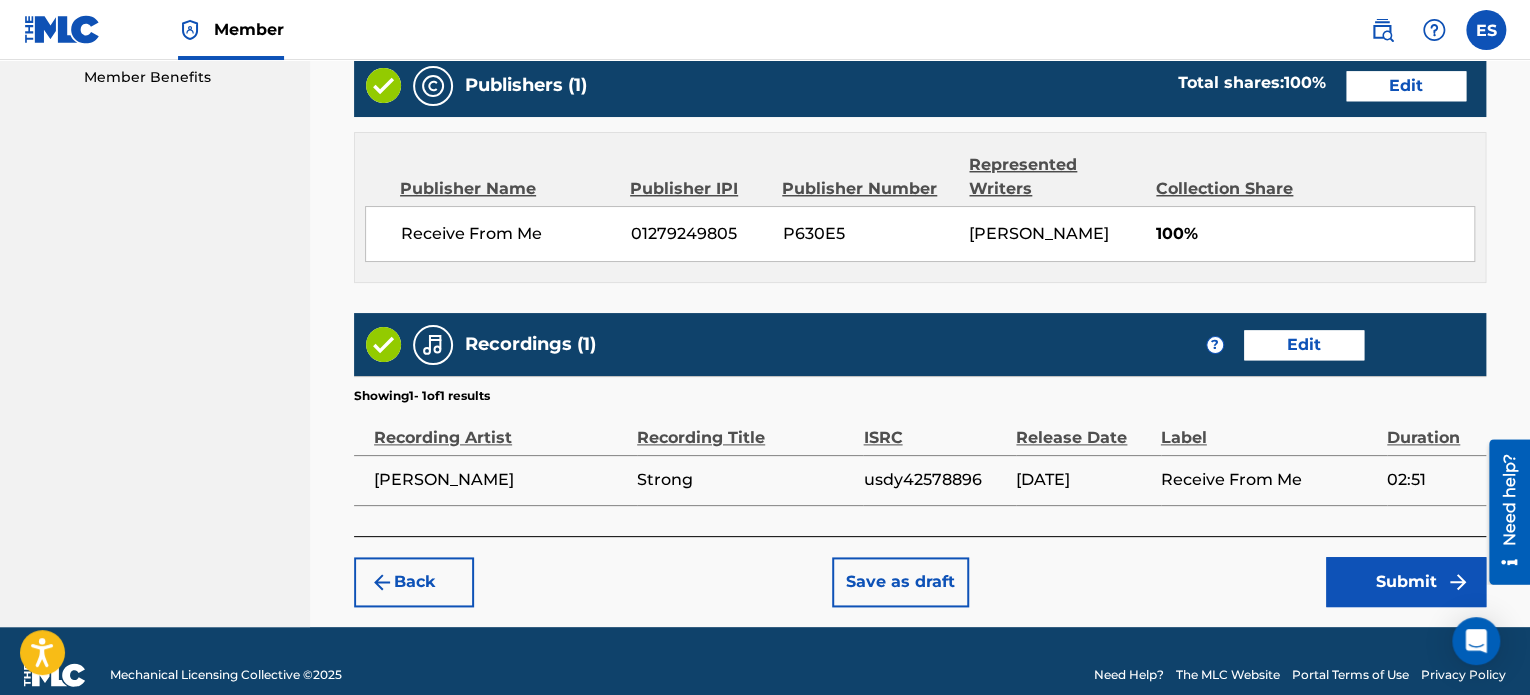scroll, scrollTop: 1057, scrollLeft: 0, axis: vertical 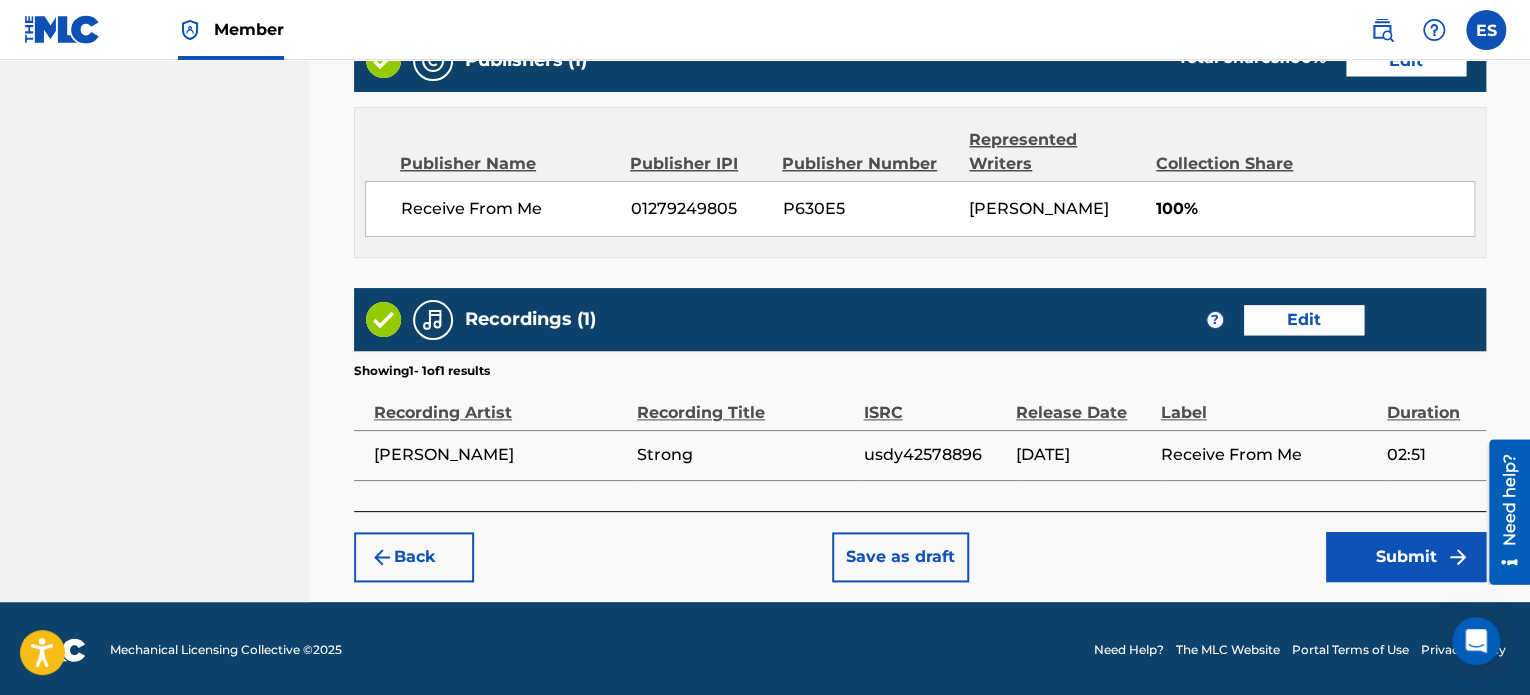 click on "Submit" at bounding box center (1406, 557) 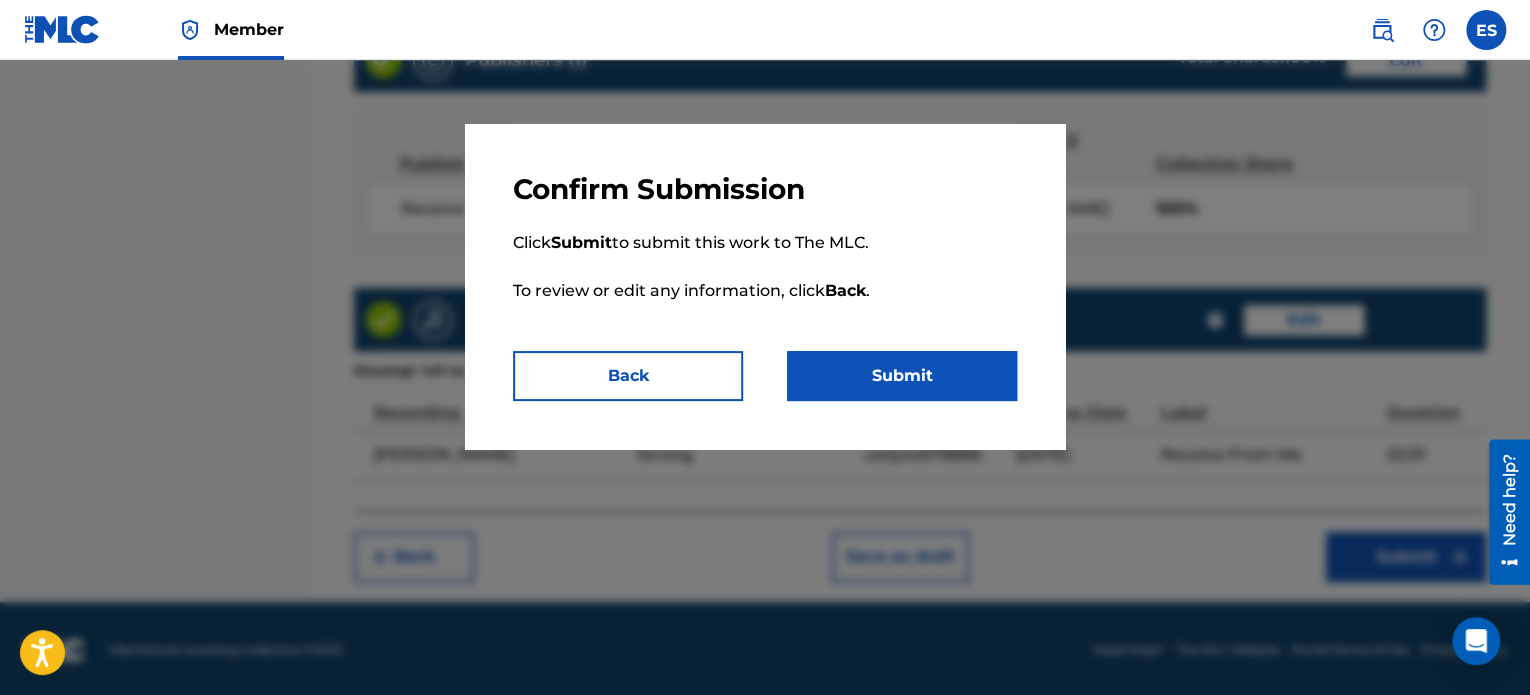 click on "Submit" at bounding box center (902, 376) 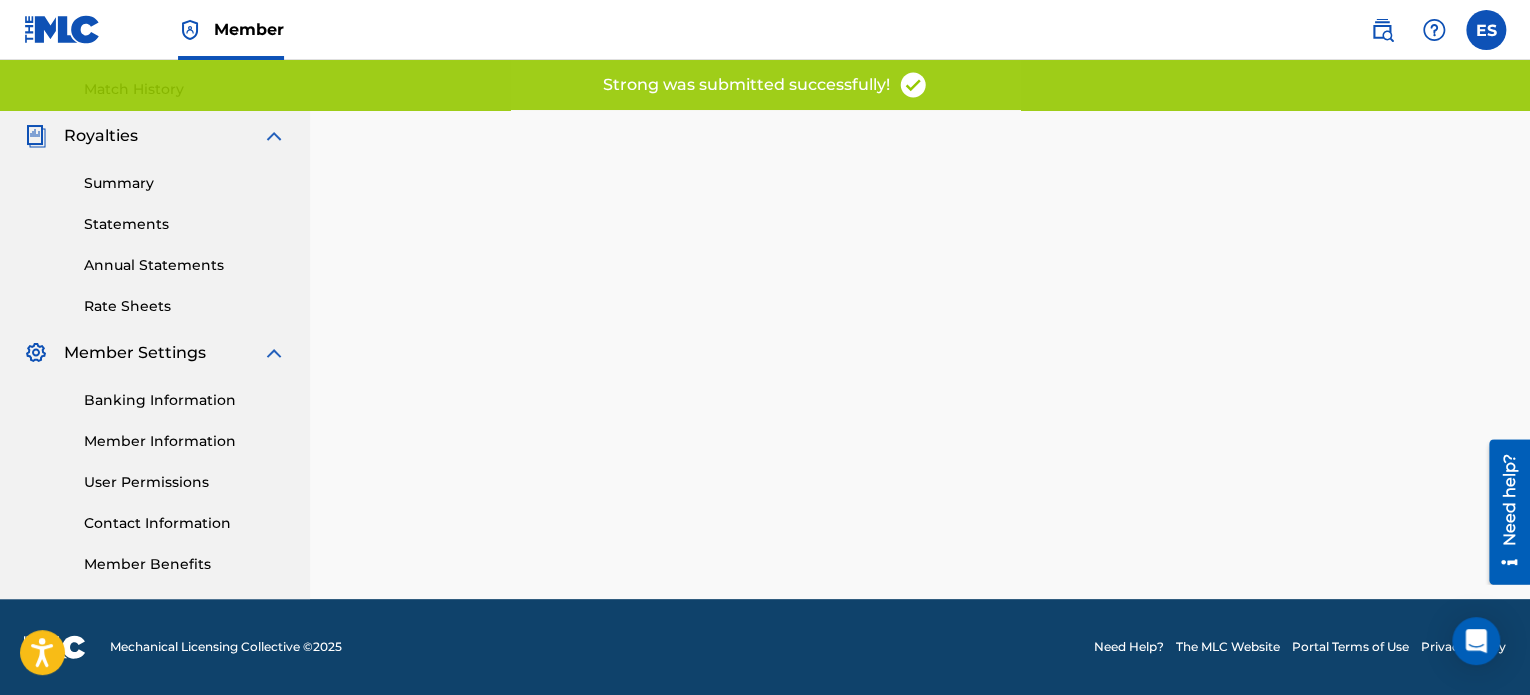 scroll, scrollTop: 0, scrollLeft: 0, axis: both 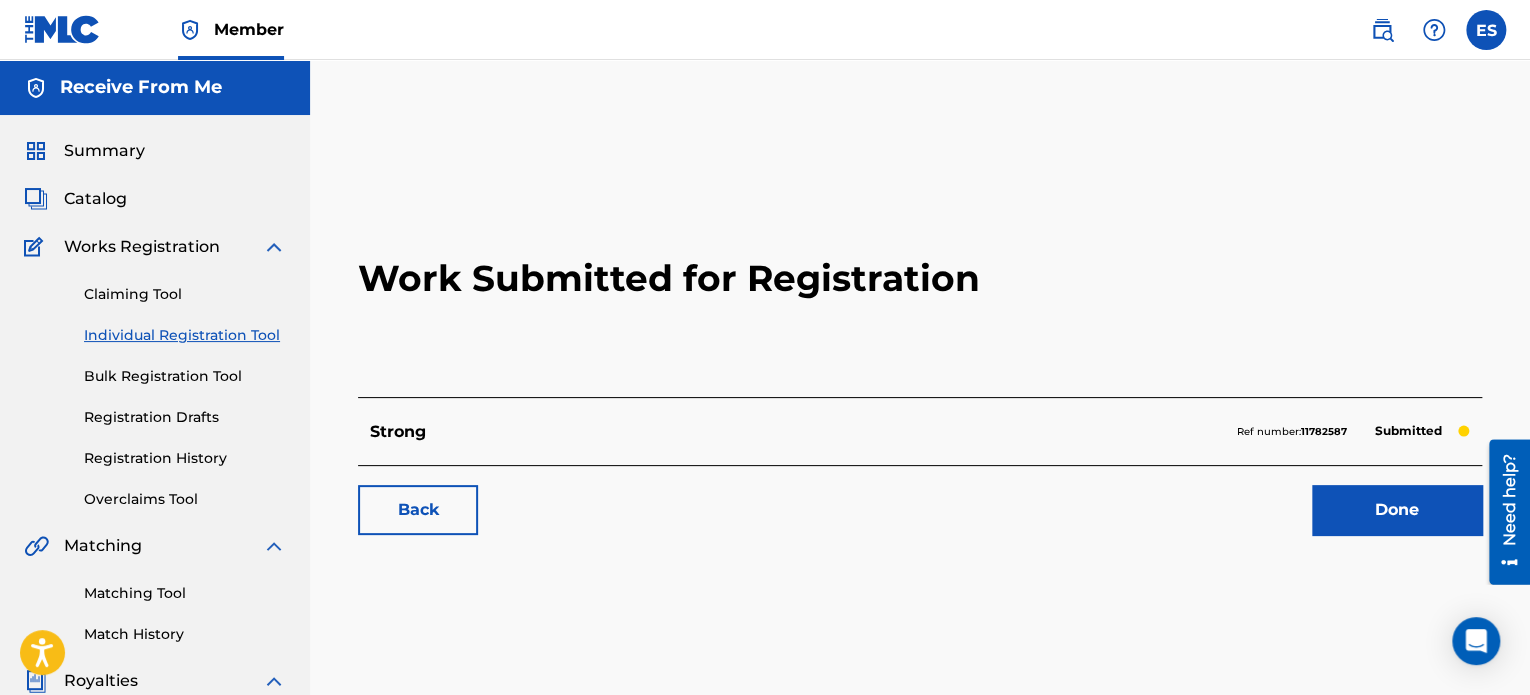 click on "Registration History" at bounding box center (185, 458) 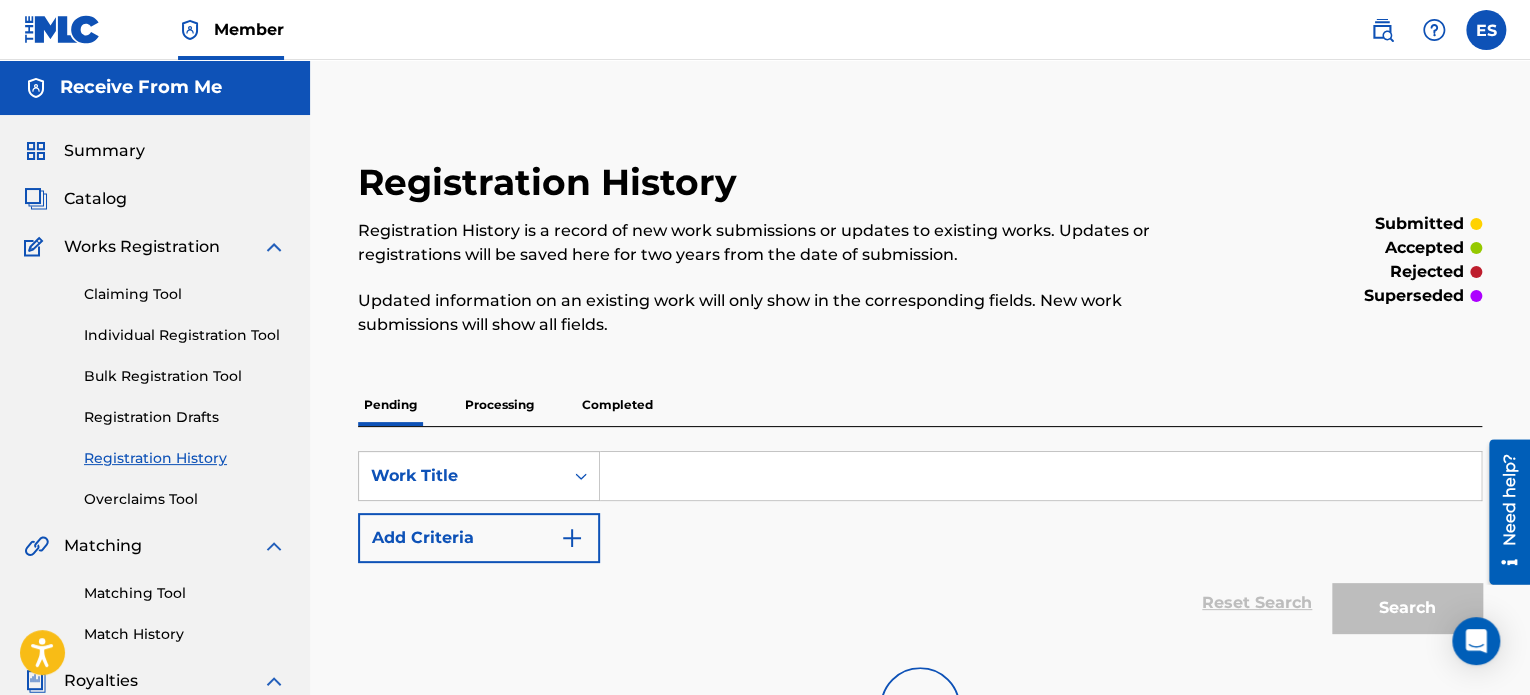 click on "Completed" at bounding box center [617, 405] 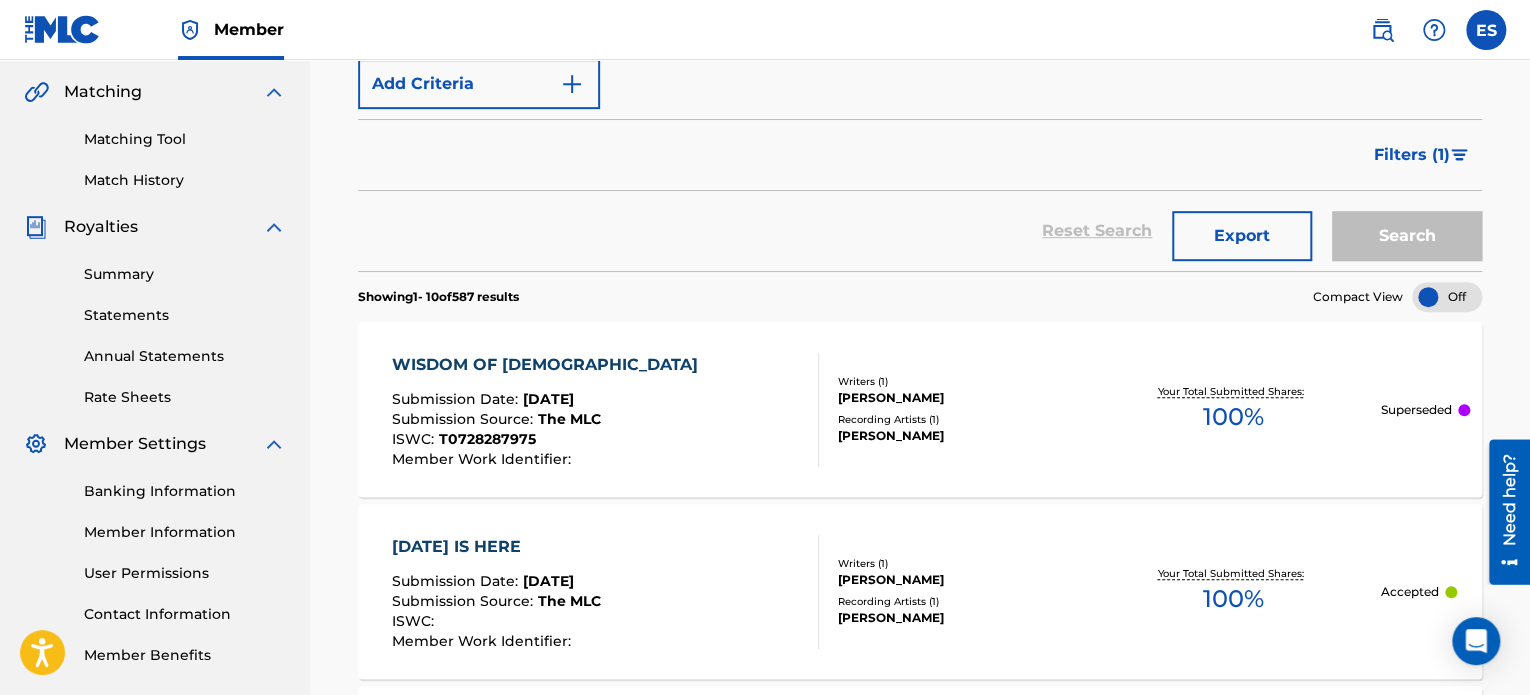 scroll, scrollTop: 456, scrollLeft: 0, axis: vertical 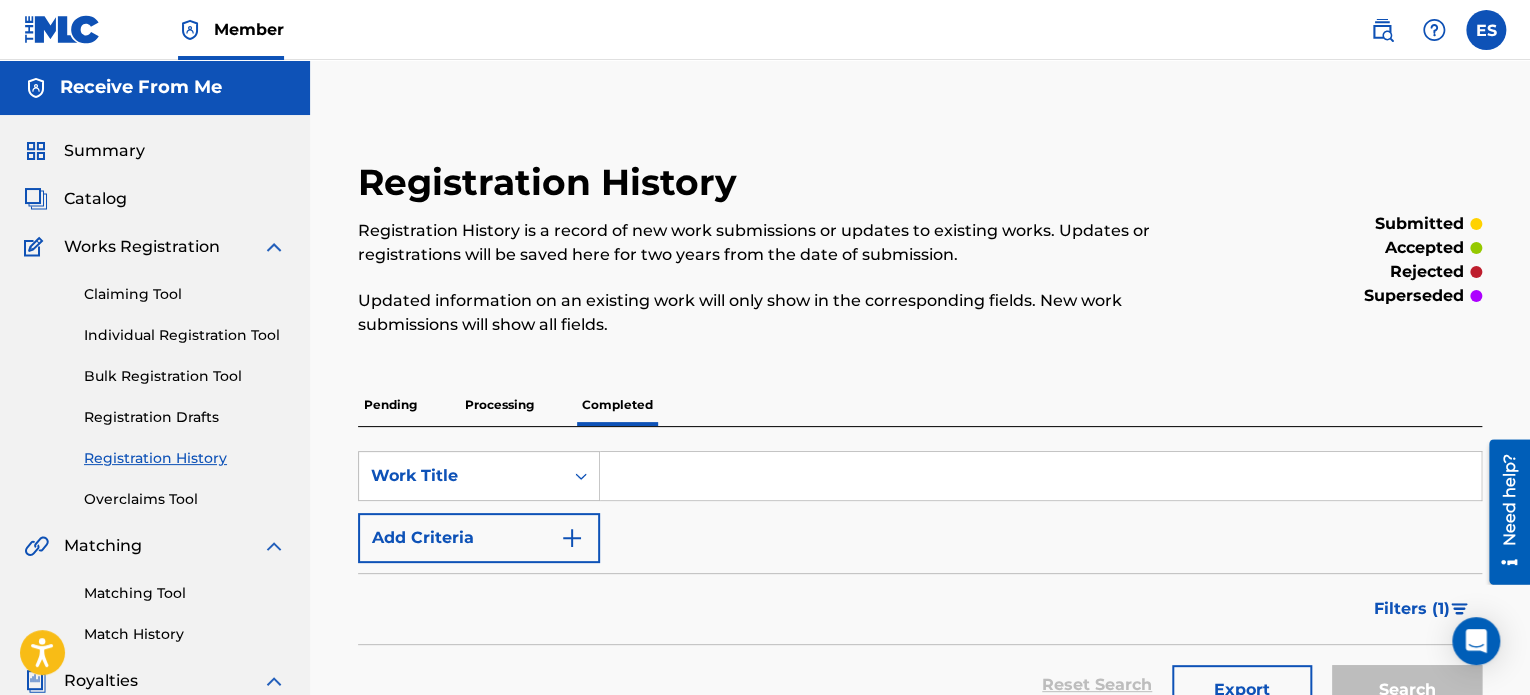 click on "Processing" at bounding box center (499, 405) 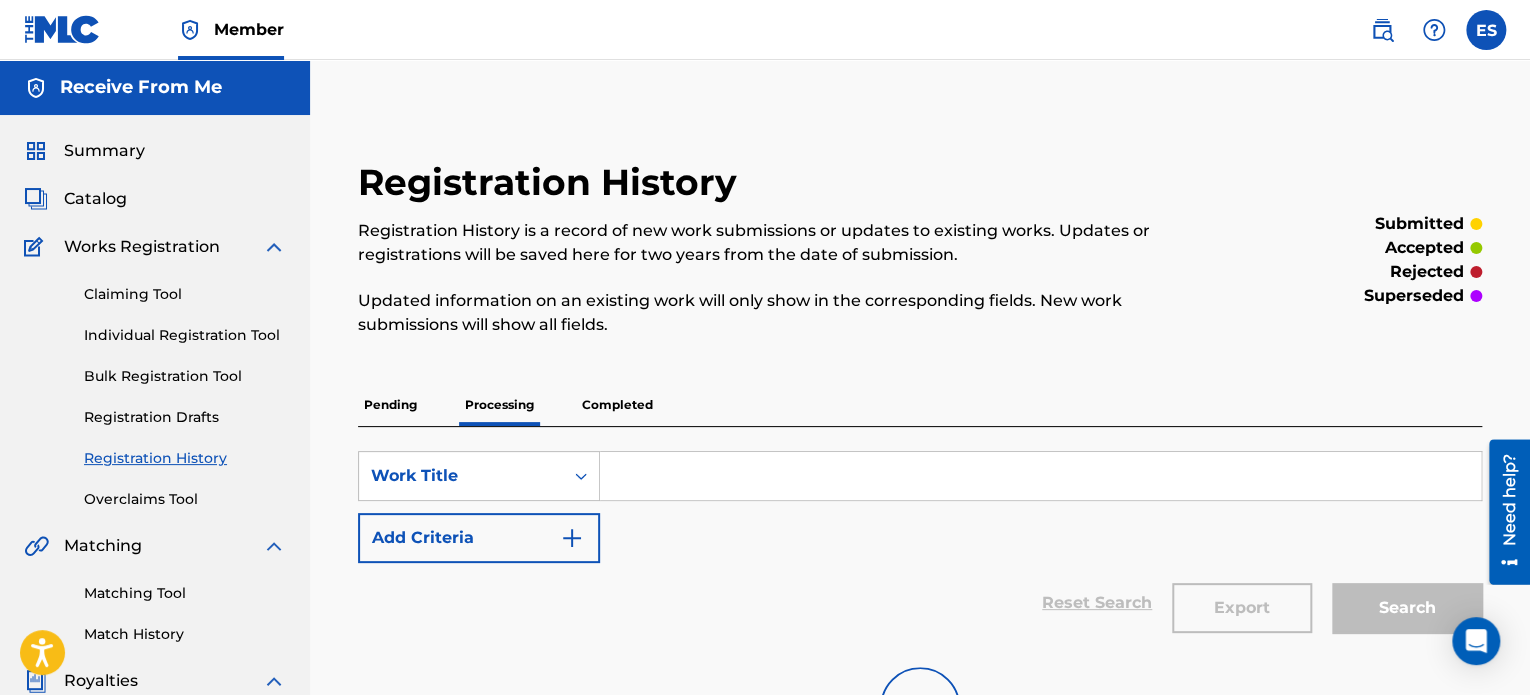 click on "Pending" at bounding box center (390, 405) 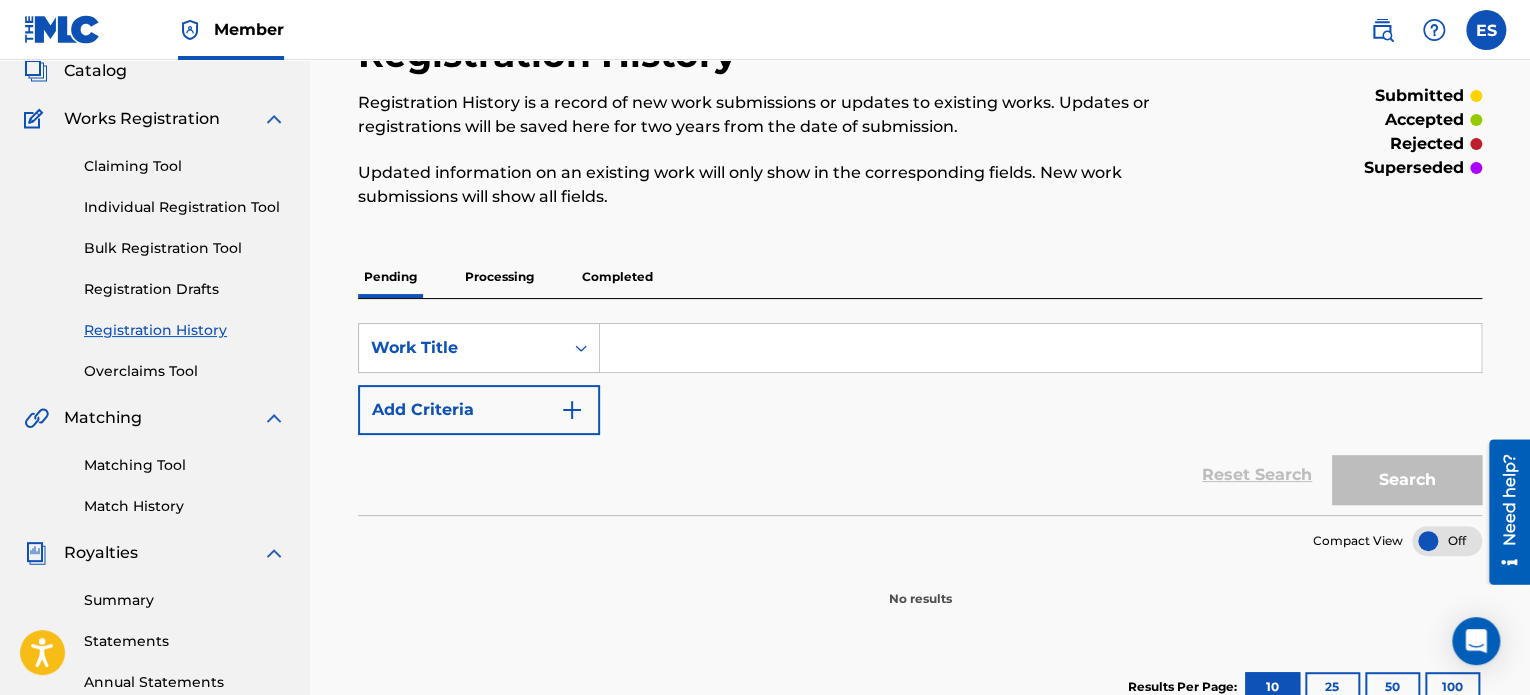 scroll, scrollTop: 0, scrollLeft: 0, axis: both 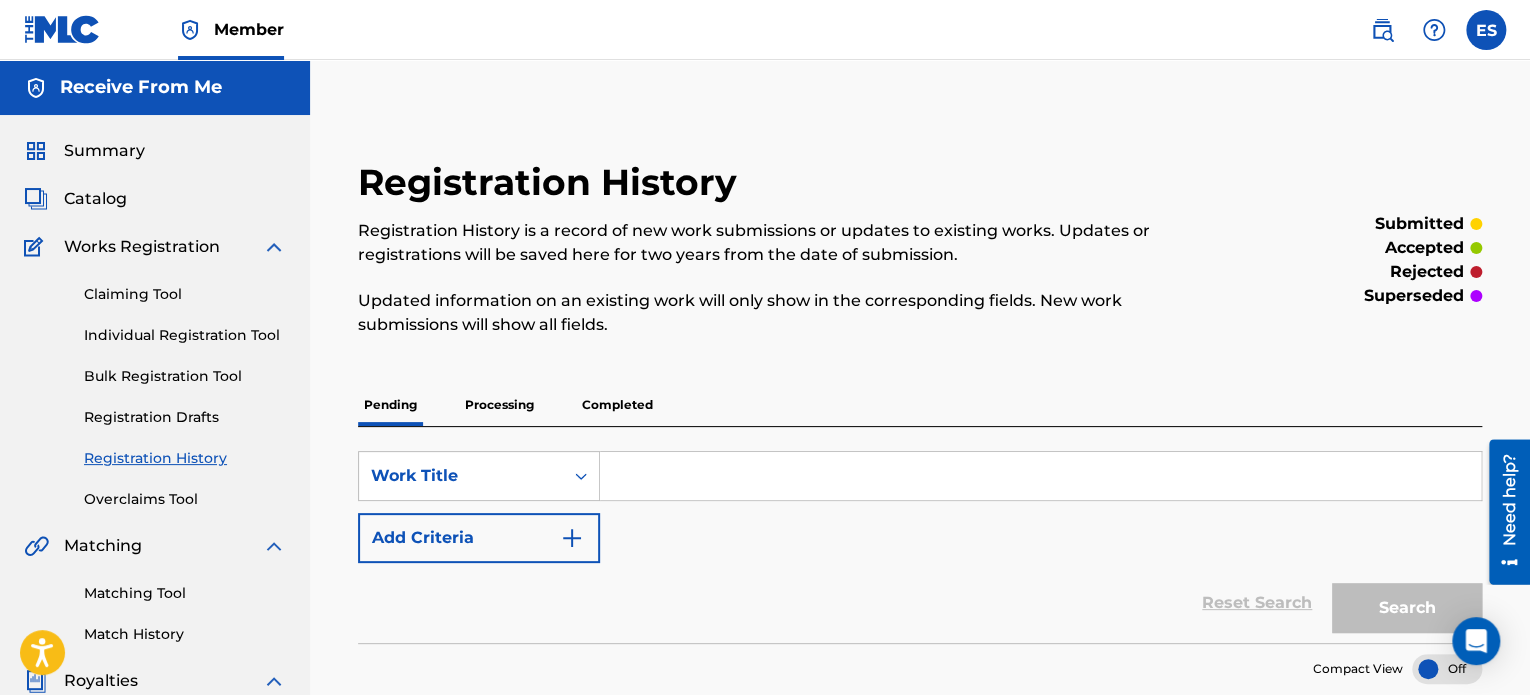 click on "Overclaims Tool" at bounding box center [185, 499] 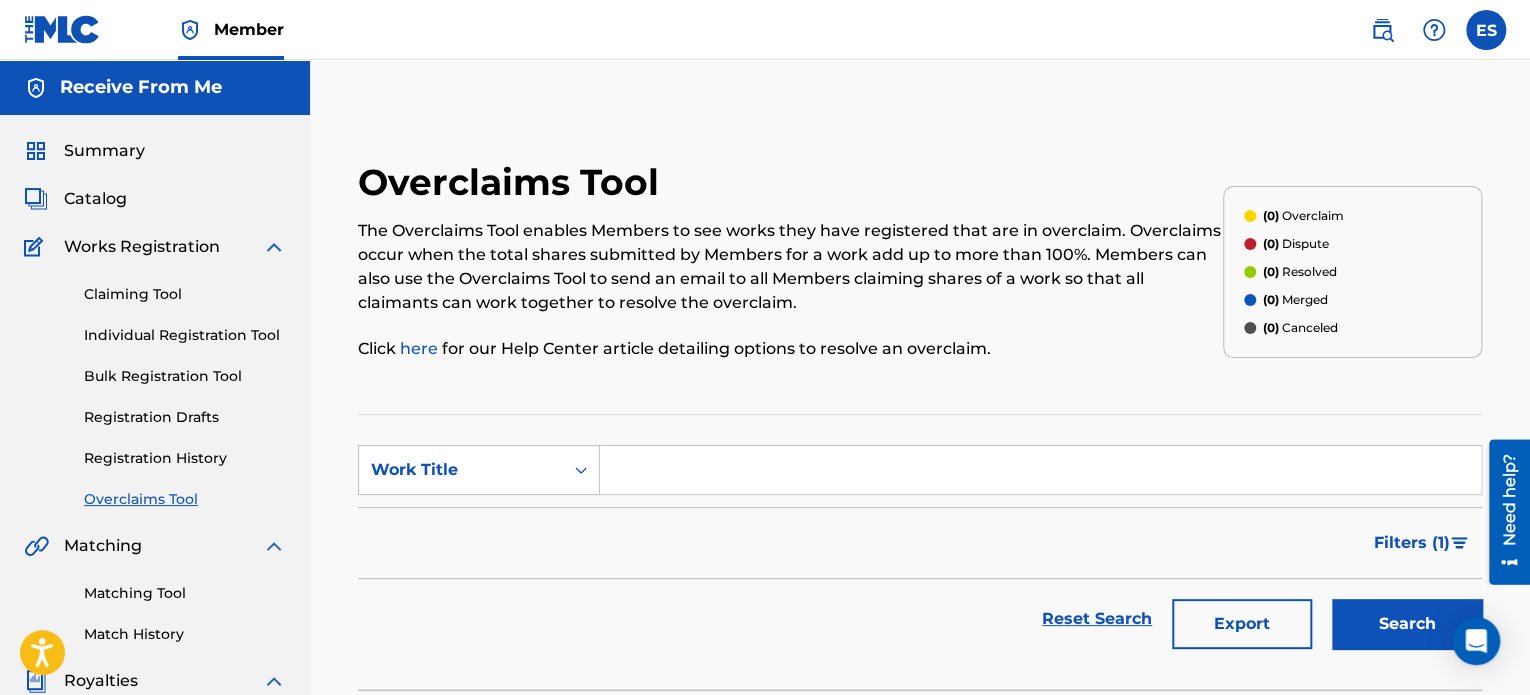 click on "Registration History" at bounding box center [185, 458] 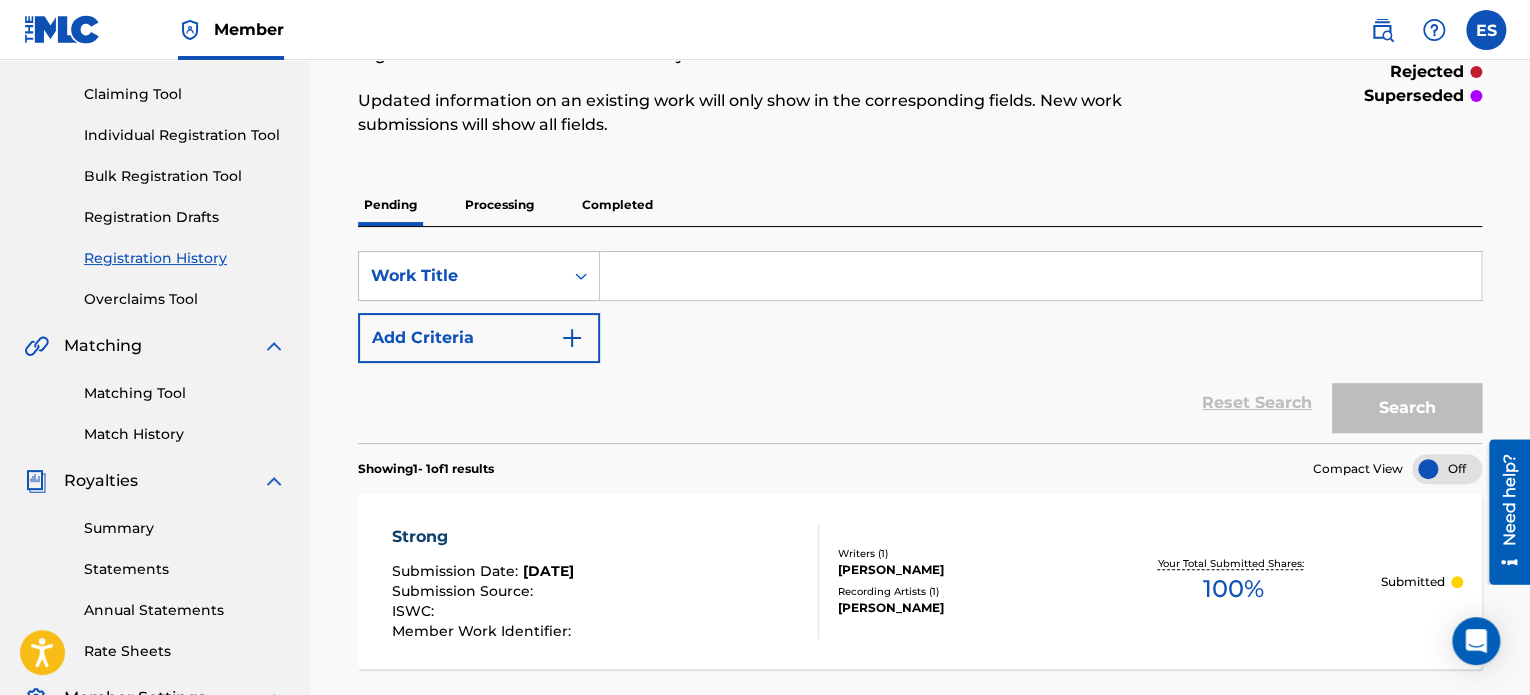 scroll, scrollTop: 300, scrollLeft: 0, axis: vertical 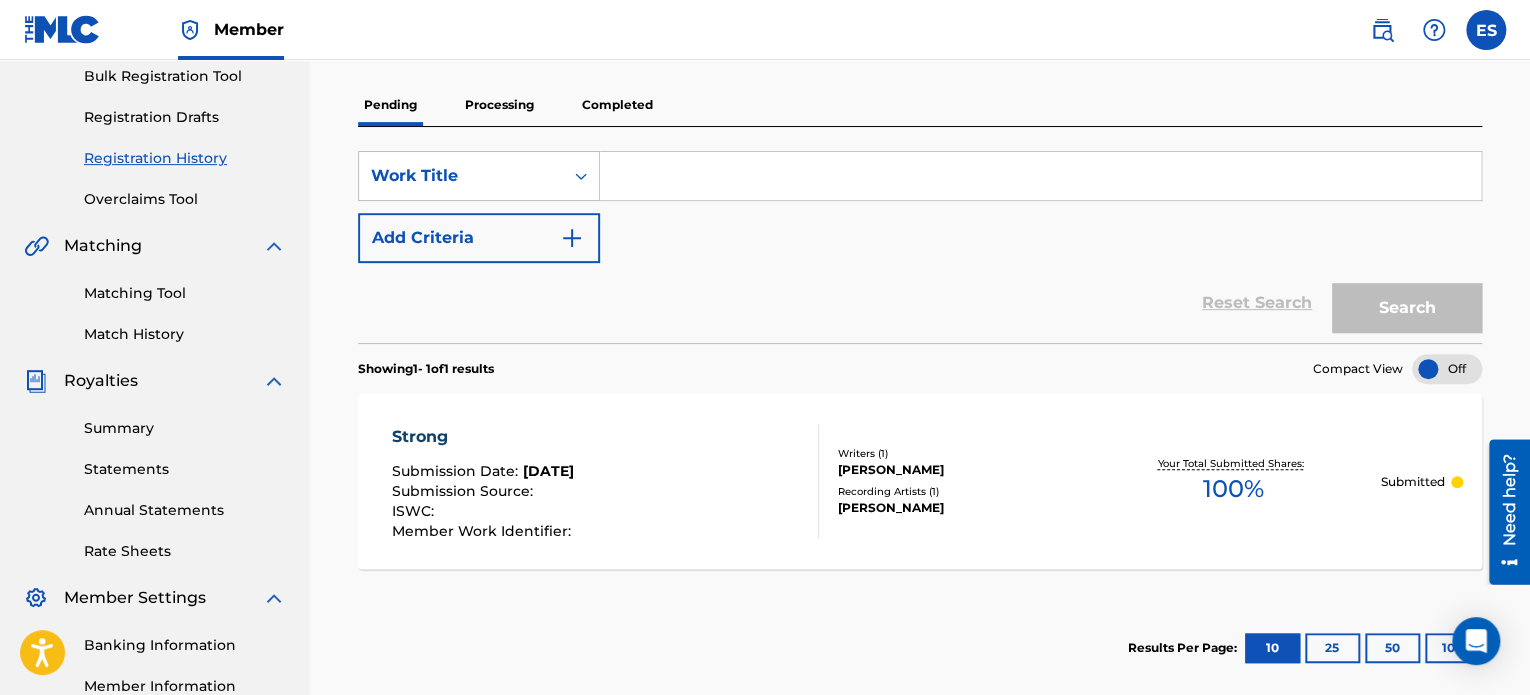 click on "Processing" at bounding box center (499, 105) 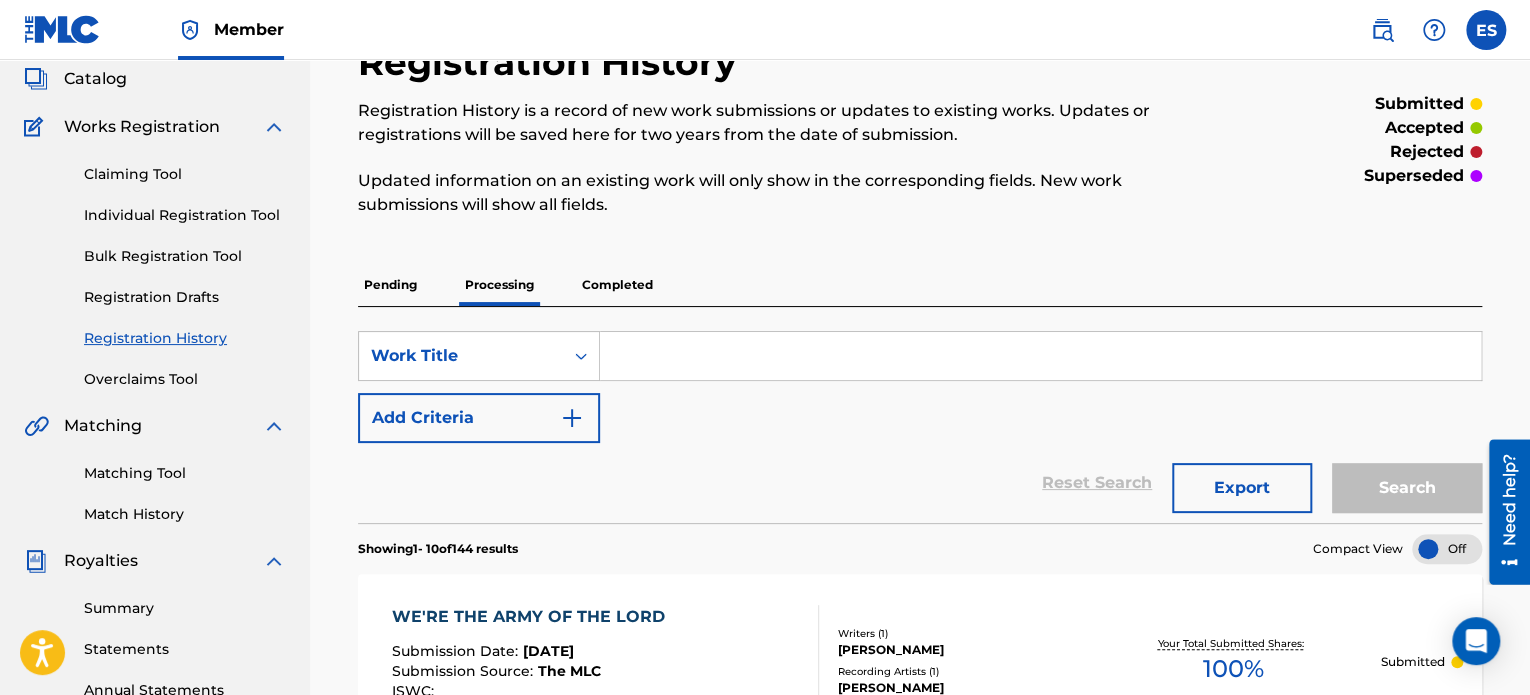 scroll, scrollTop: 100, scrollLeft: 0, axis: vertical 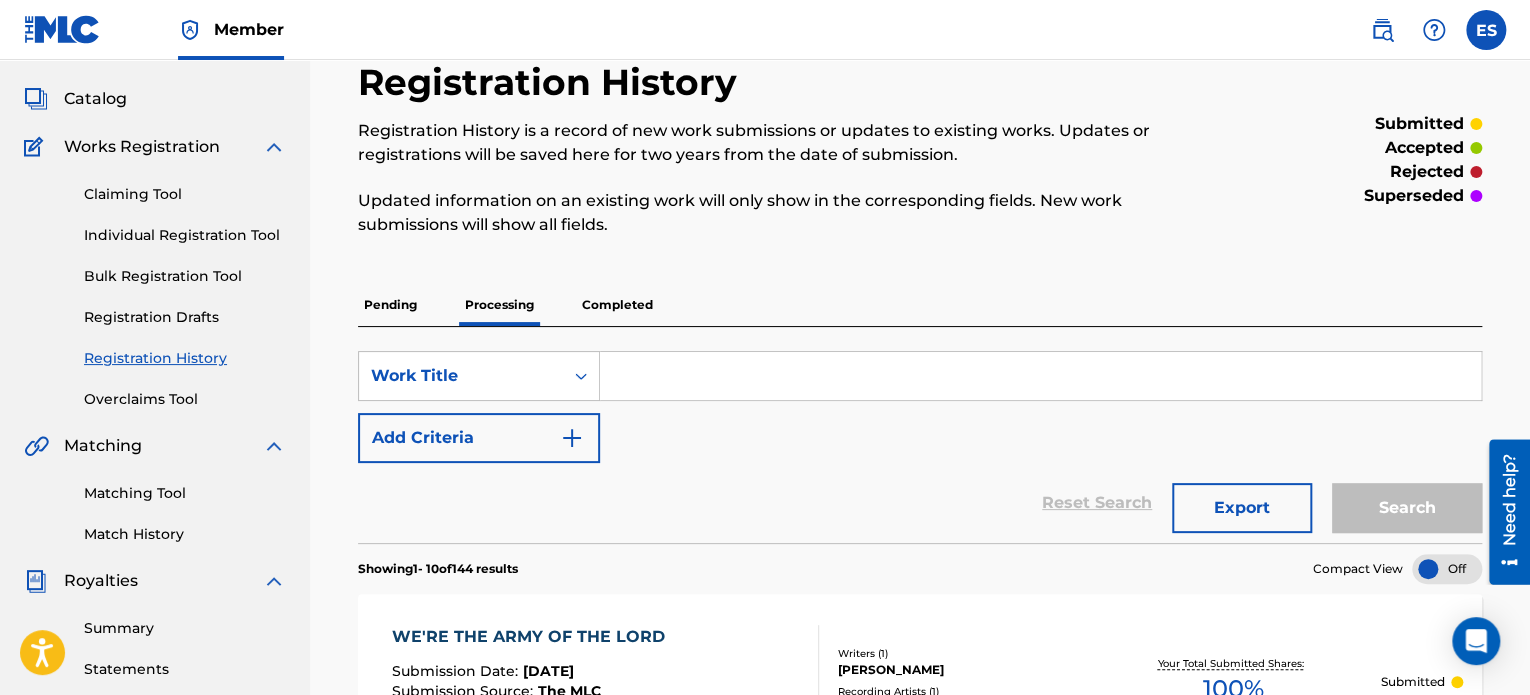 click on "Completed" at bounding box center (617, 305) 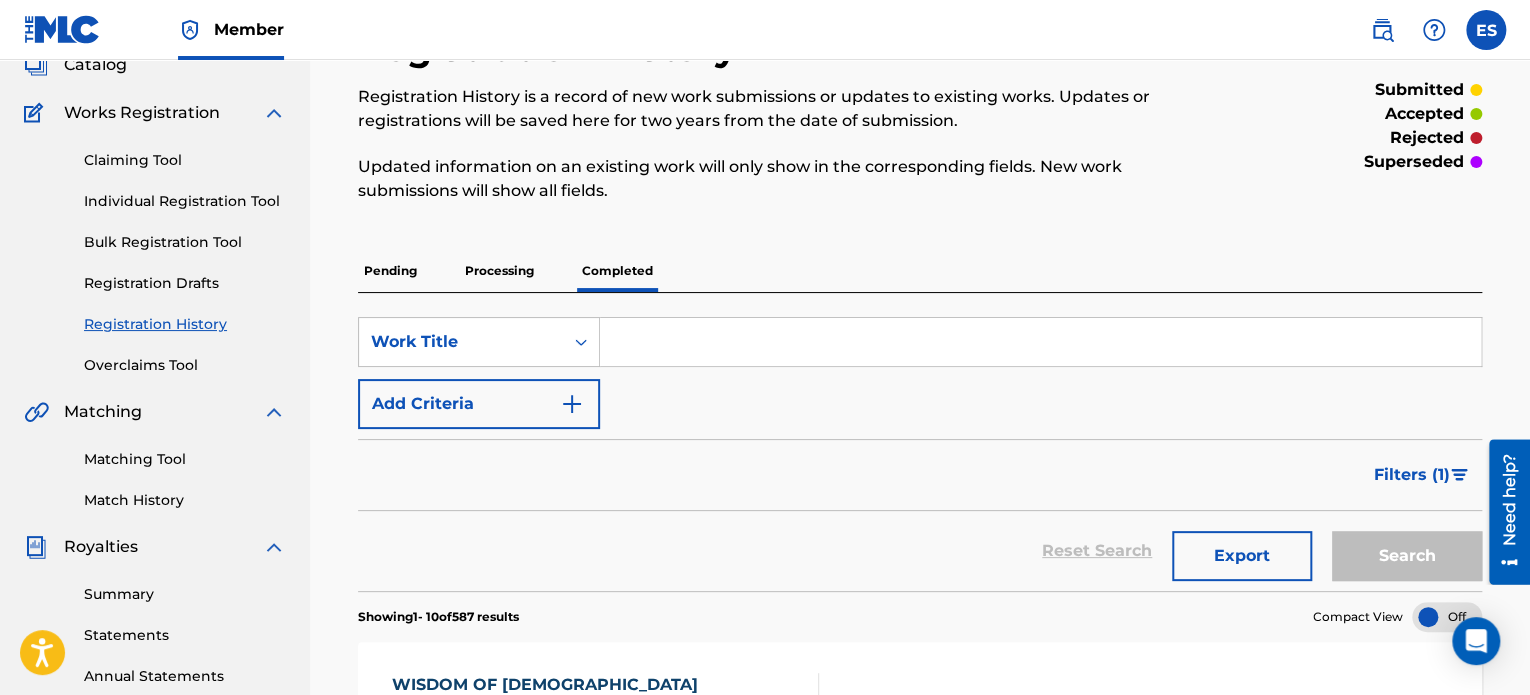 scroll, scrollTop: 100, scrollLeft: 0, axis: vertical 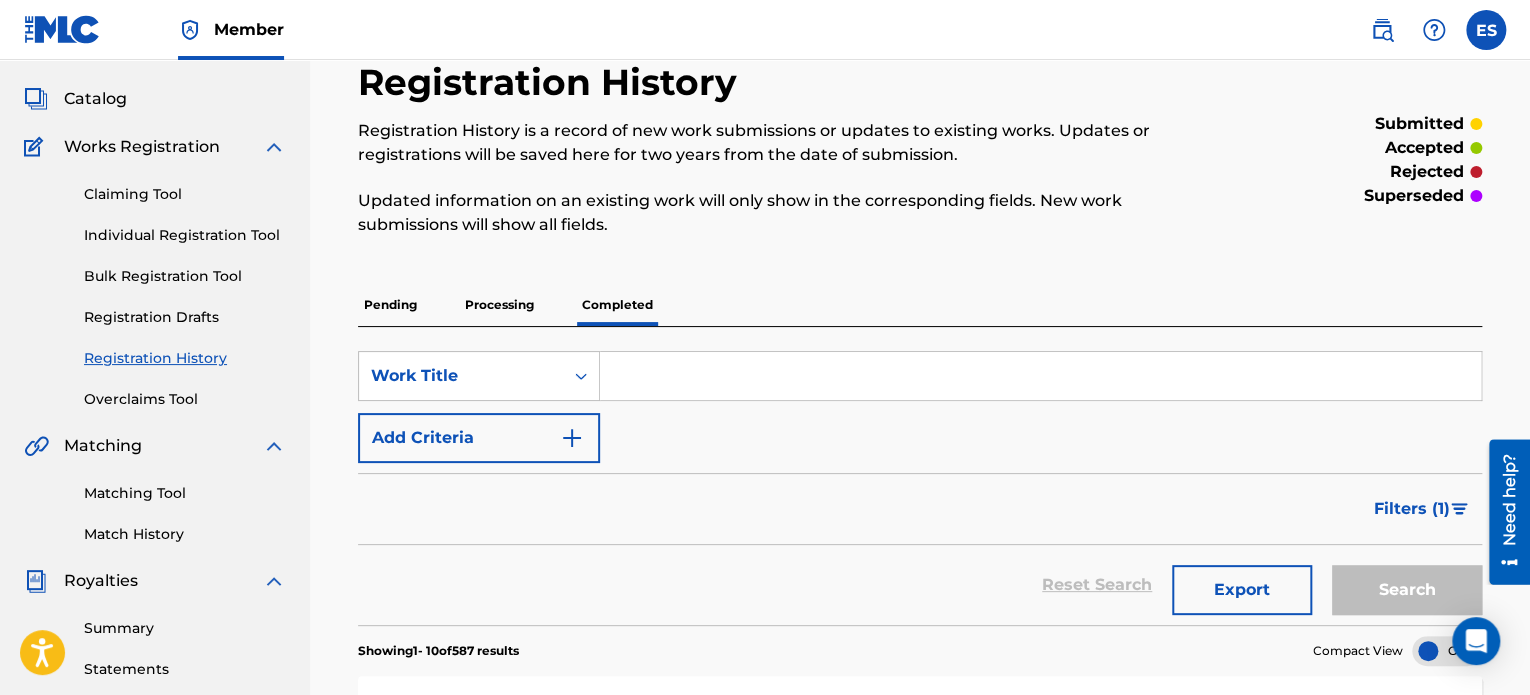 click on "Catalog" at bounding box center (95, 99) 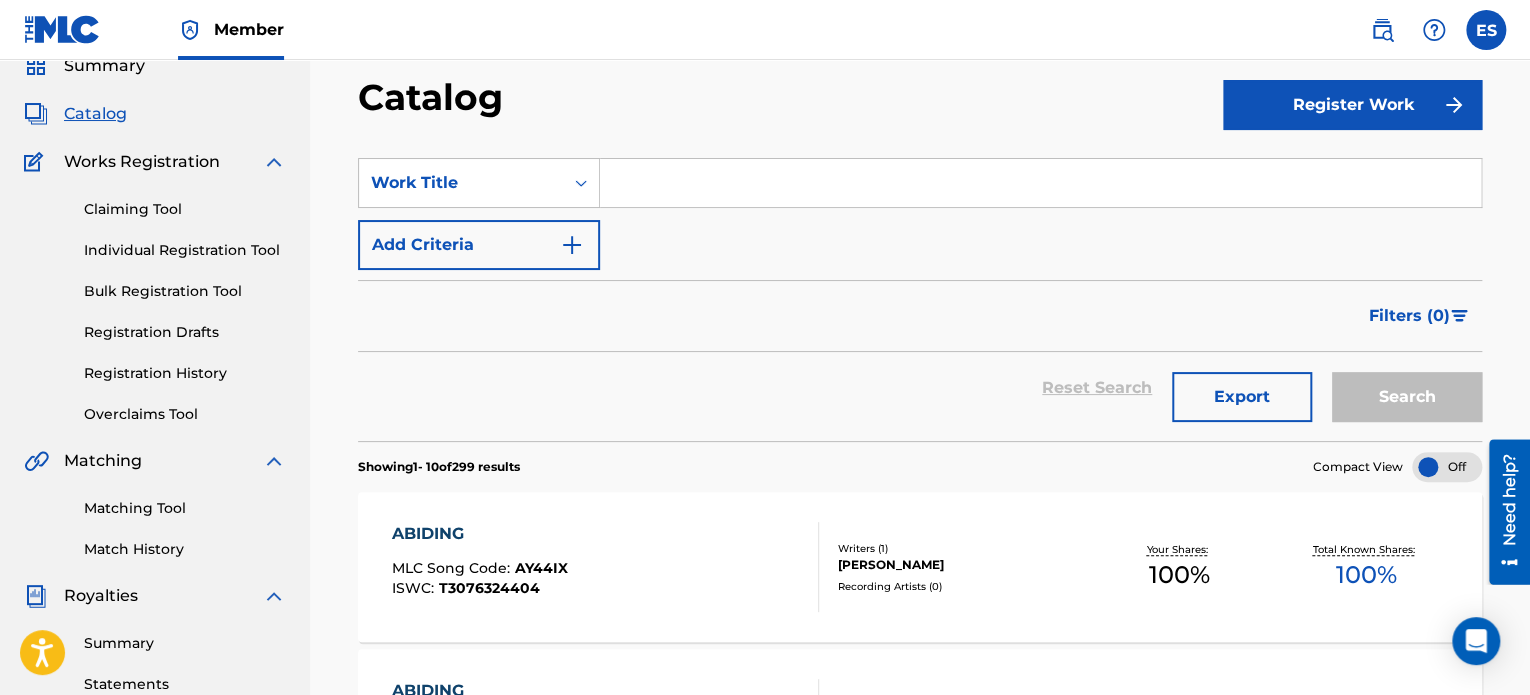 scroll, scrollTop: 0, scrollLeft: 0, axis: both 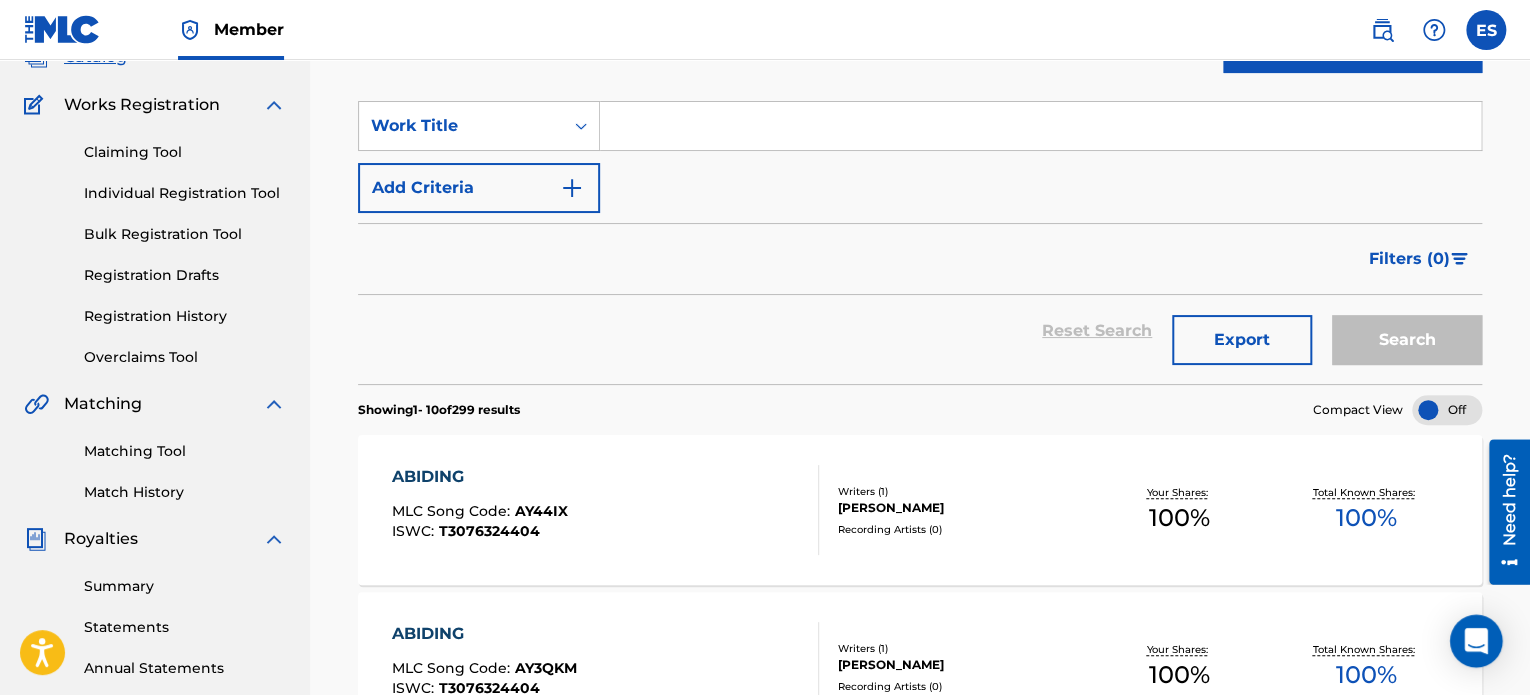 click 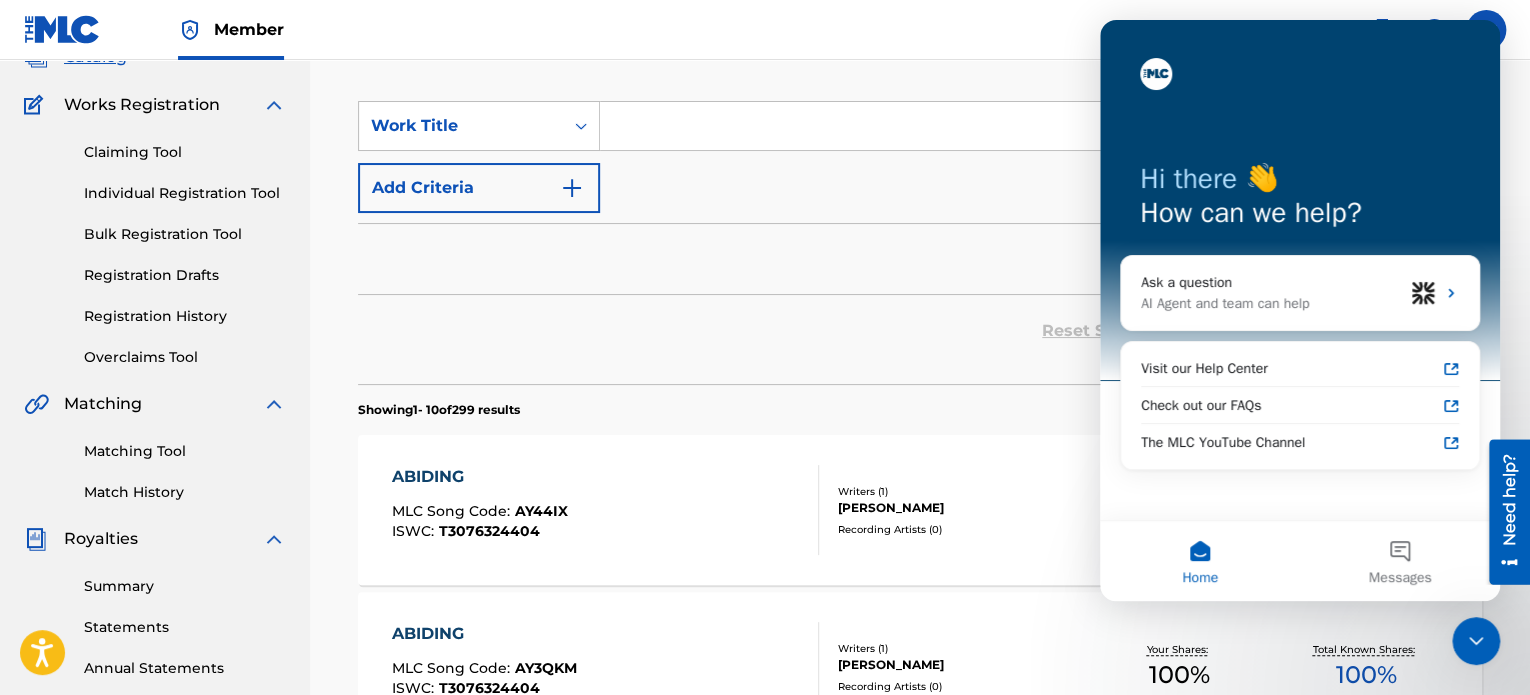 scroll, scrollTop: 0, scrollLeft: 0, axis: both 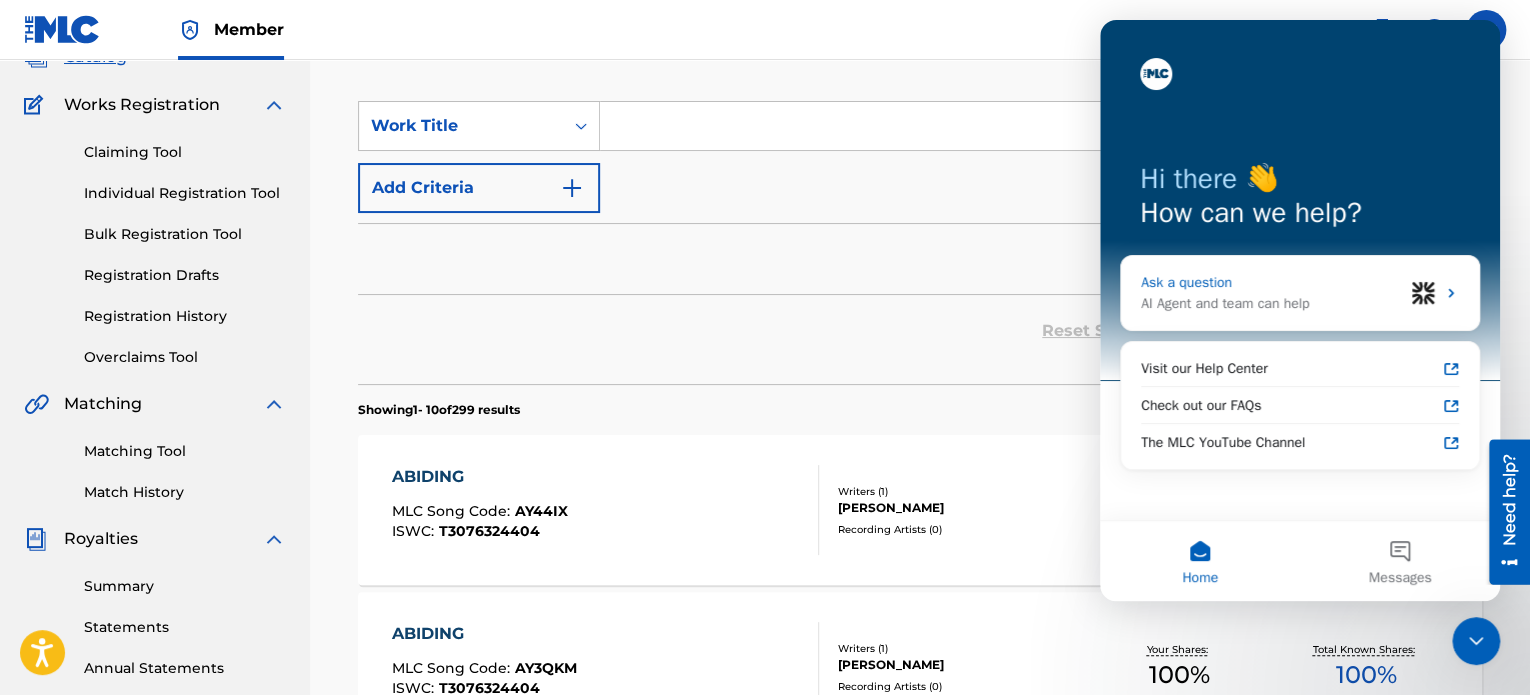 click on "AI Agent and team can help" at bounding box center [1272, 303] 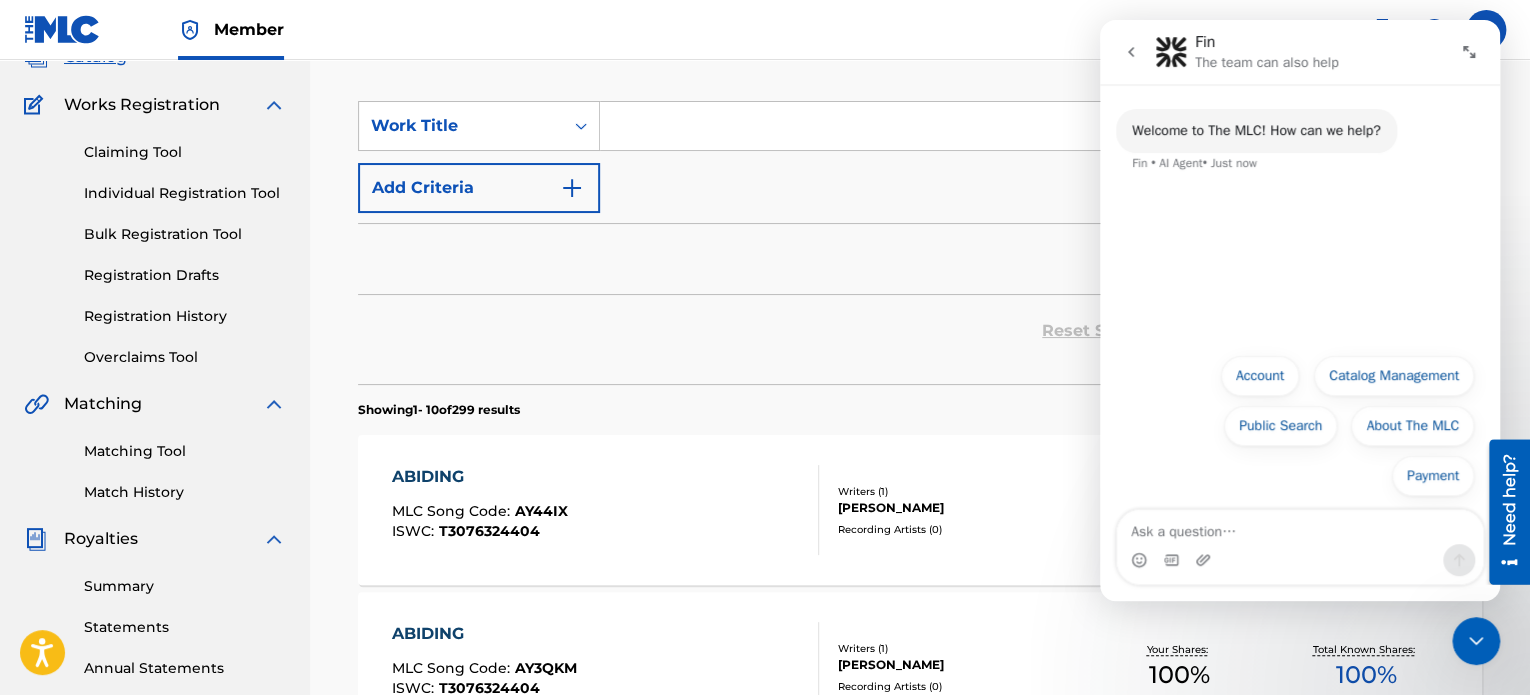 click at bounding box center [1300, 527] 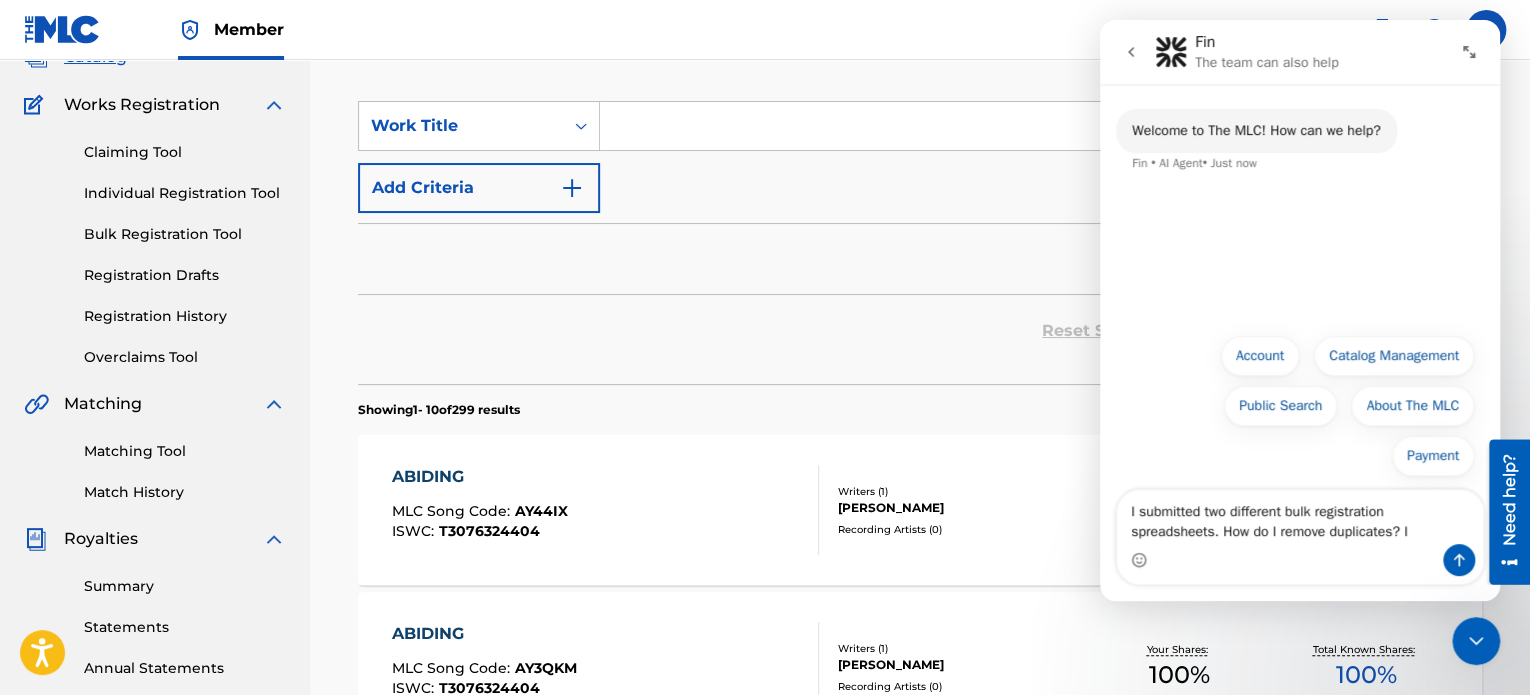 type on "I submitted two different bulk registration spreadsheets. How do I remove duplicates?" 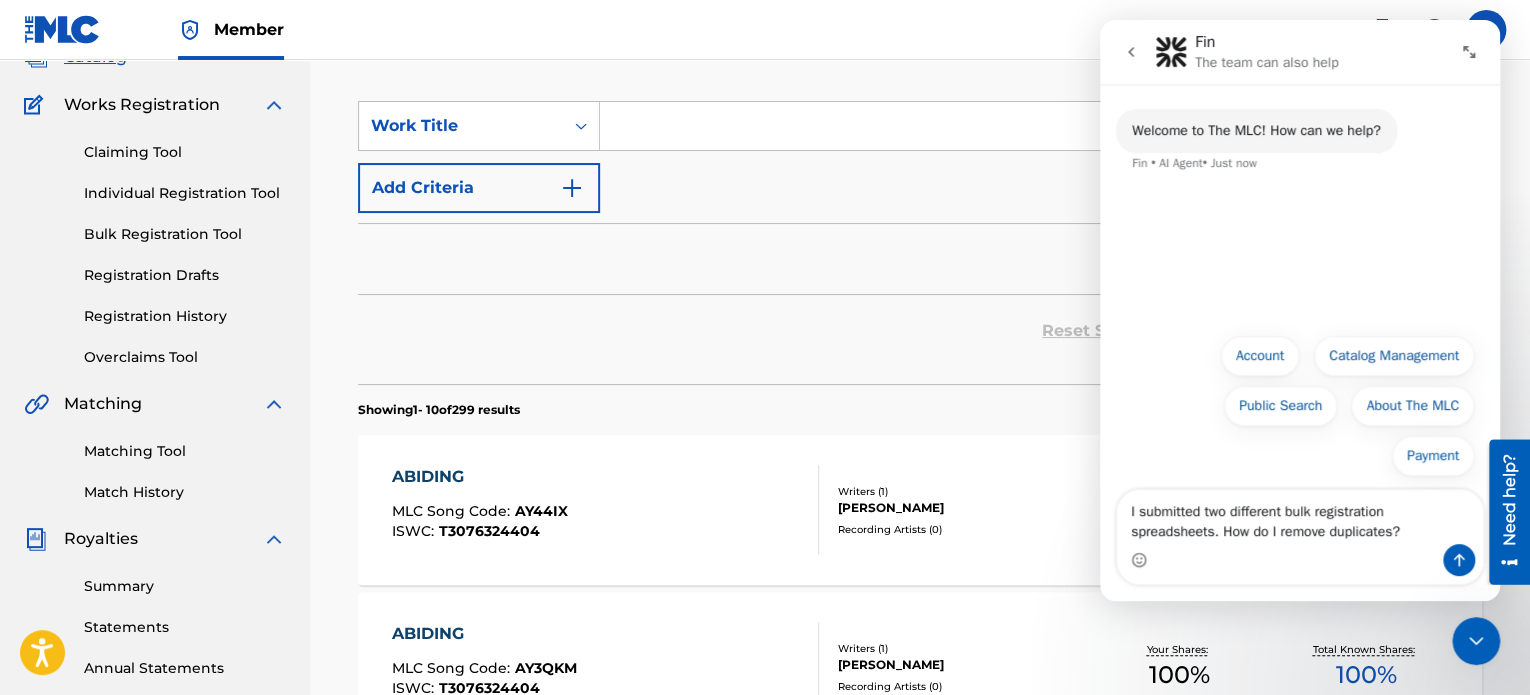 type 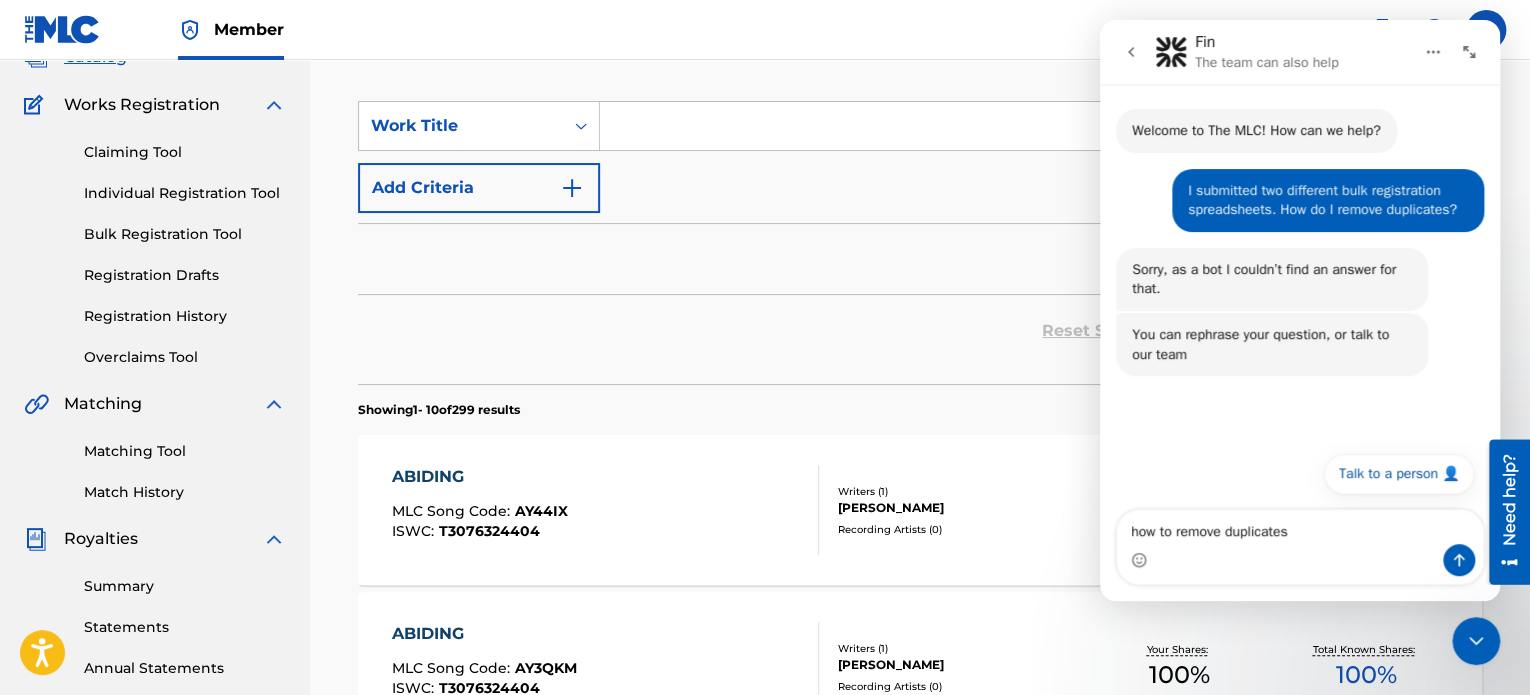 type on "how to remove duplicates?" 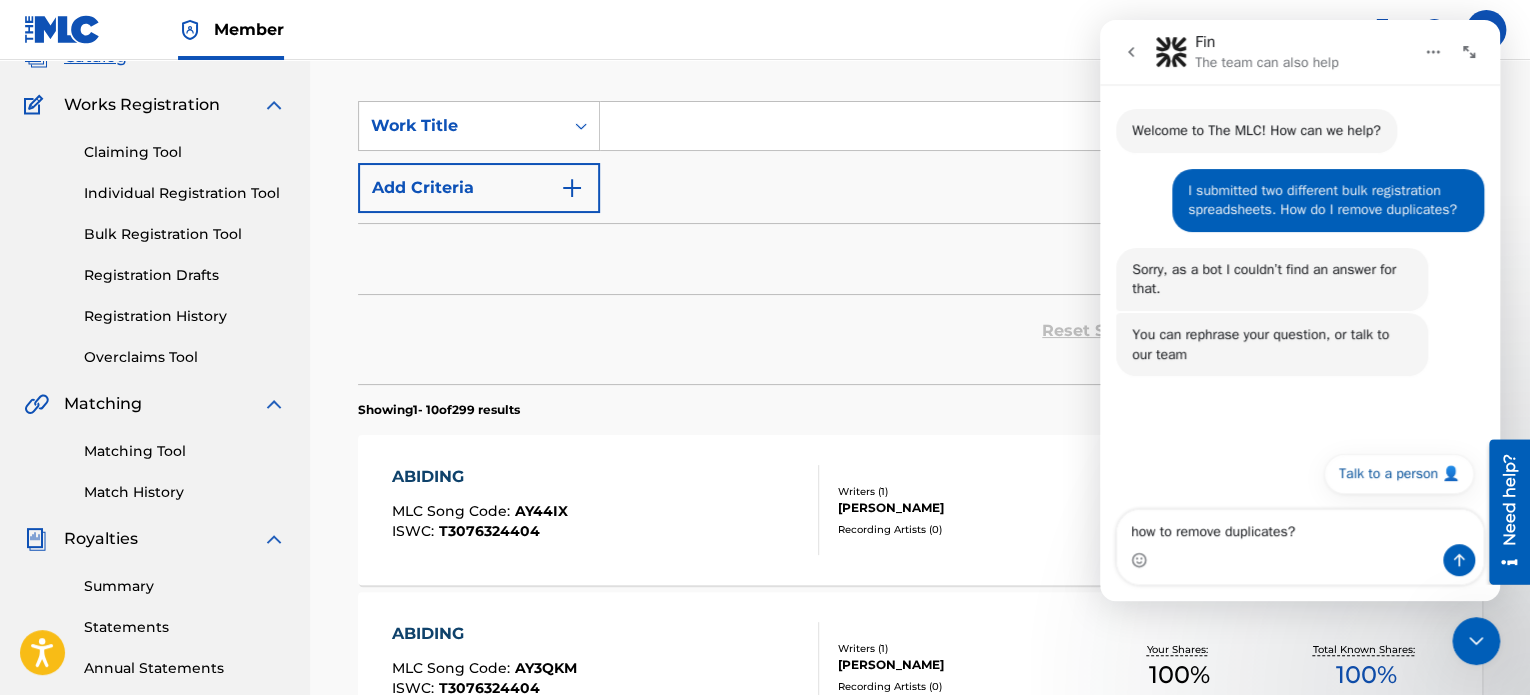 type 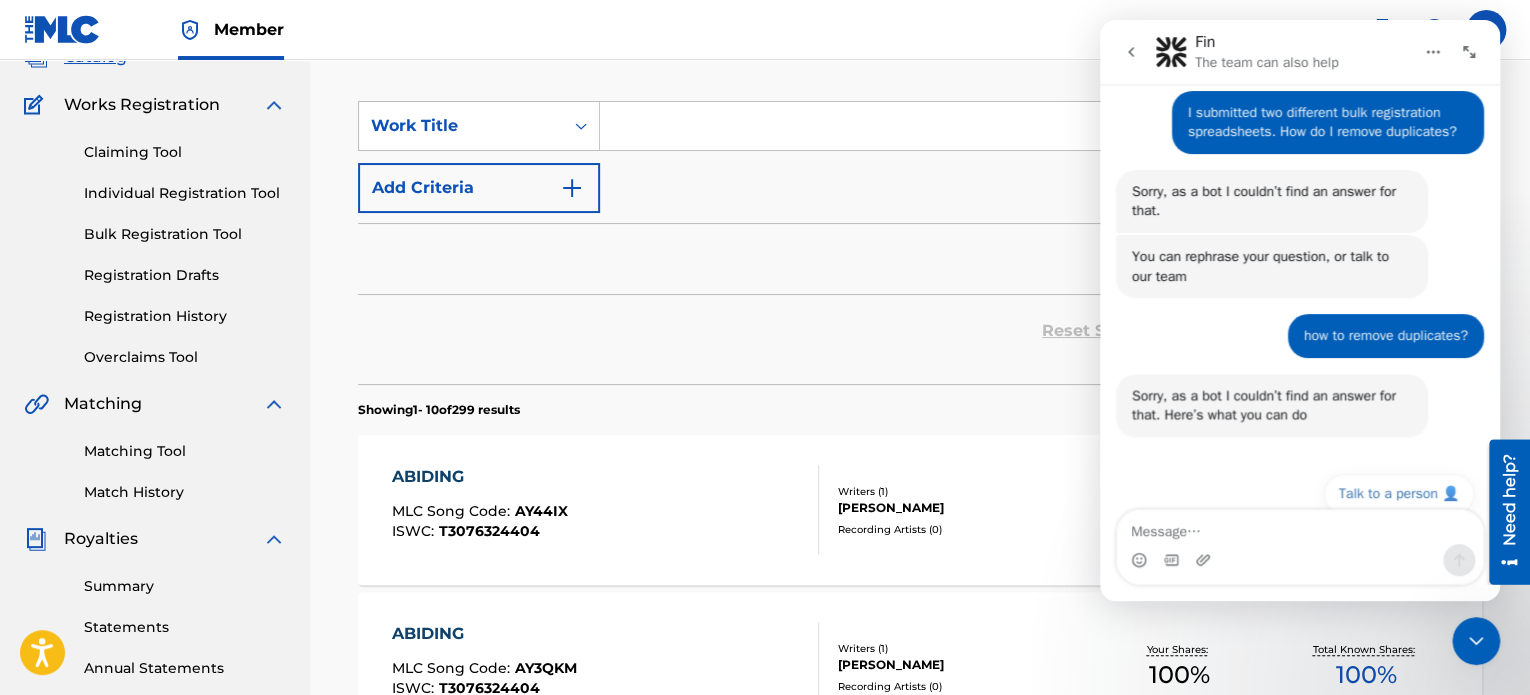 scroll, scrollTop: 96, scrollLeft: 0, axis: vertical 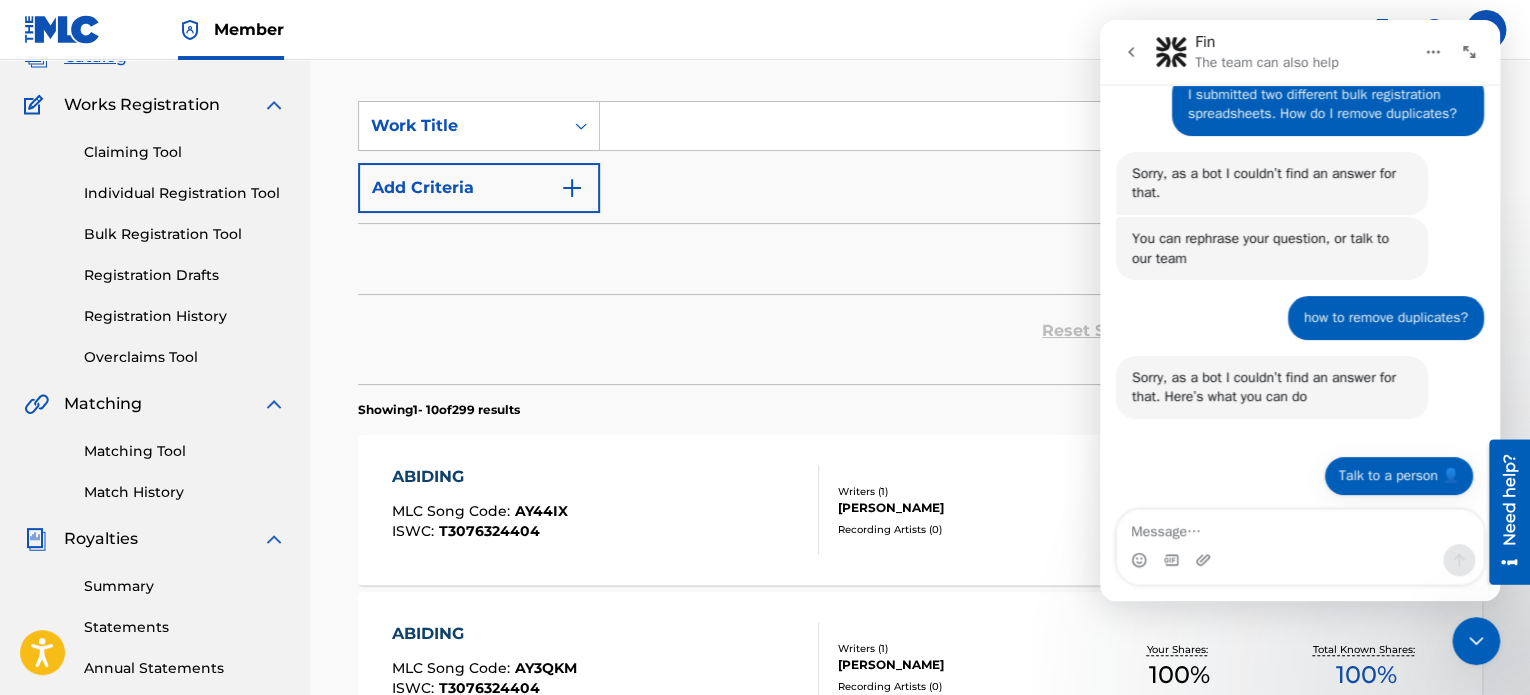 click on "Talk to a person 👤" at bounding box center (1399, 476) 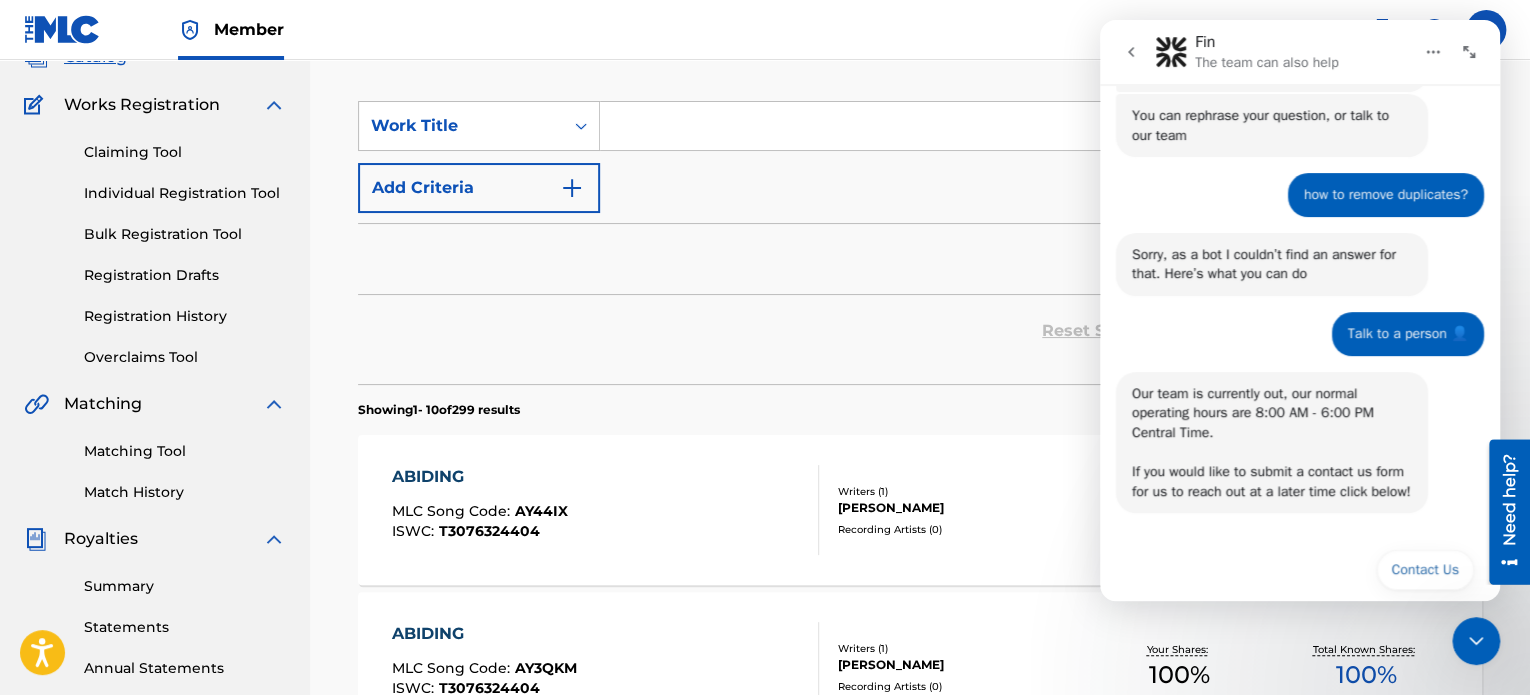 scroll, scrollTop: 242, scrollLeft: 0, axis: vertical 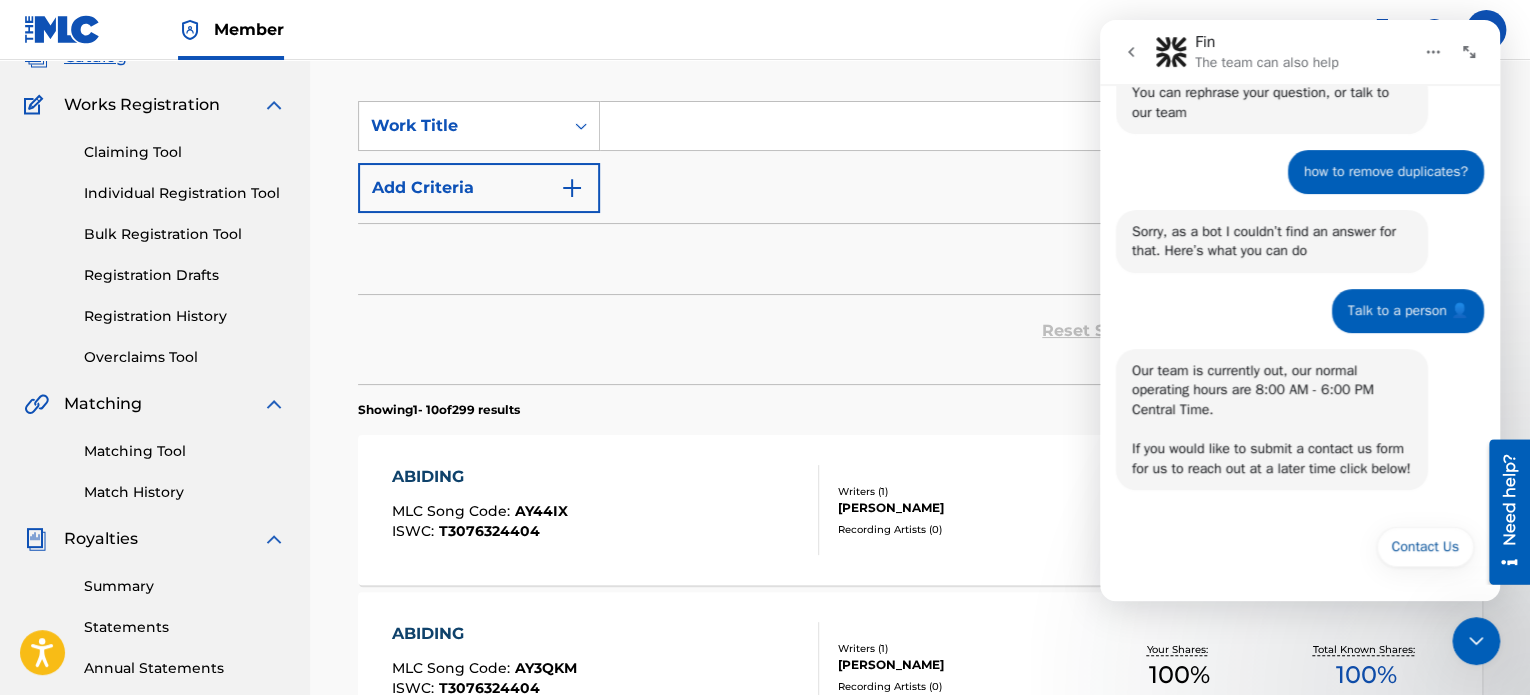 click 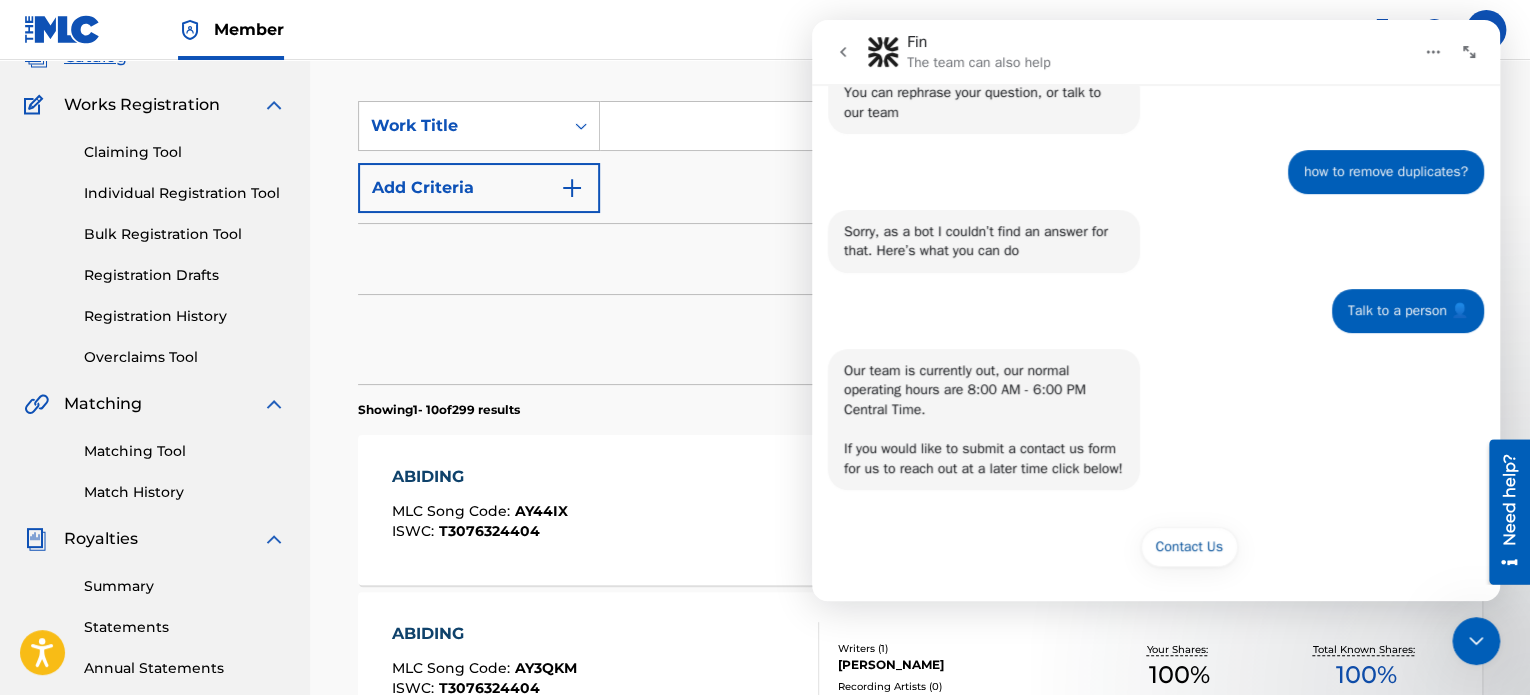 scroll, scrollTop: 164, scrollLeft: 0, axis: vertical 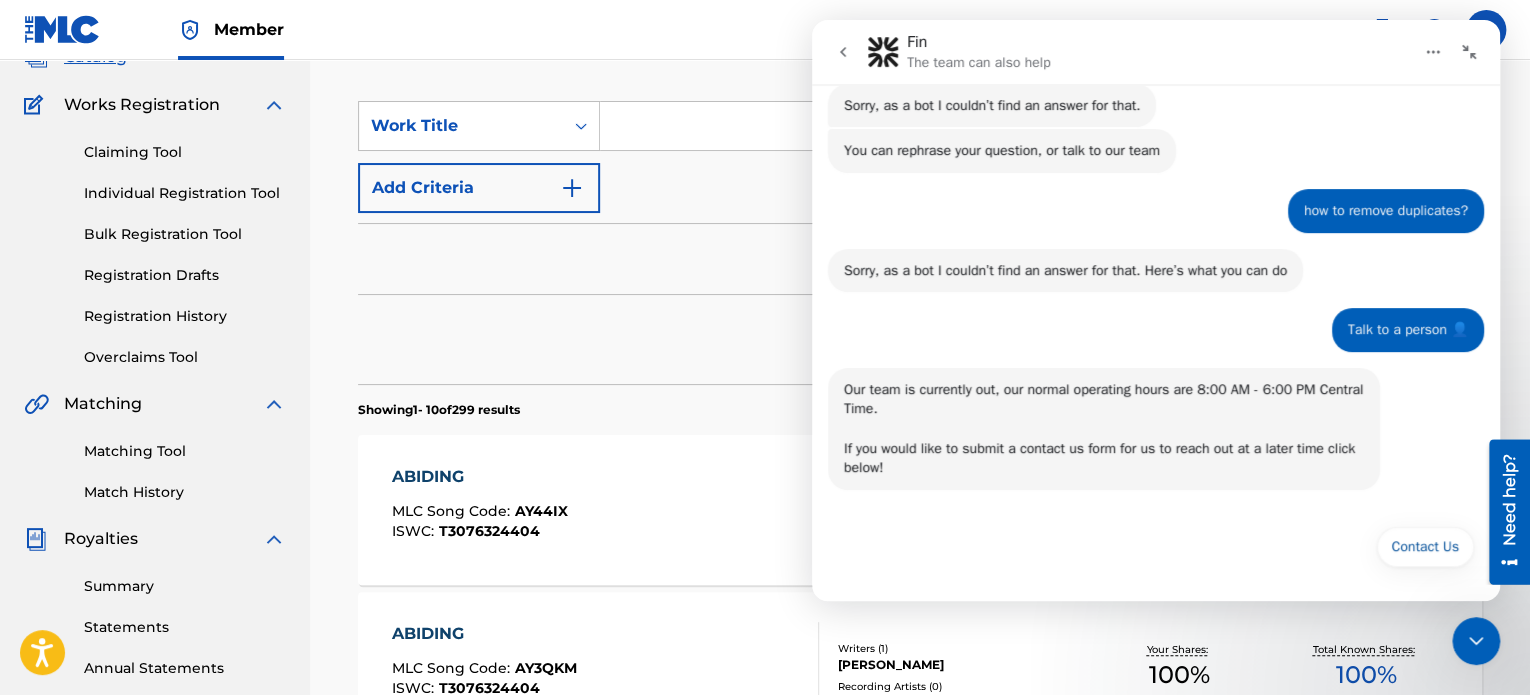 click 